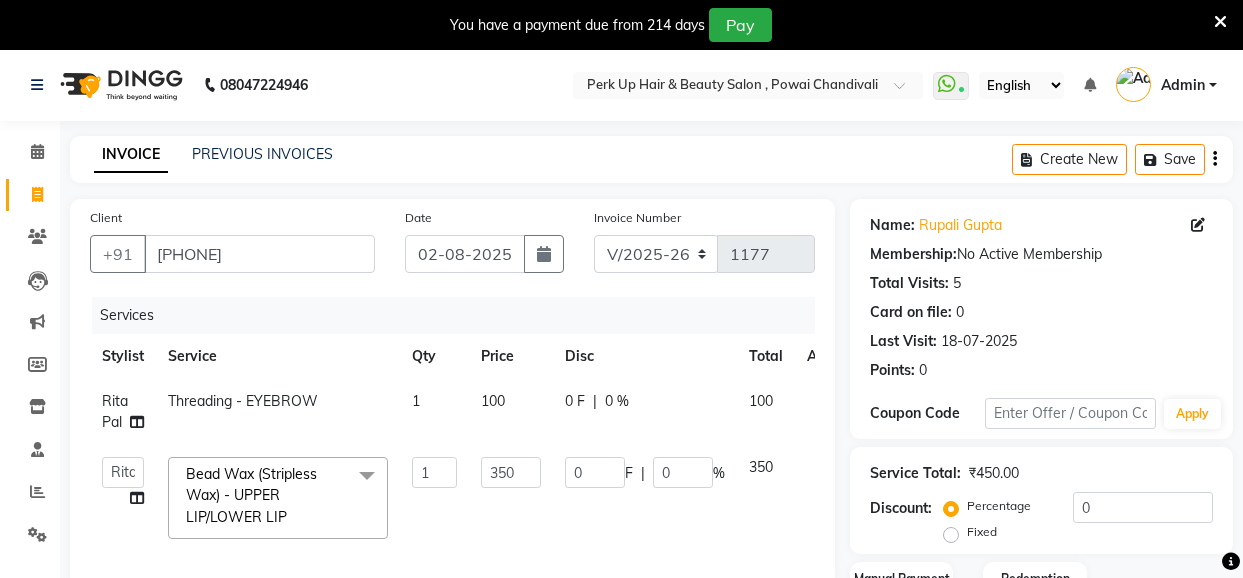 select on "5131" 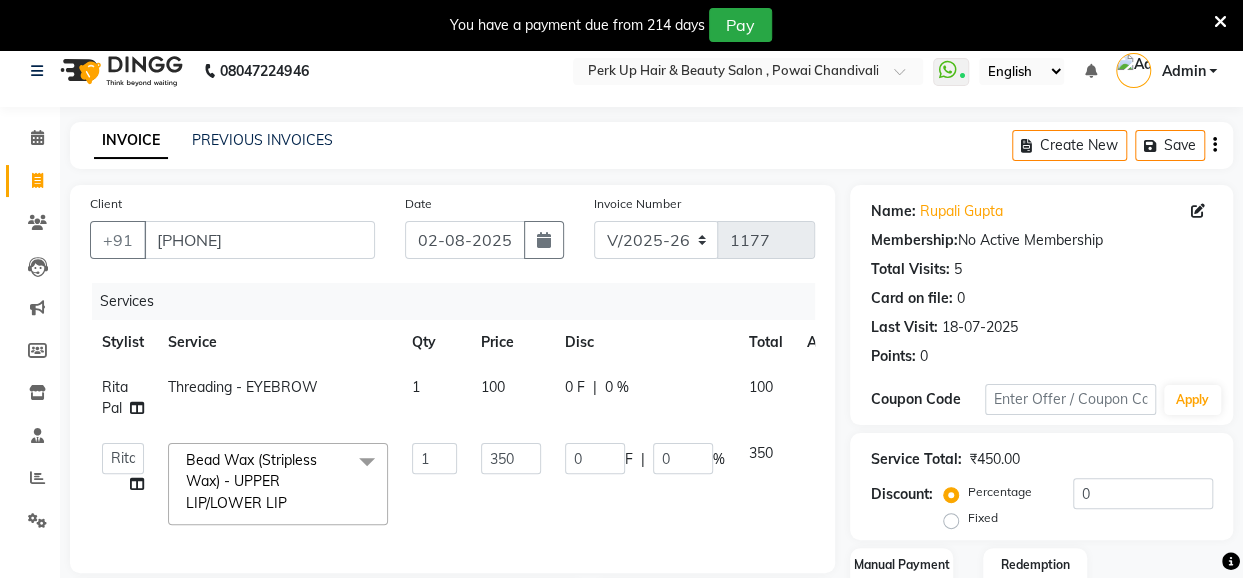 scroll, scrollTop: 0, scrollLeft: 0, axis: both 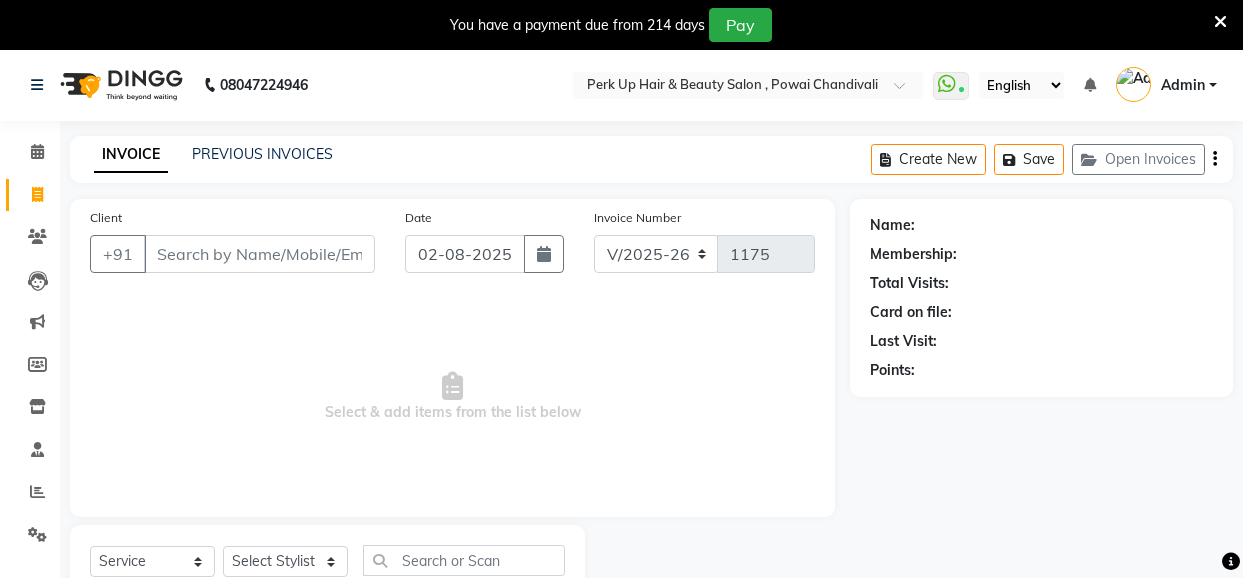 select on "5131" 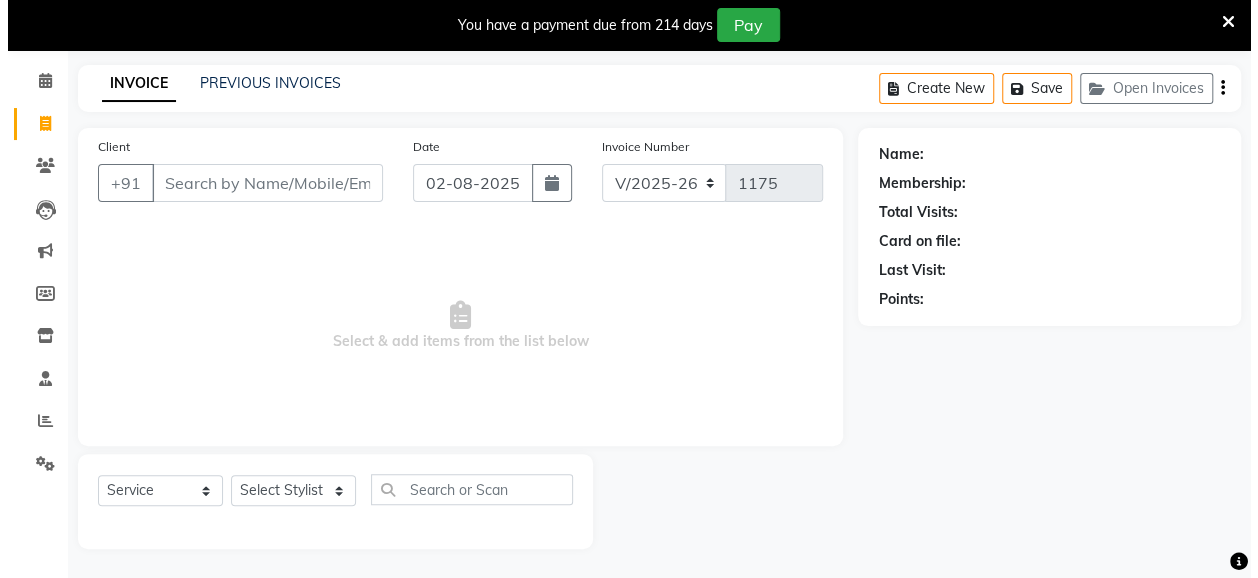 scroll, scrollTop: 0, scrollLeft: 0, axis: both 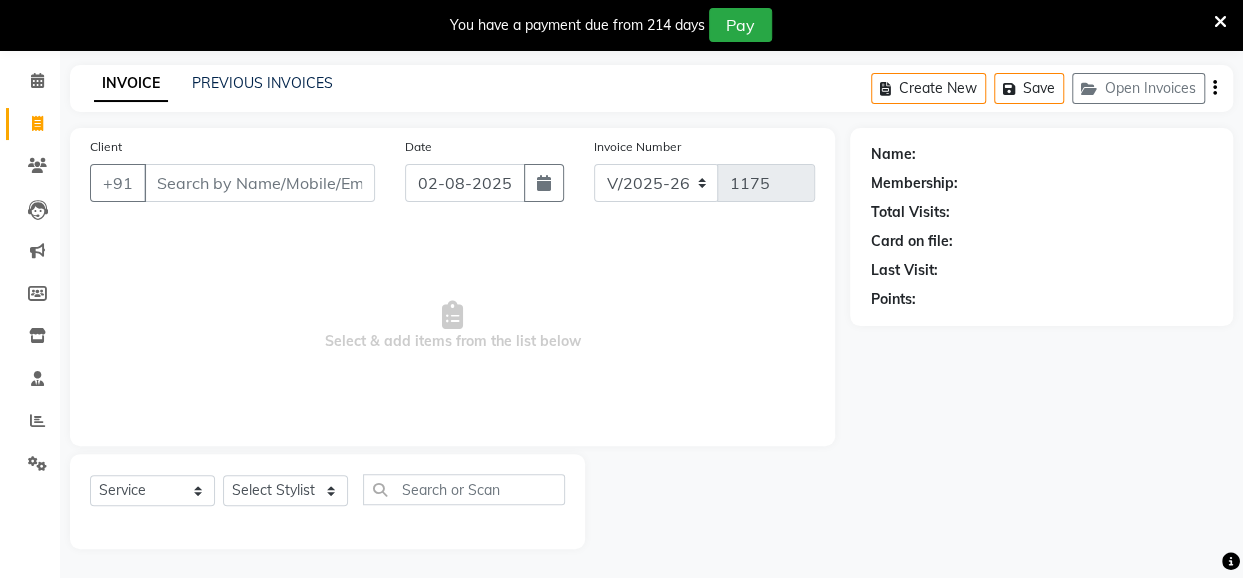 click on "Client" at bounding box center [259, 183] 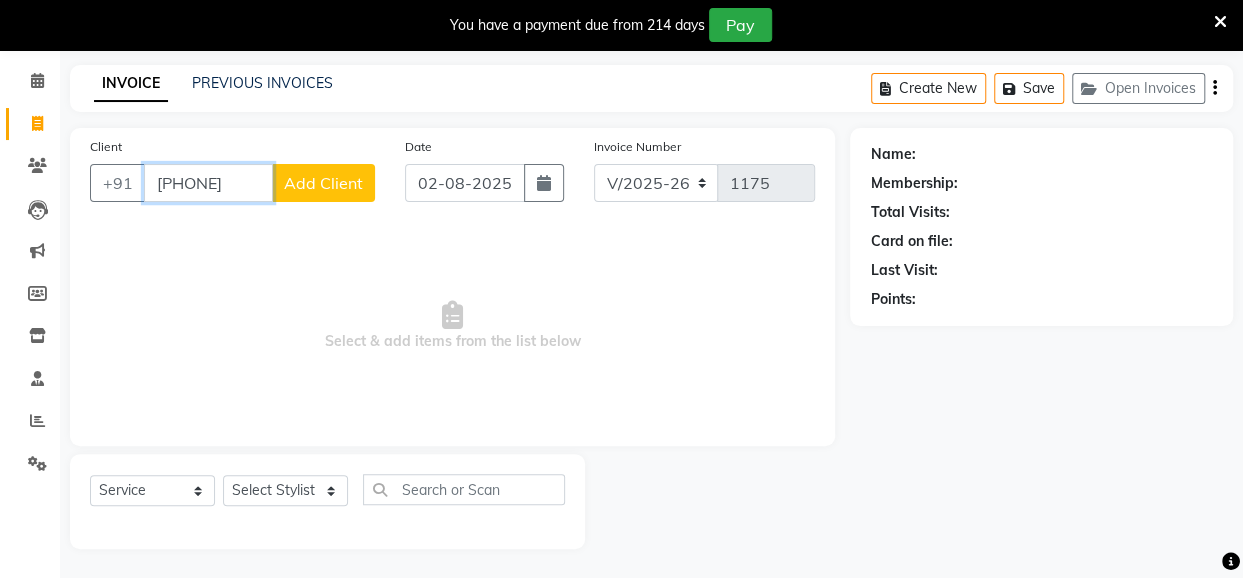 type on "9754333086" 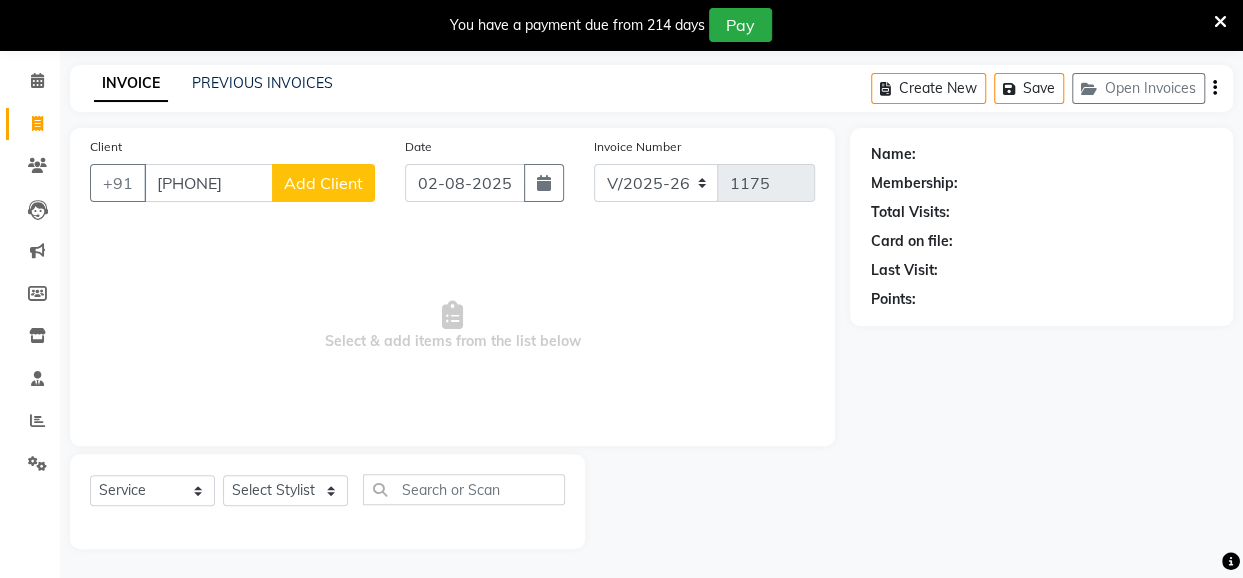 click on "Add Client" 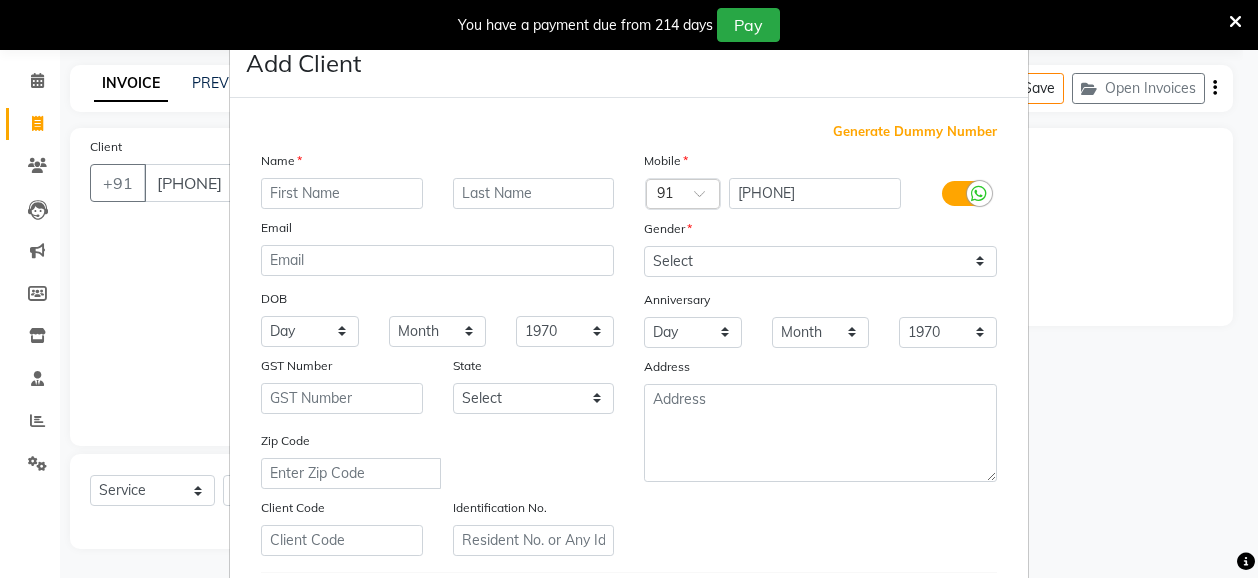 click on "DOB" at bounding box center [437, 300] 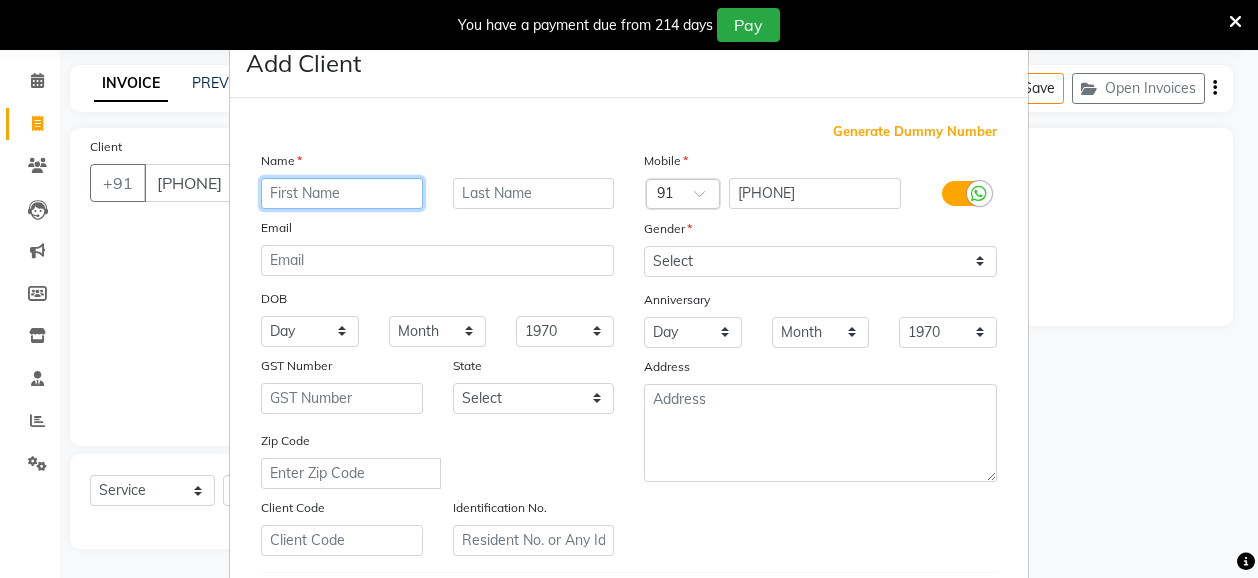 click at bounding box center (342, 193) 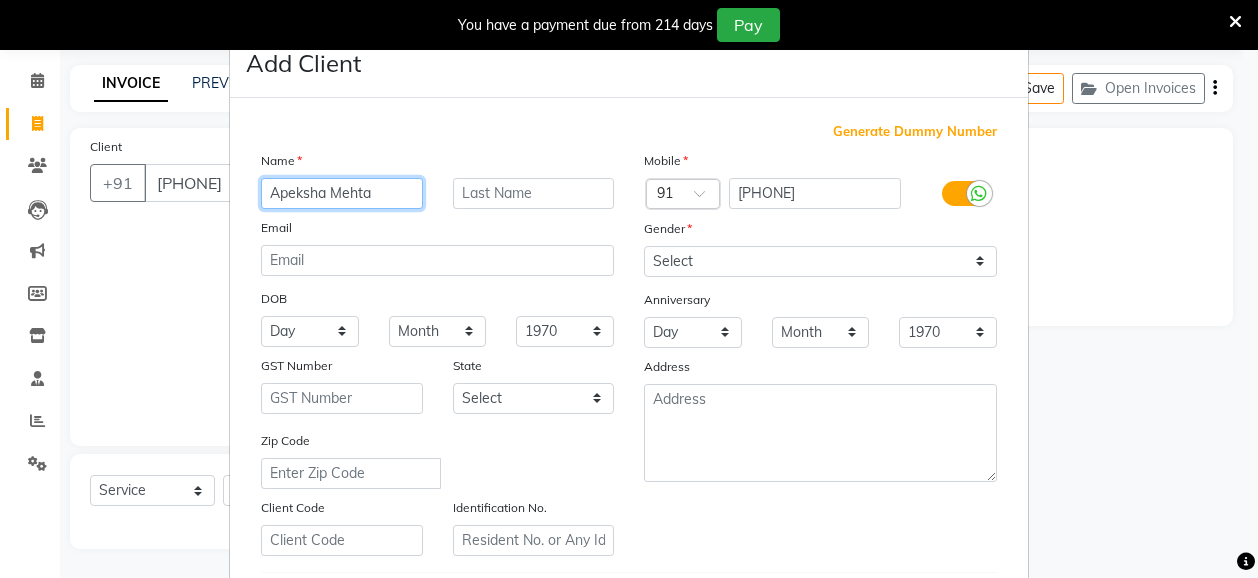 type on "Apeksha Mehta" 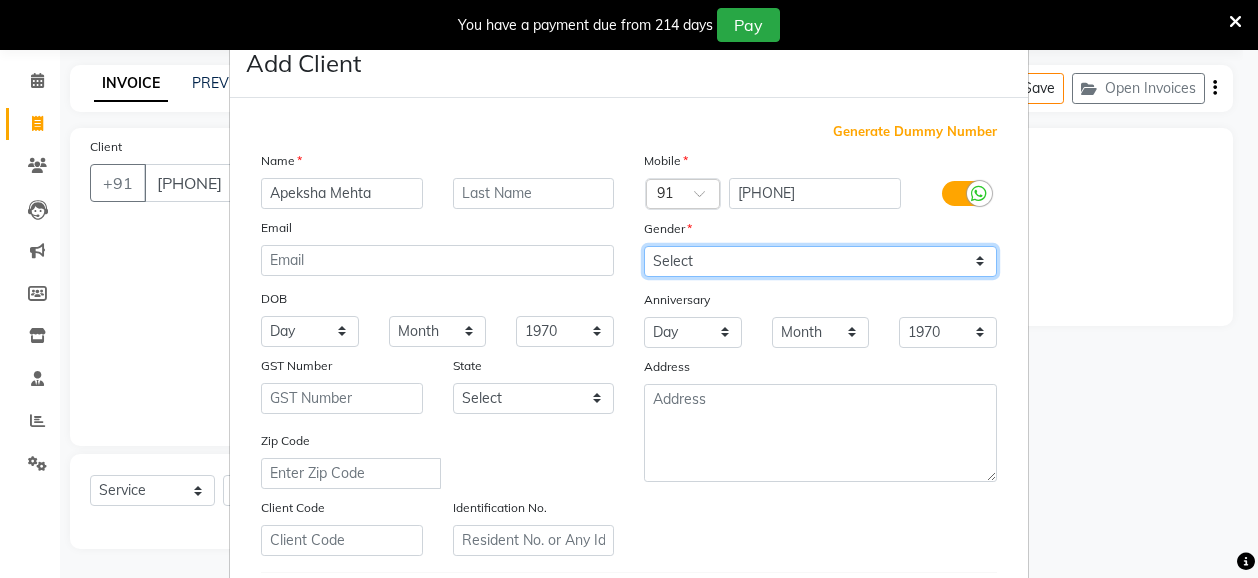 click on "Select Male Female Other Prefer Not To Say" at bounding box center [820, 261] 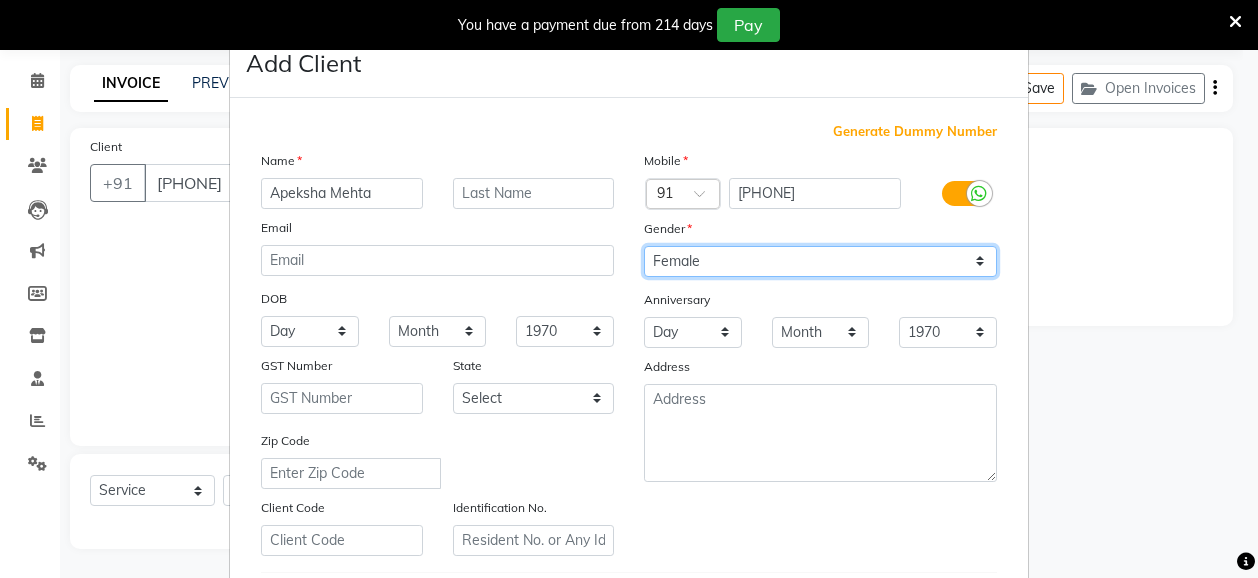 click on "Select Male Female Other Prefer Not To Say" at bounding box center [820, 261] 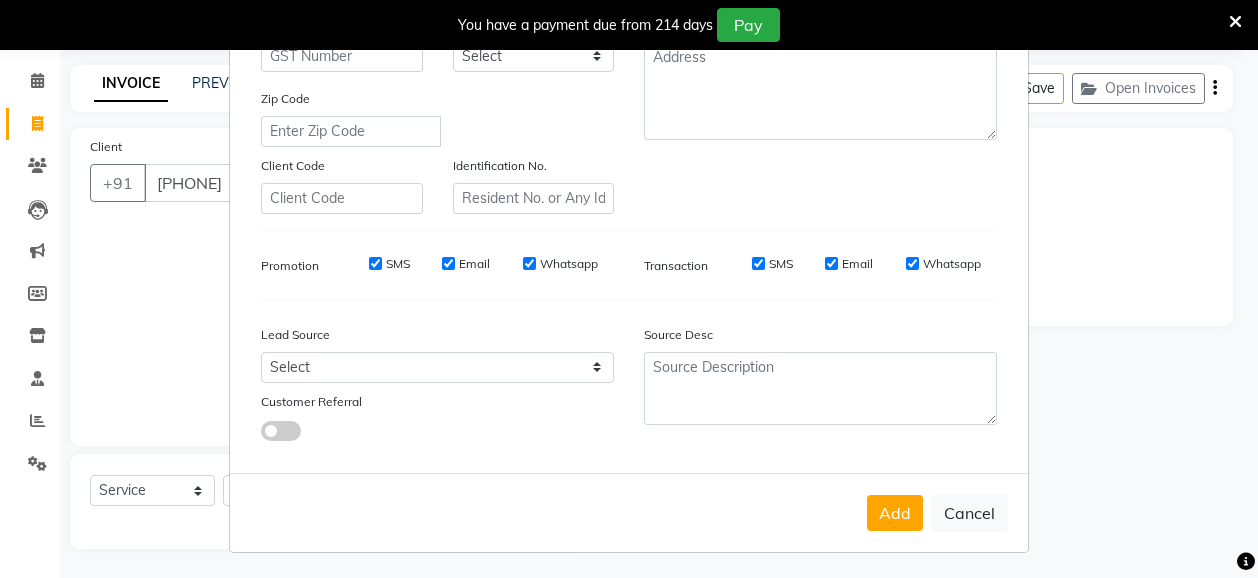 scroll, scrollTop: 0, scrollLeft: 0, axis: both 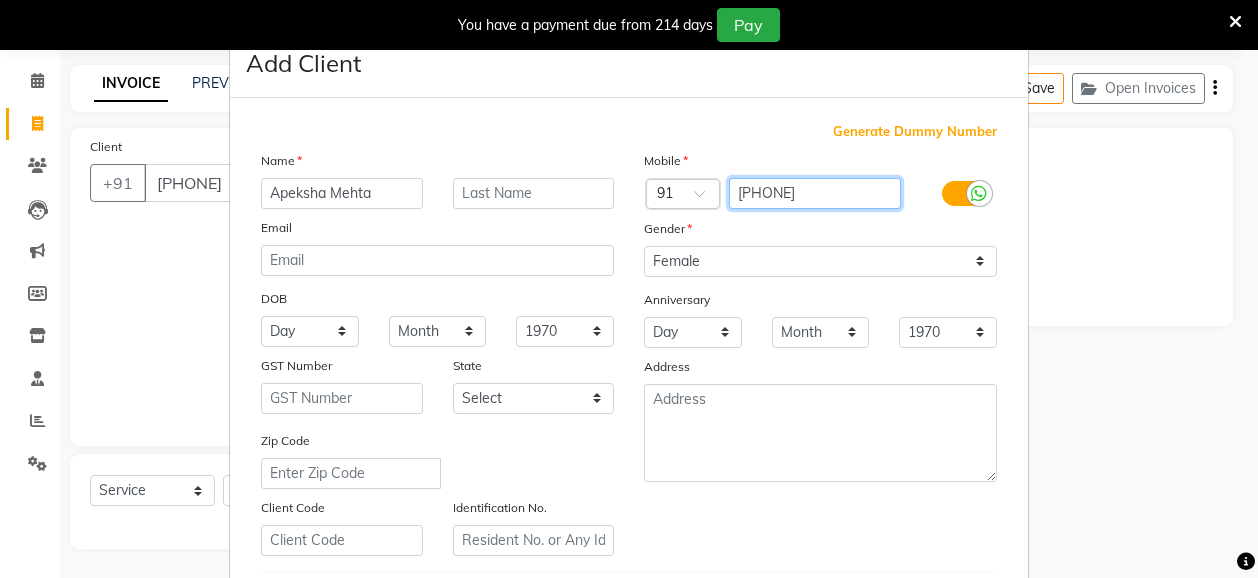 drag, startPoint x: 820, startPoint y: 184, endPoint x: 724, endPoint y: 193, distance: 96.42095 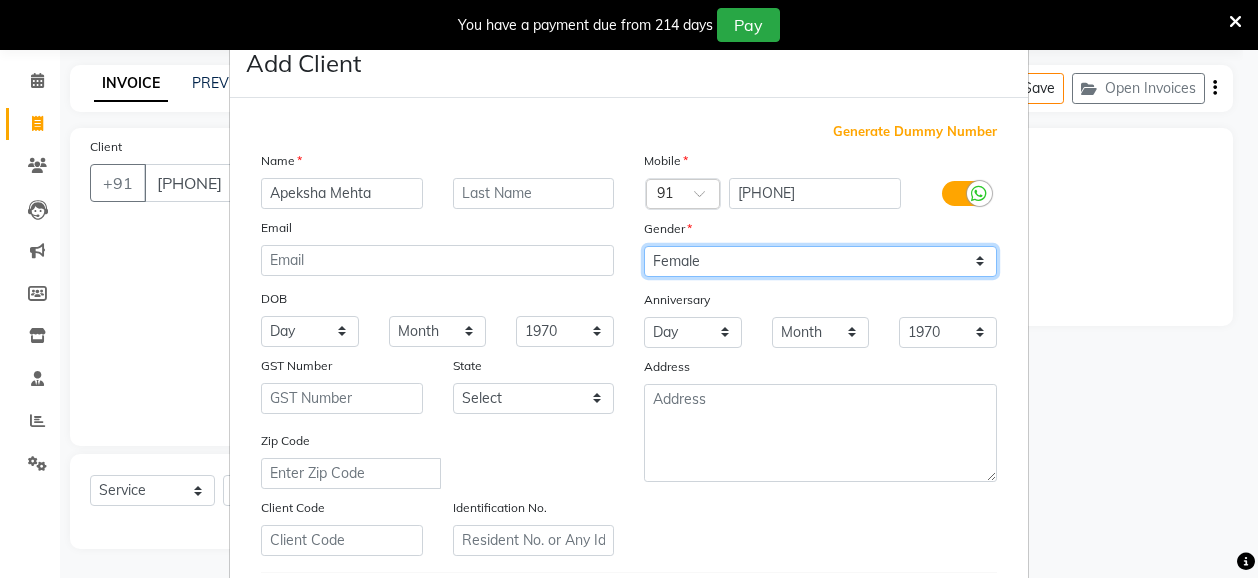 click on "Select Male Female Other Prefer Not To Say" at bounding box center [820, 261] 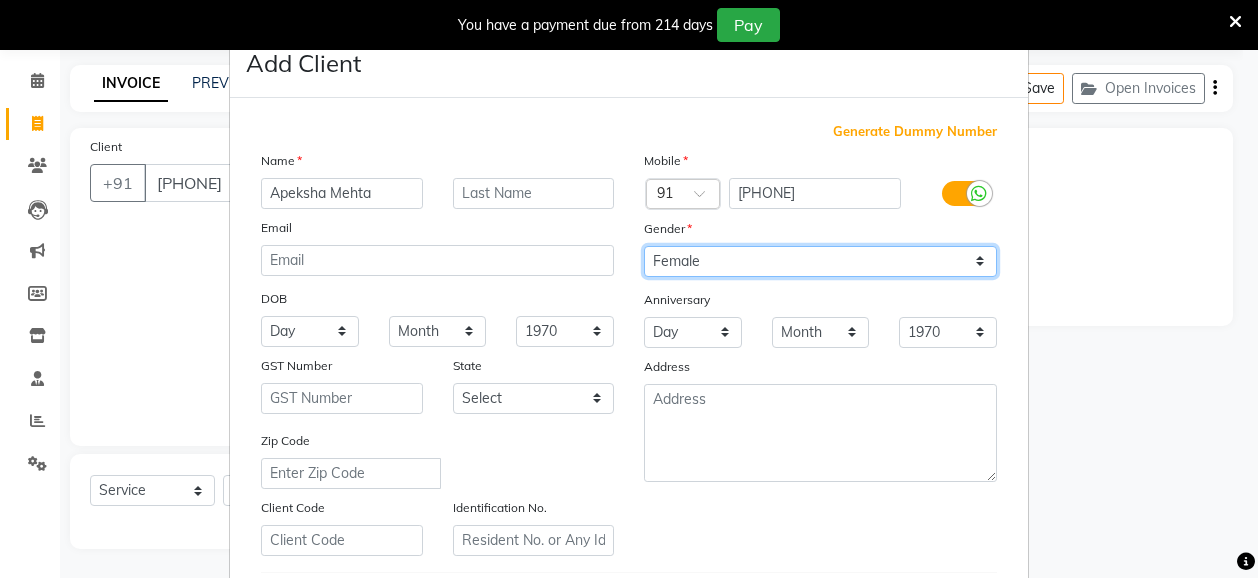 click on "Select Male Female Other Prefer Not To Say" at bounding box center [820, 261] 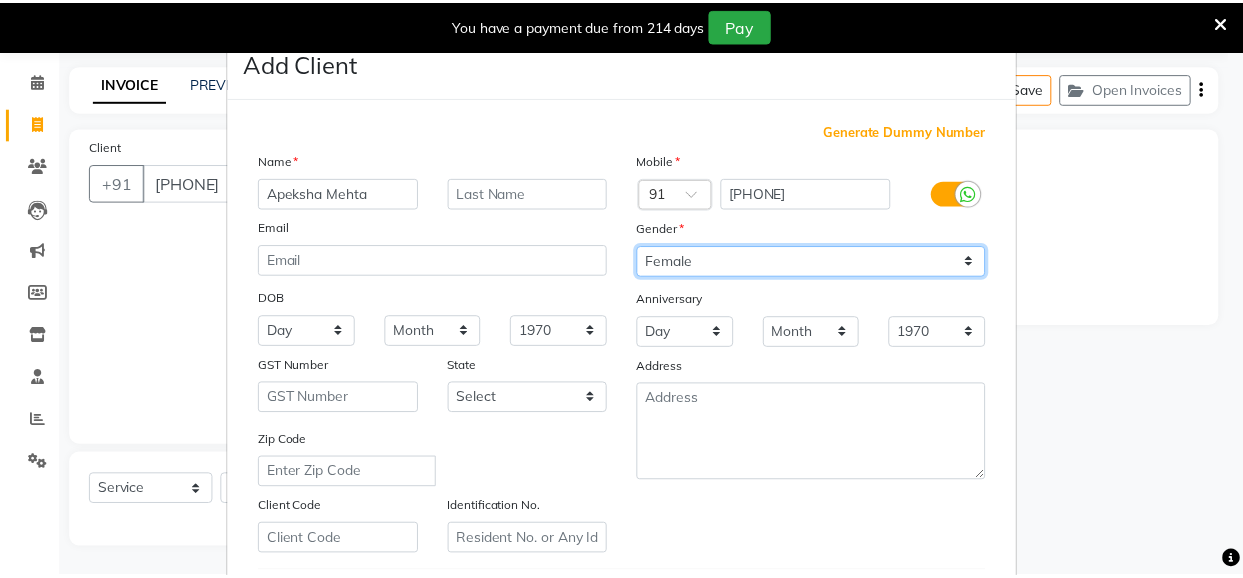 scroll, scrollTop: 342, scrollLeft: 0, axis: vertical 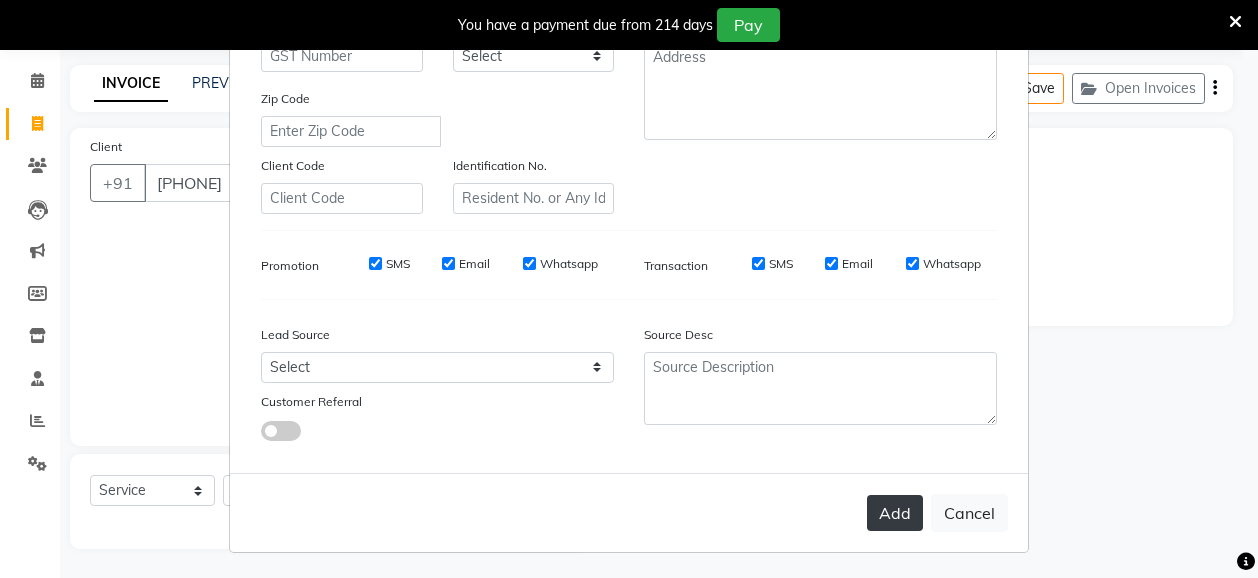 click on "Add" at bounding box center [895, 513] 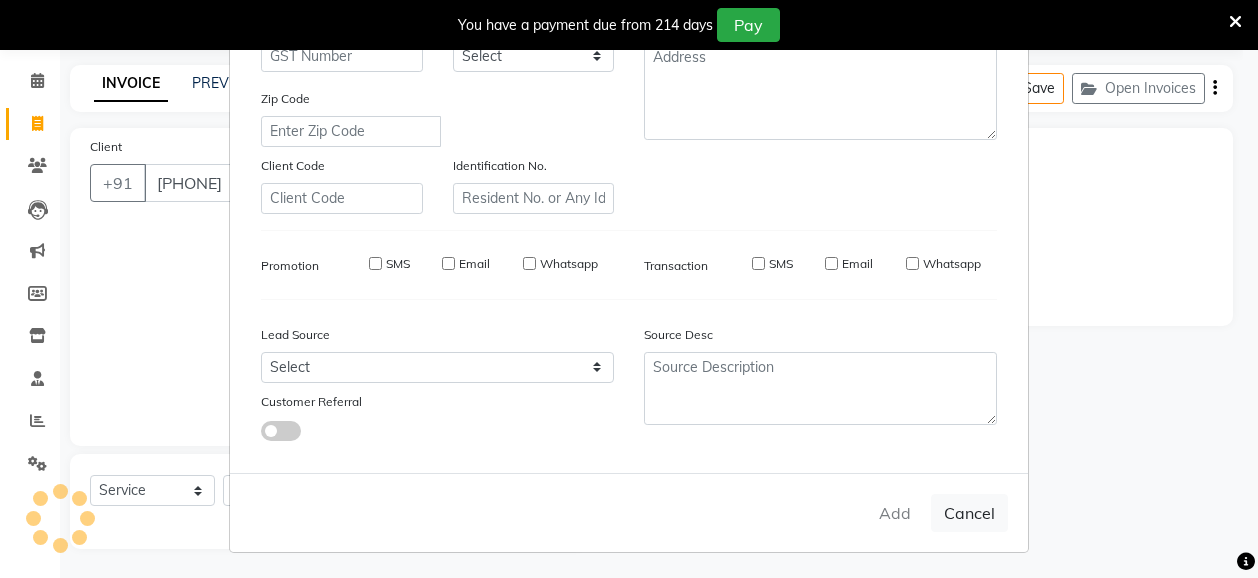 type 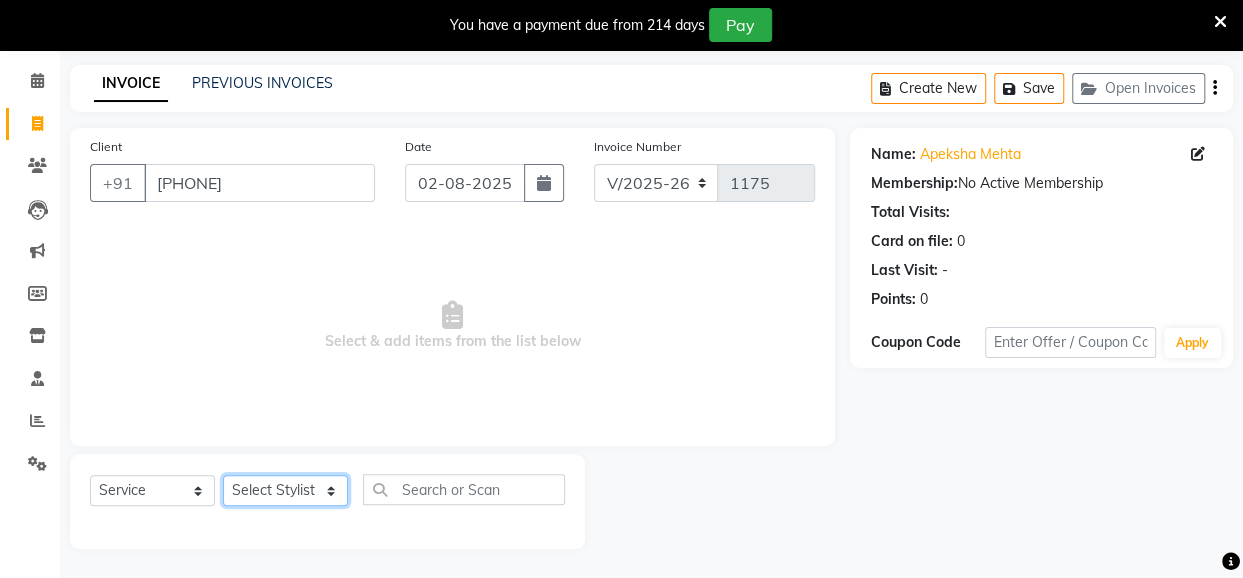 click on "Select Stylist Anita Das danish Kumkum Pasi Naseem Mansoori		 Nilam Bhanushali Nizam Shaikh			 Raju Reena Sawardekar			 Rita Pal			 Sabeena Shaikh Sameer Balwar Sangeeta Rajbhar Seja Jaiswal Shahib Shaves Salmani			 Sneha" 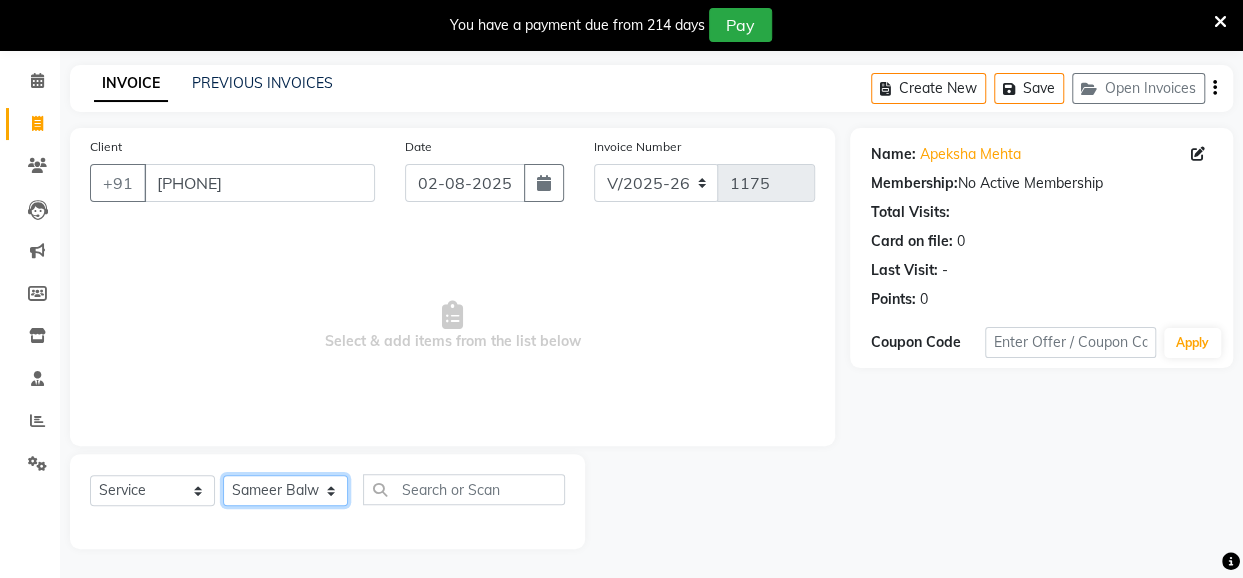 click on "Select Stylist Anita Das danish Kumkum Pasi Naseem Mansoori		 Nilam Bhanushali Nizam Shaikh			 Raju Reena Sawardekar			 Rita Pal			 Sabeena Shaikh Sameer Balwar Sangeeta Rajbhar Seja Jaiswal Shahib Shaves Salmani			 Sneha" 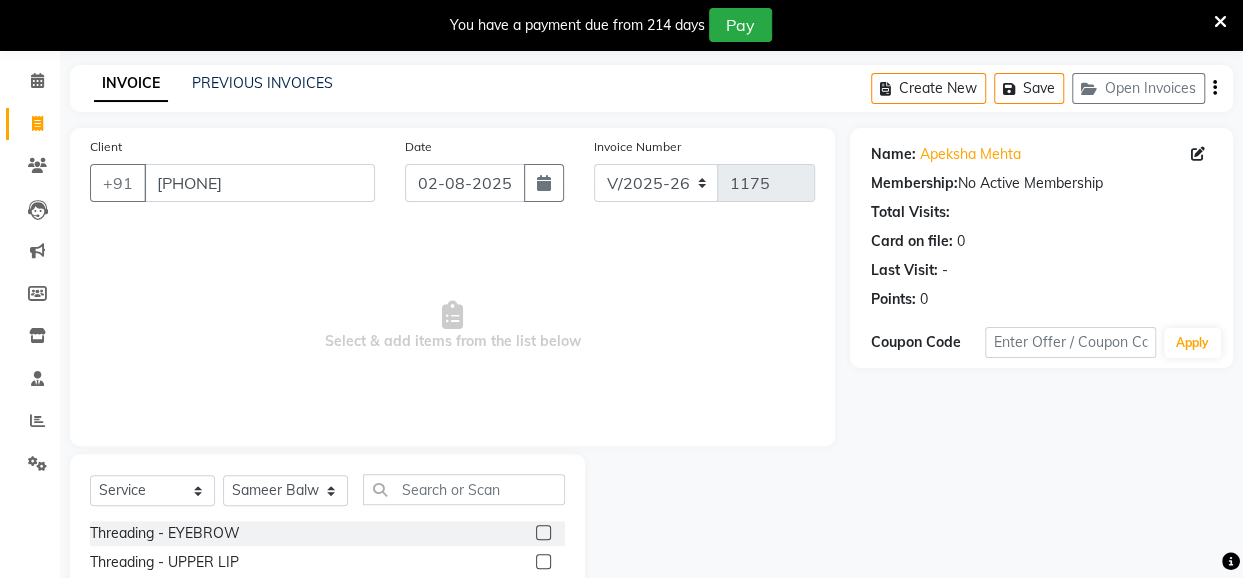 click on "Select  Service  Product  Membership  Package Voucher Prepaid Gift Card  Select Stylist Anita Das danish Kumkum Pasi Naseem Mansoori		 Nilam Bhanushali Nizam Shaikh			 Raju Reena Sawardekar			 Rita Pal			 Sabeena Shaikh Sameer Balwar Sangeeta Rajbhar Seja Jaiswal Shahib Shaves Salmani			 Sneha Threading - EYEBROW  Threading - UPPER LIP  Threading - LOWER LIP  Threading - CHIN  Threading - FOREHEAD  Threading - SIDE LOCK  Threading - NOSE  Threading - CHEEKS  Threading - FULL FACE  Back massage  Neck threading  Waxing (Regular Wax) - Female - FULL ARMS  Waxing (Regular Wax) - Female - FULL LEGS  Waxing (Regular Wax) - Female - UNDERARMS  Waxing (Regular Wax) - Female - HALF ARM  Waxing (Regular Wax) - Female - HALF LEG  Waxing (Regular Wax) - Female - HALF BACK/FRONT  Waxing (Regular Wax) - Female - BACK  Waxing (Regular Wax) - Female - FRONT  Waxing (Regular Wax) - Female - STOMACH  Waxing (Regular Wax) - Female - BUTTOCKS  Waxing (Regular Wax) - Female - BIKINI LINE  Waxing (Regular Wax) - Female - CHIN" 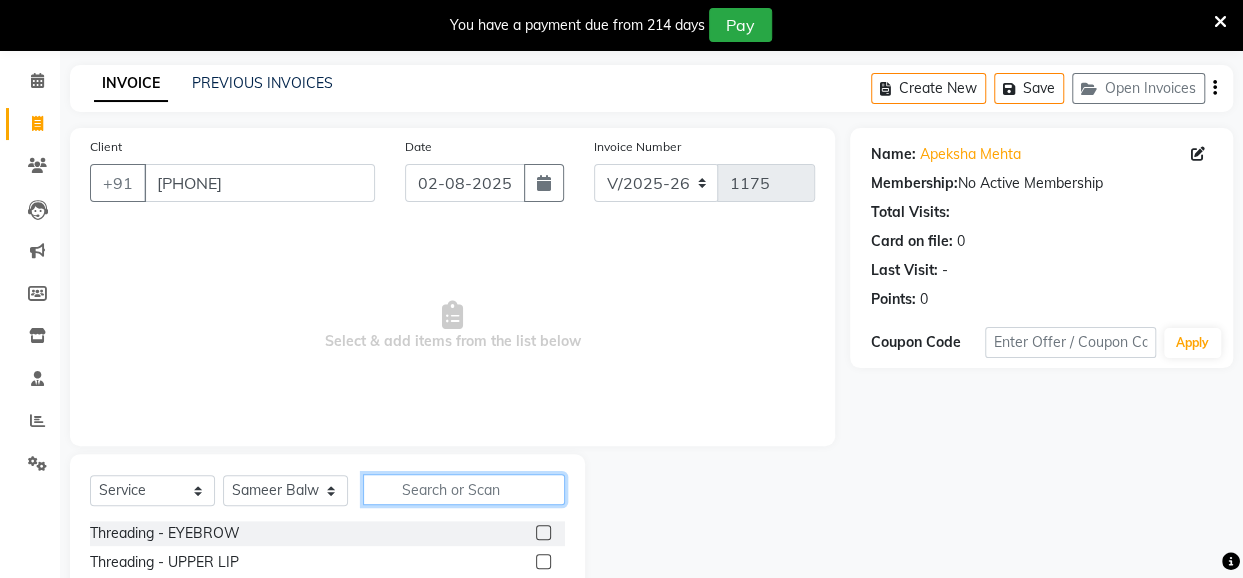click 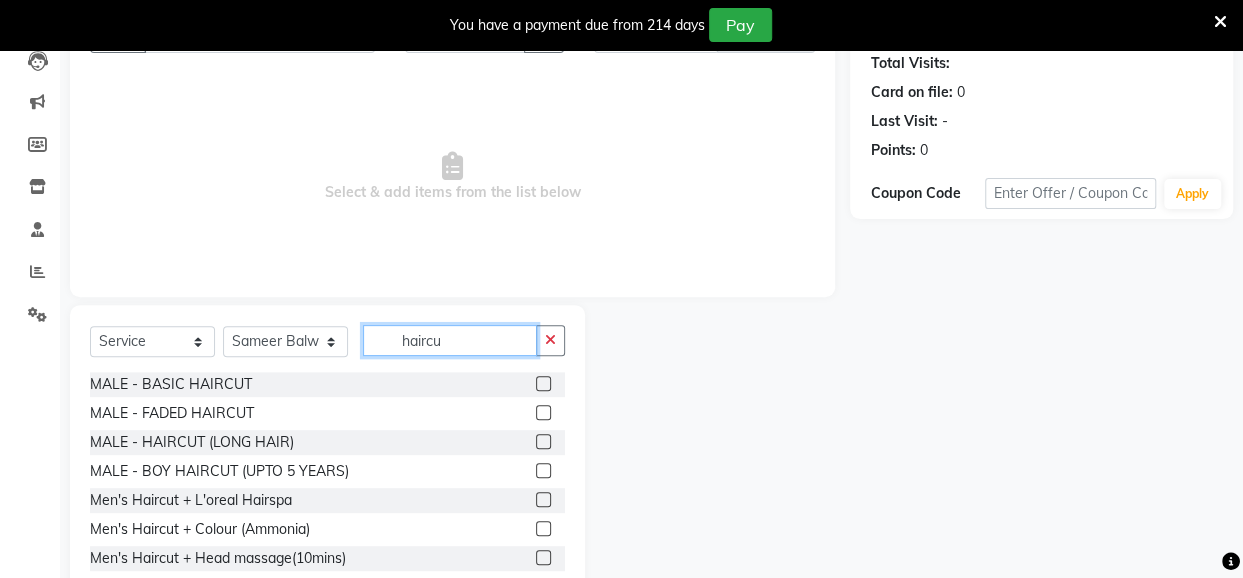 scroll, scrollTop: 271, scrollLeft: 0, axis: vertical 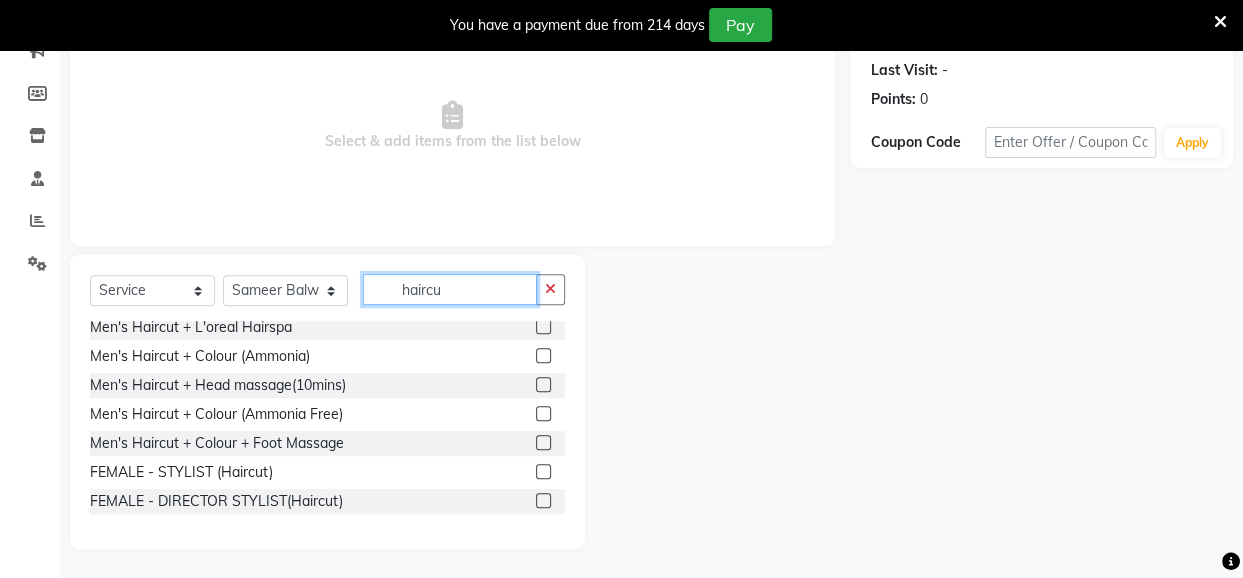 type on "haircu" 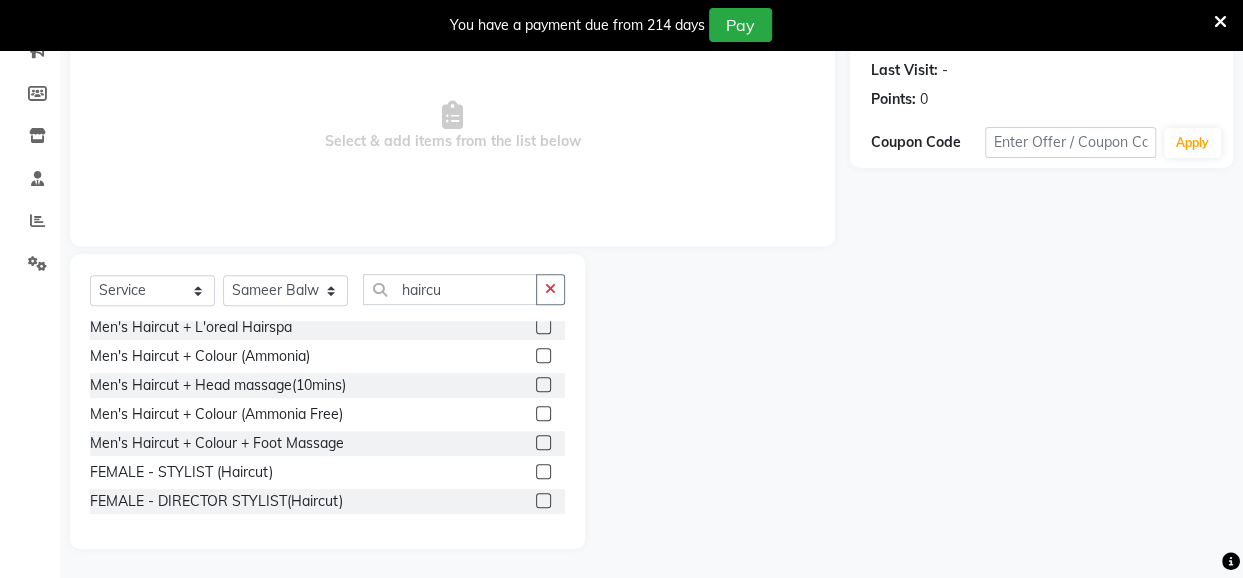 click 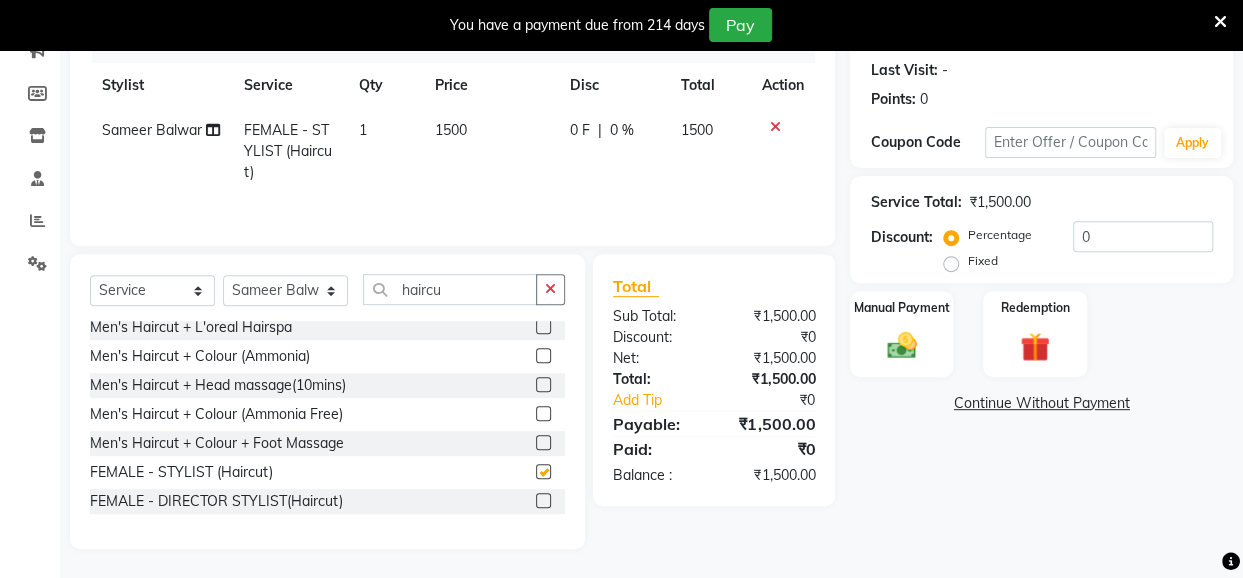 checkbox on "false" 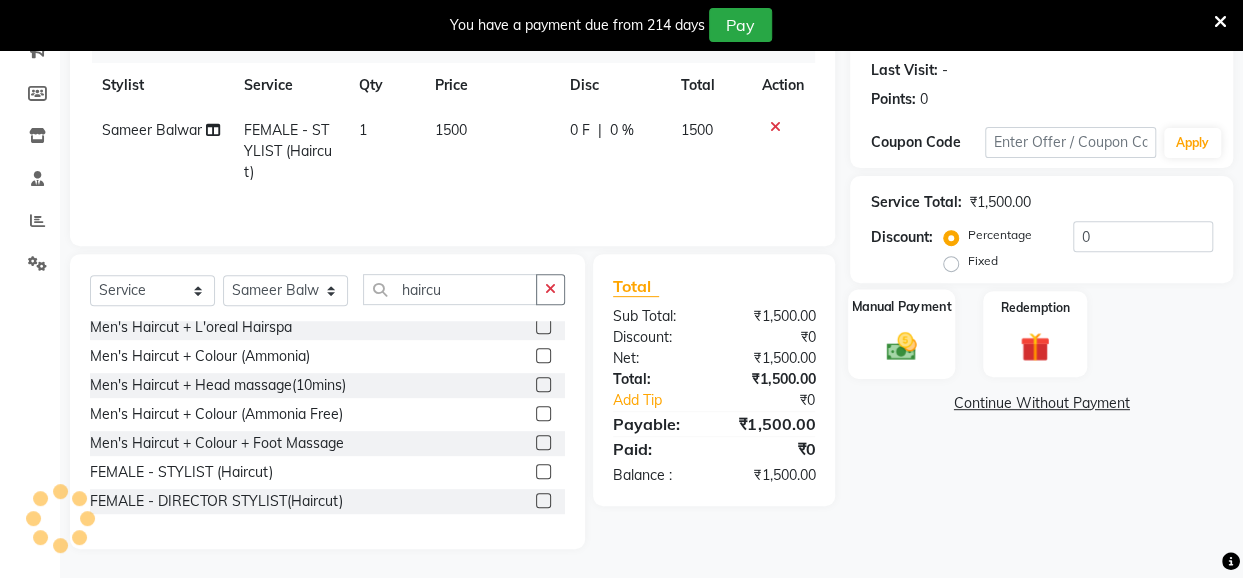 click 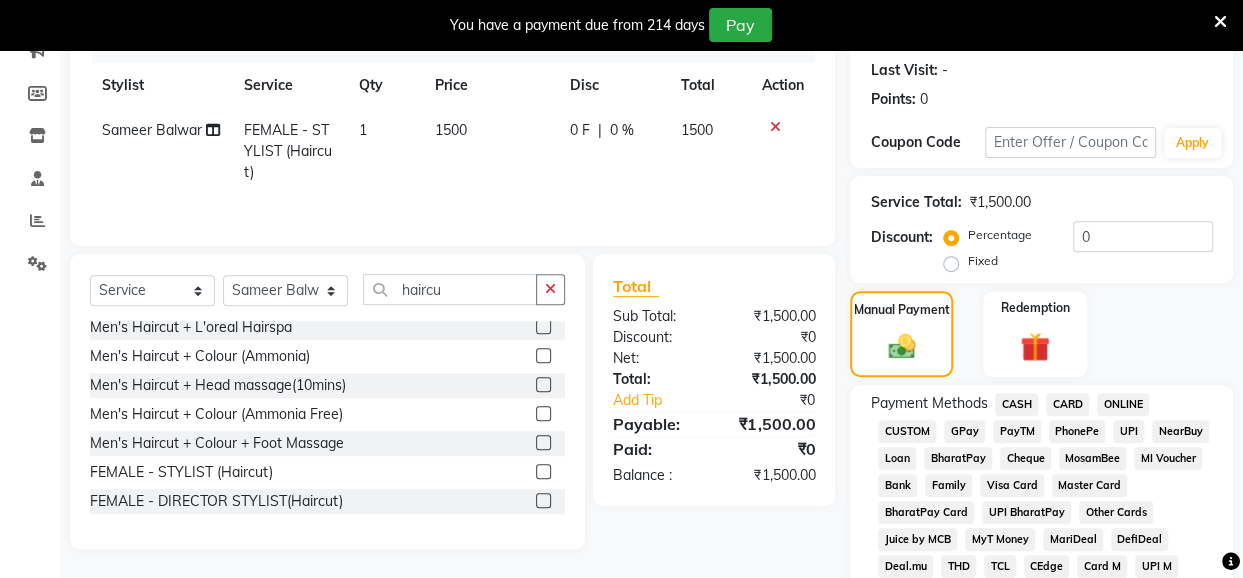 click on "UPI" 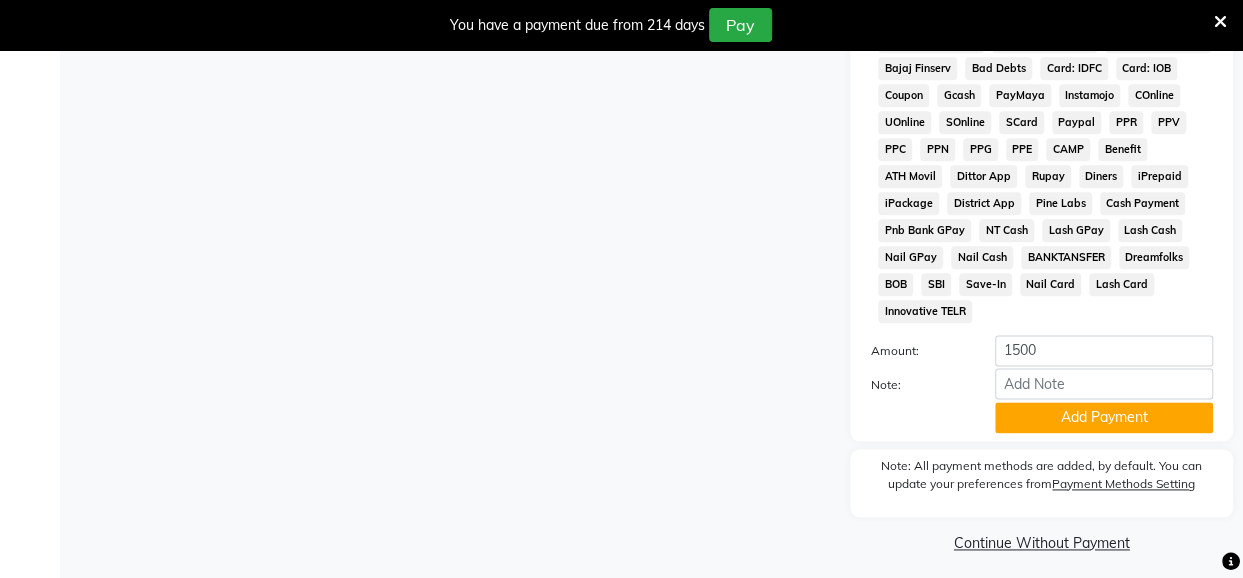 scroll, scrollTop: 1082, scrollLeft: 0, axis: vertical 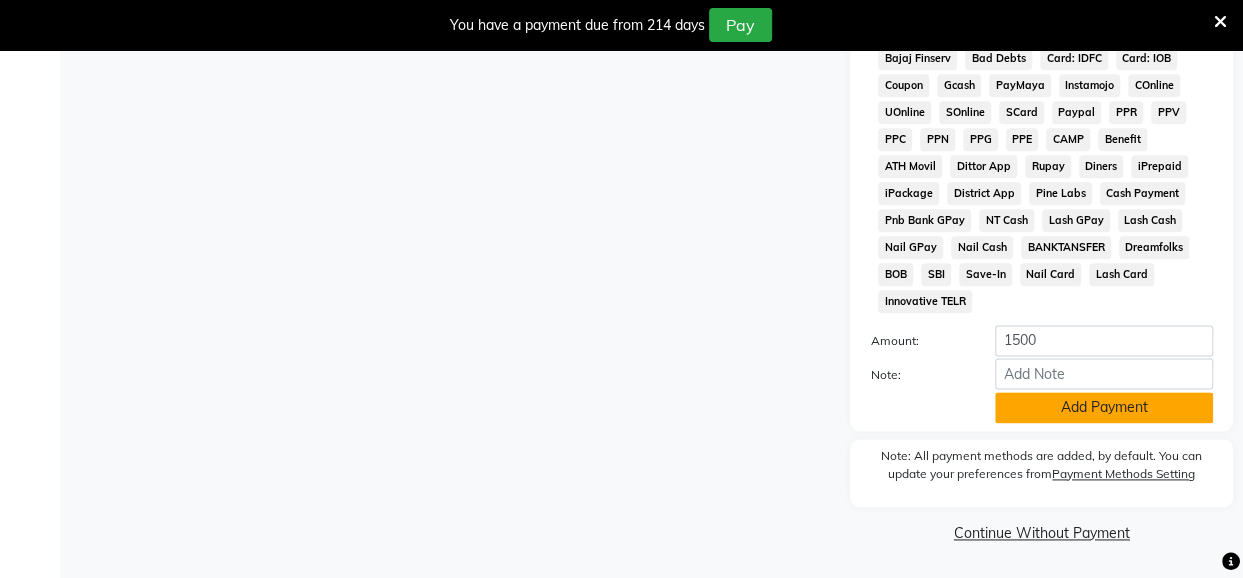 click on "Add Payment" 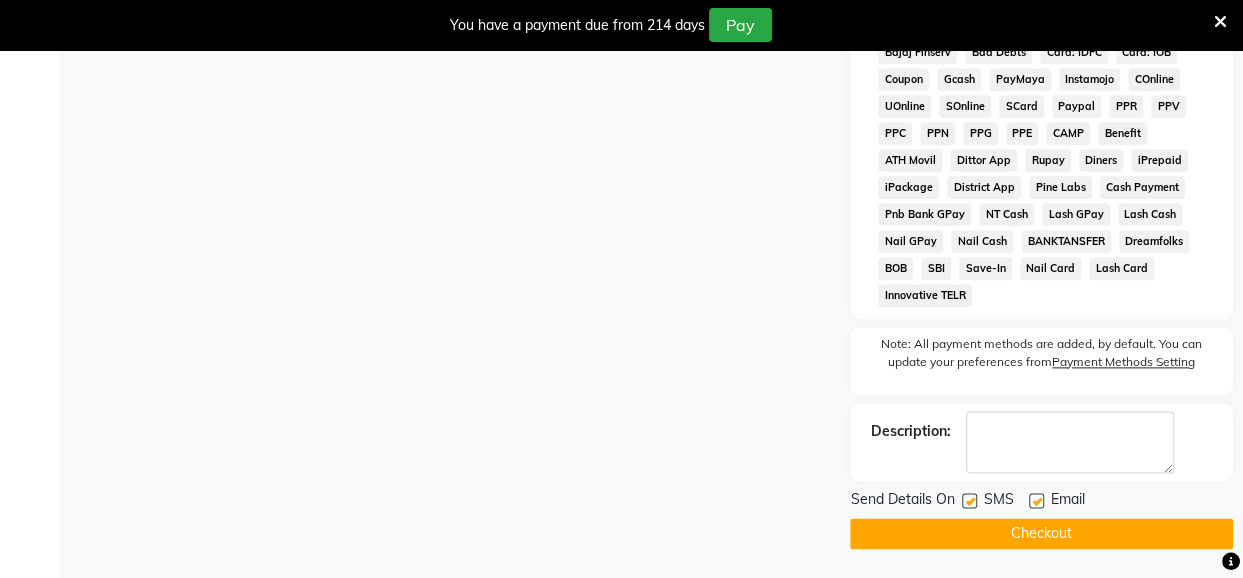 click on "Checkout" 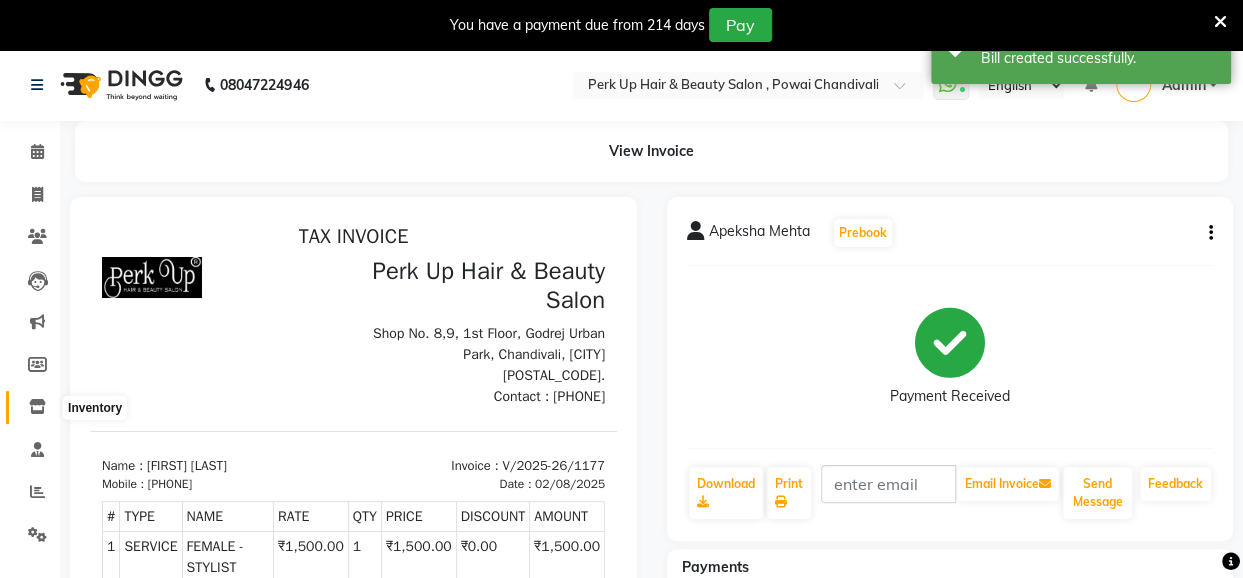 scroll, scrollTop: 0, scrollLeft: 0, axis: both 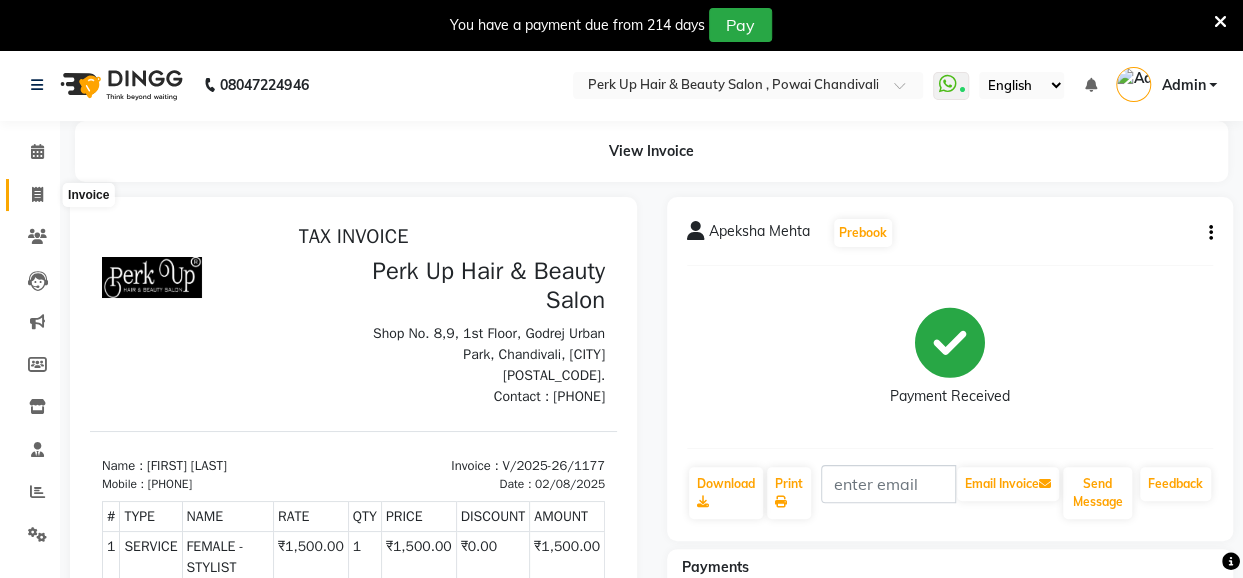 click 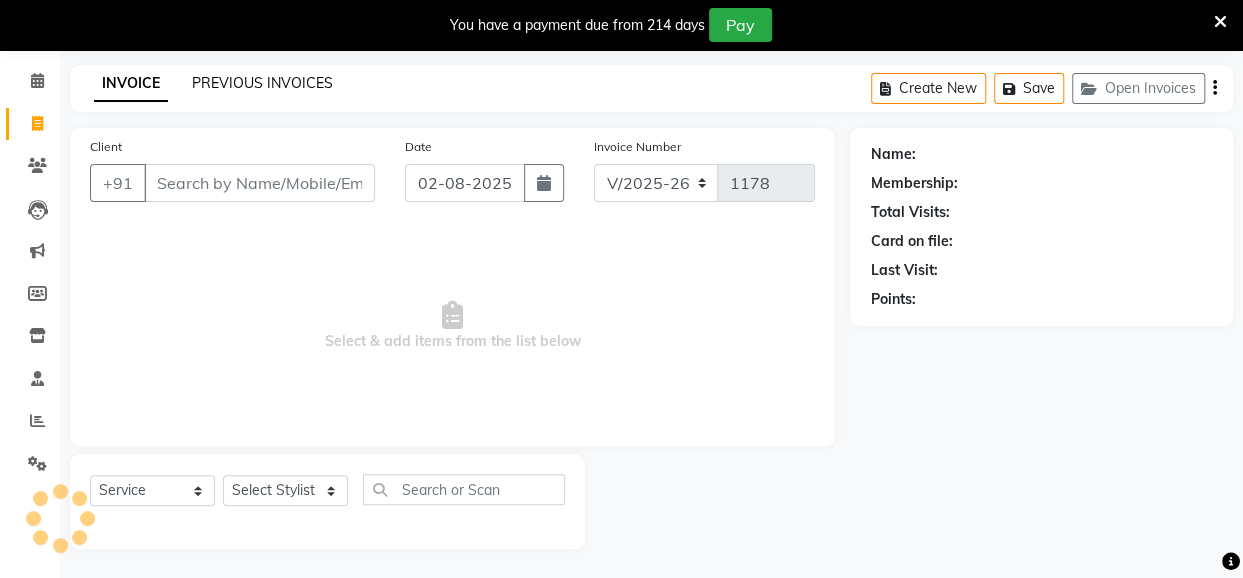 click on "PREVIOUS INVOICES" 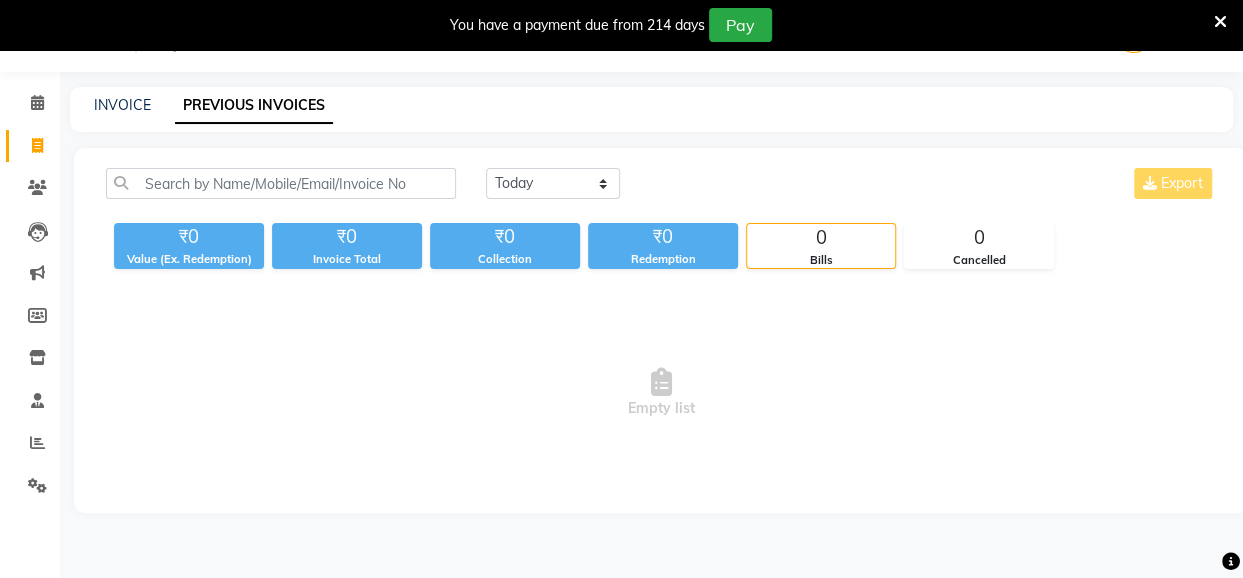 scroll, scrollTop: 71, scrollLeft: 0, axis: vertical 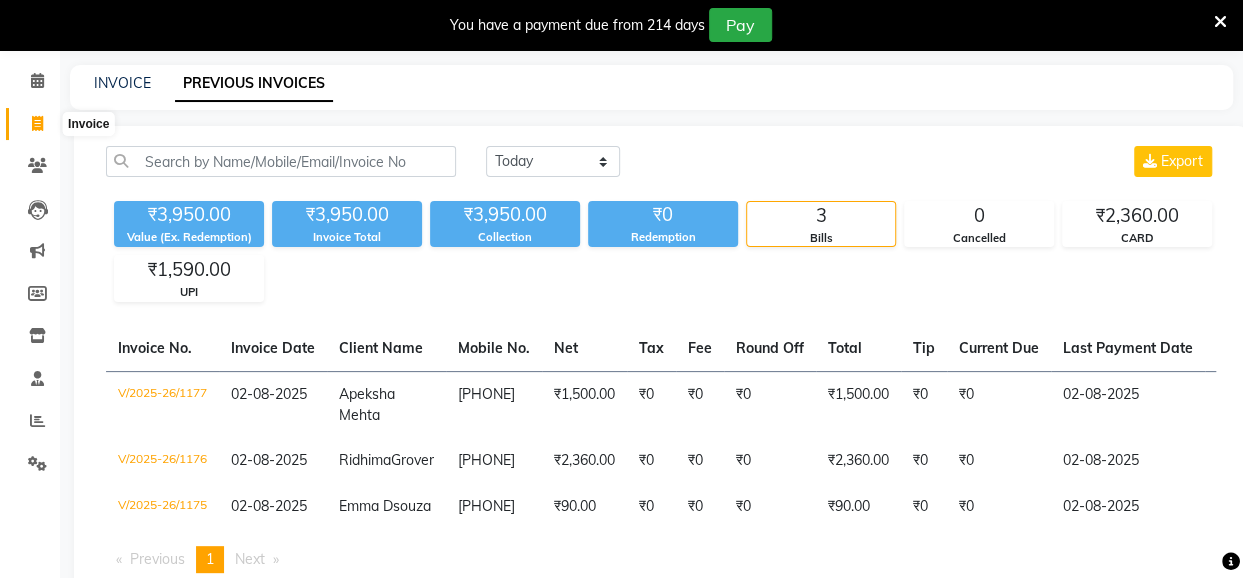 click 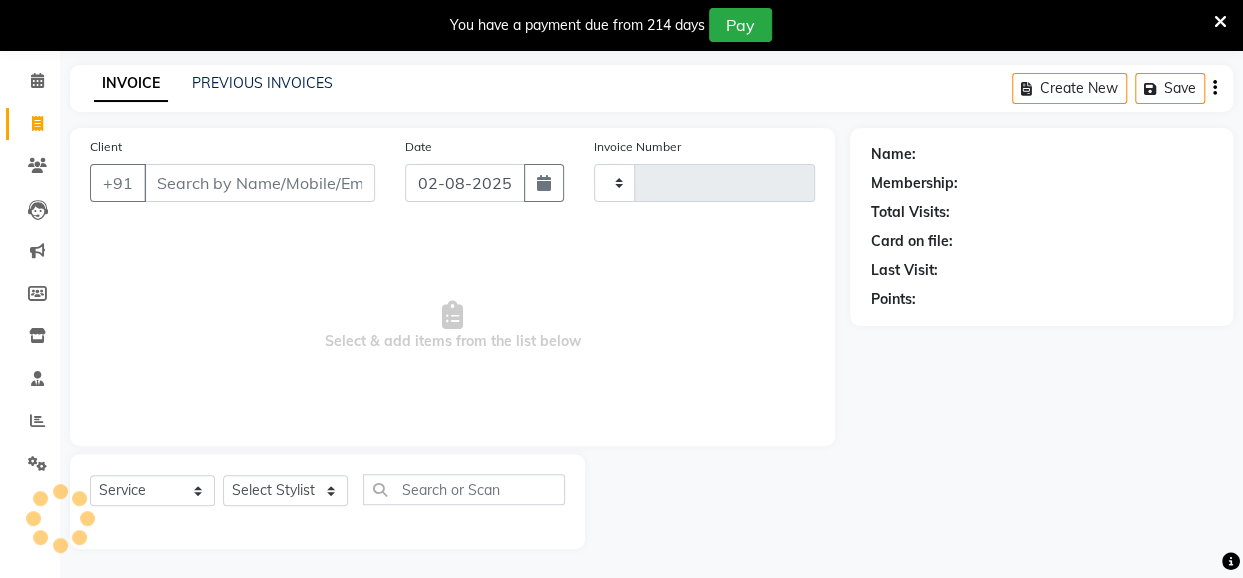 type on "1178" 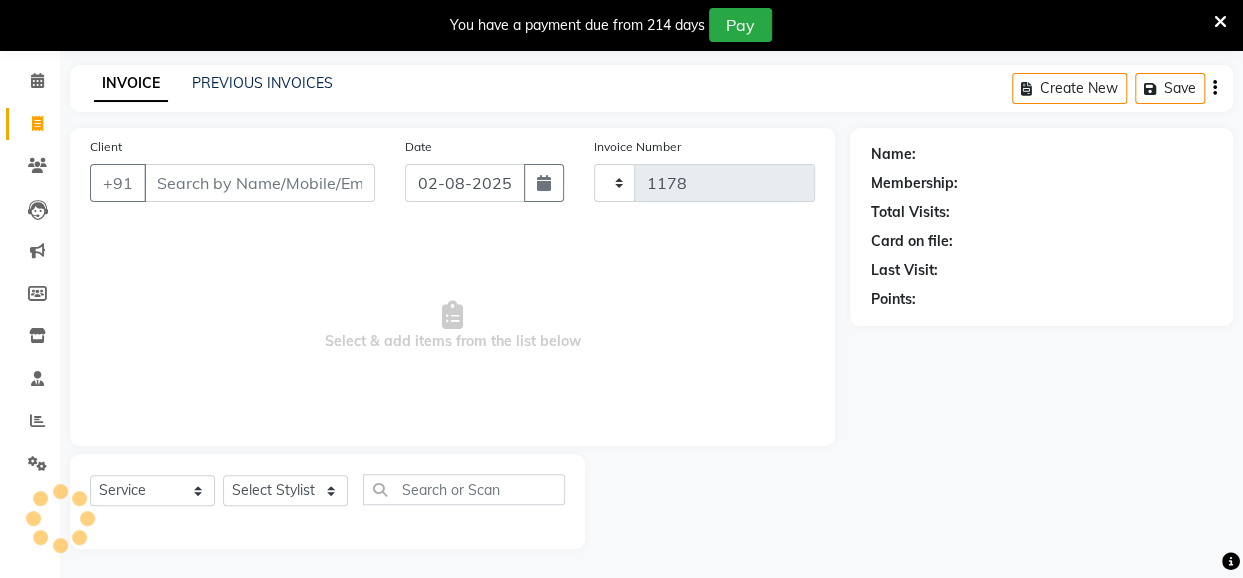 select on "5131" 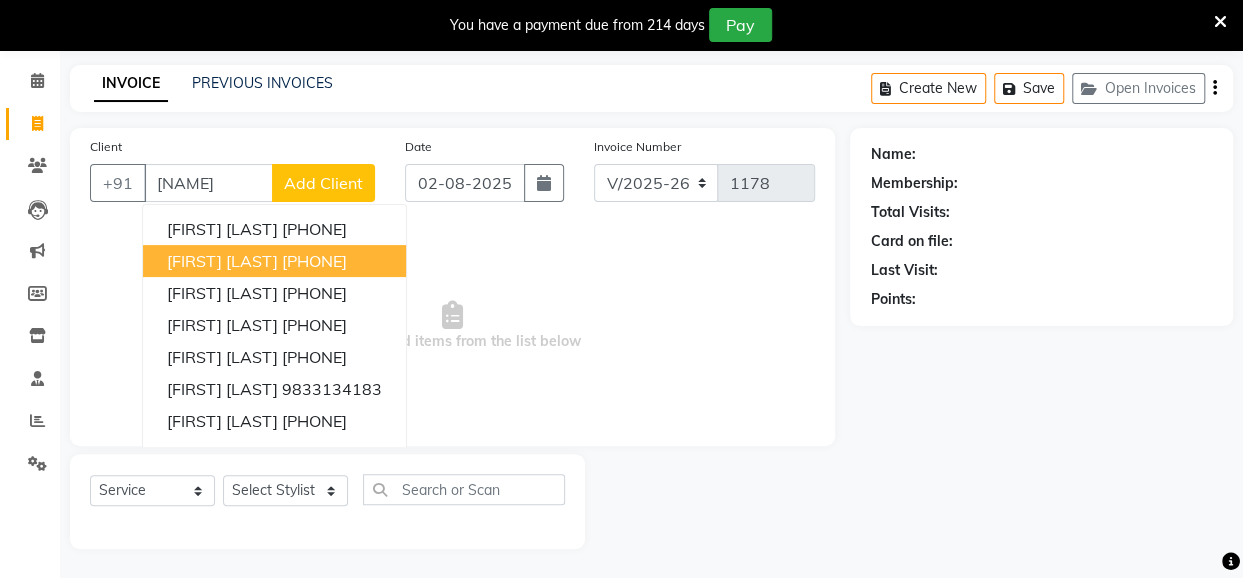 click on "8424038511" at bounding box center [314, 261] 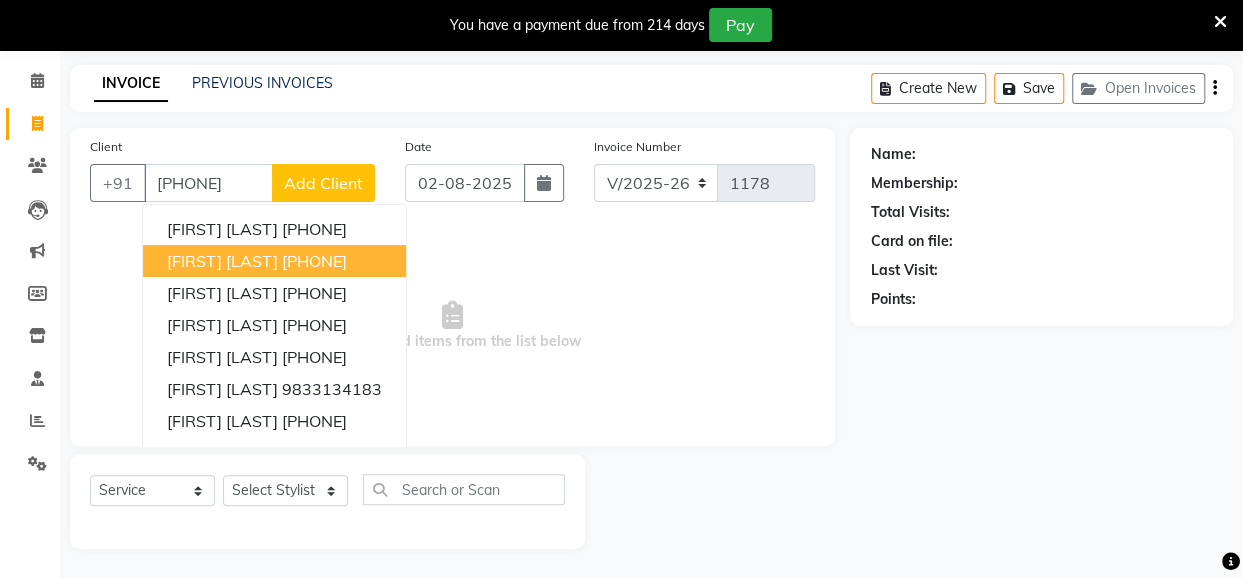 type on "8424038511" 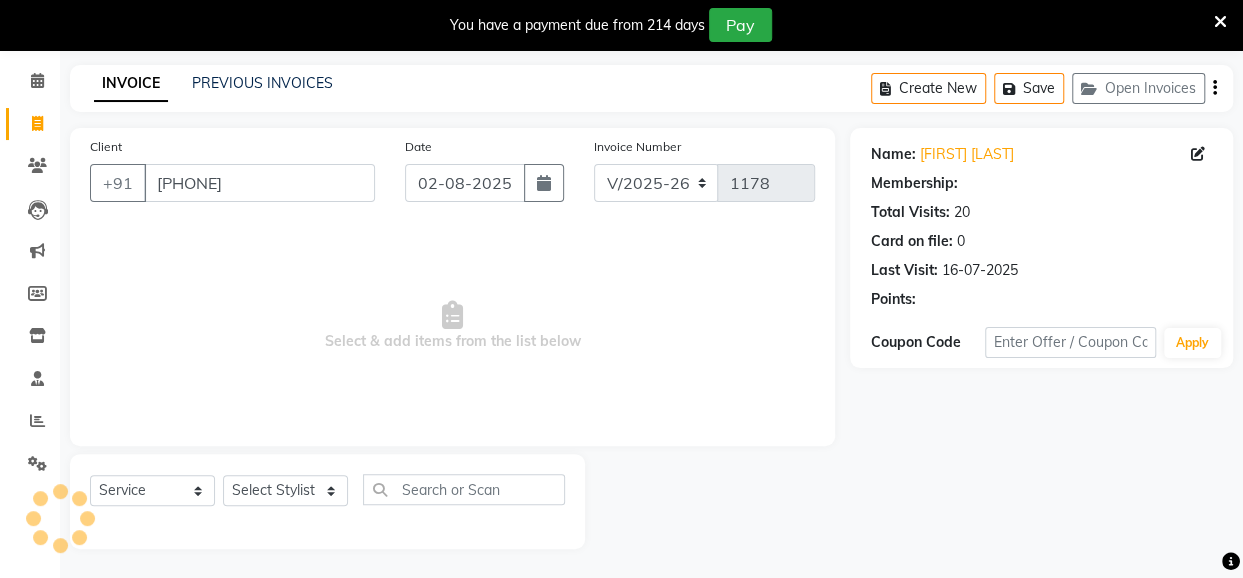 select on "1: Object" 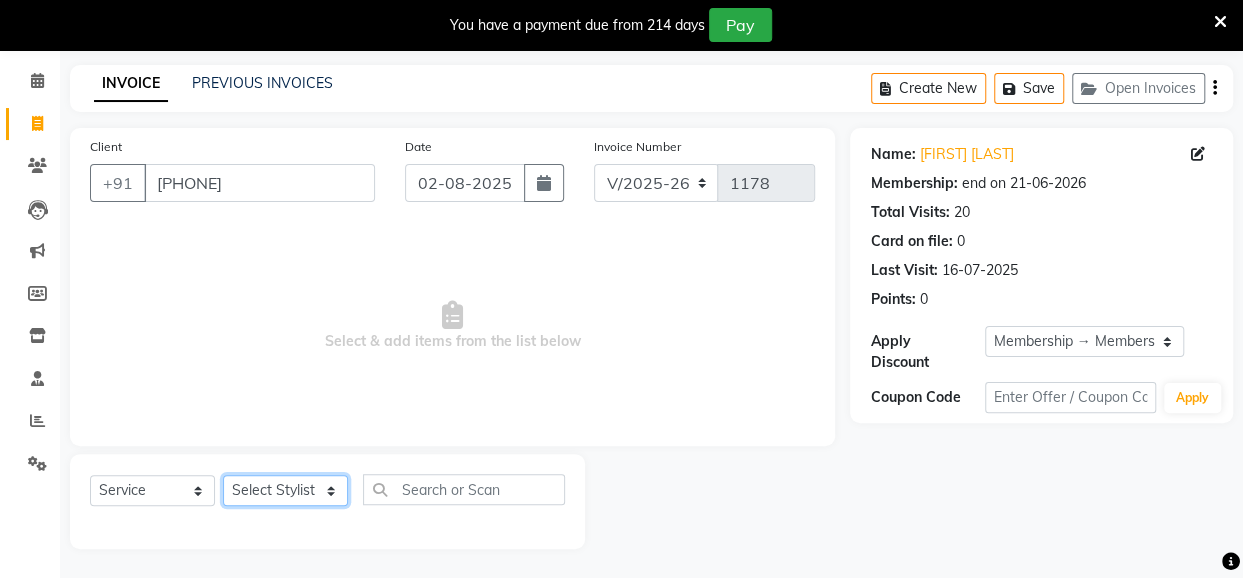 click on "Select Stylist Anita Das danish Kumkum Pasi Naseem Mansoori		 Nilam Bhanushali Nizam Shaikh			 Raju Reena Sawardekar			 Rita Pal			 Sabeena Shaikh Sameer Balwar Sangeeta Rajbhar Seja Jaiswal Shahib Shaves Salmani			 Sneha" 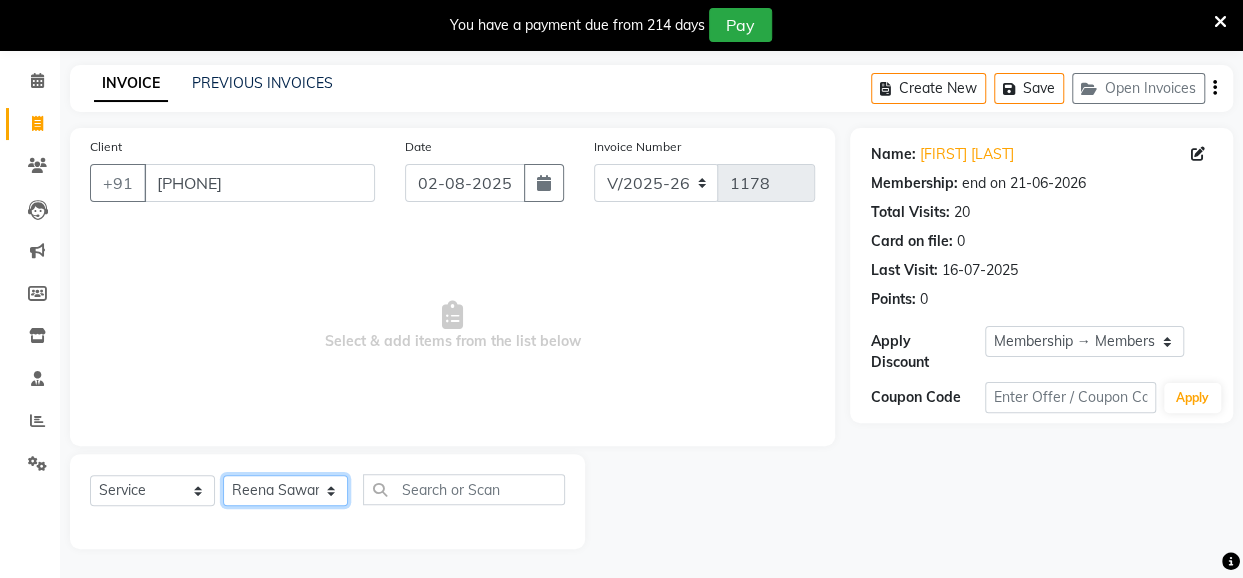 click on "Select Stylist Anita Das danish Kumkum Pasi Naseem Mansoori		 Nilam Bhanushali Nizam Shaikh			 Raju Reena Sawardekar			 Rita Pal			 Sabeena Shaikh Sameer Balwar Sangeeta Rajbhar Seja Jaiswal Shahib Shaves Salmani			 Sneha" 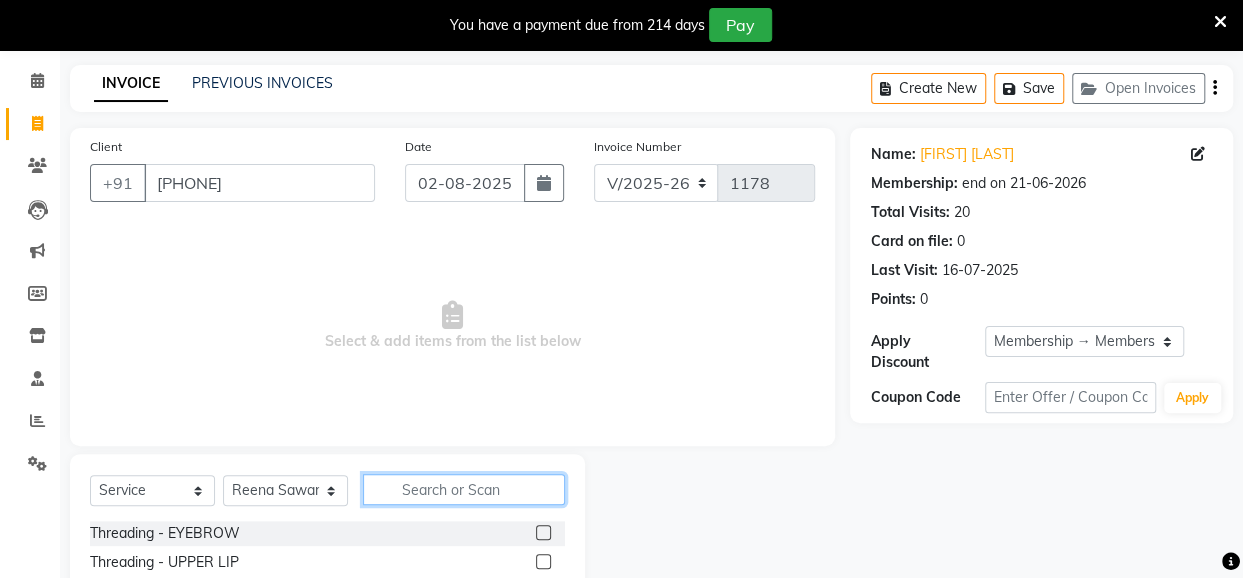click 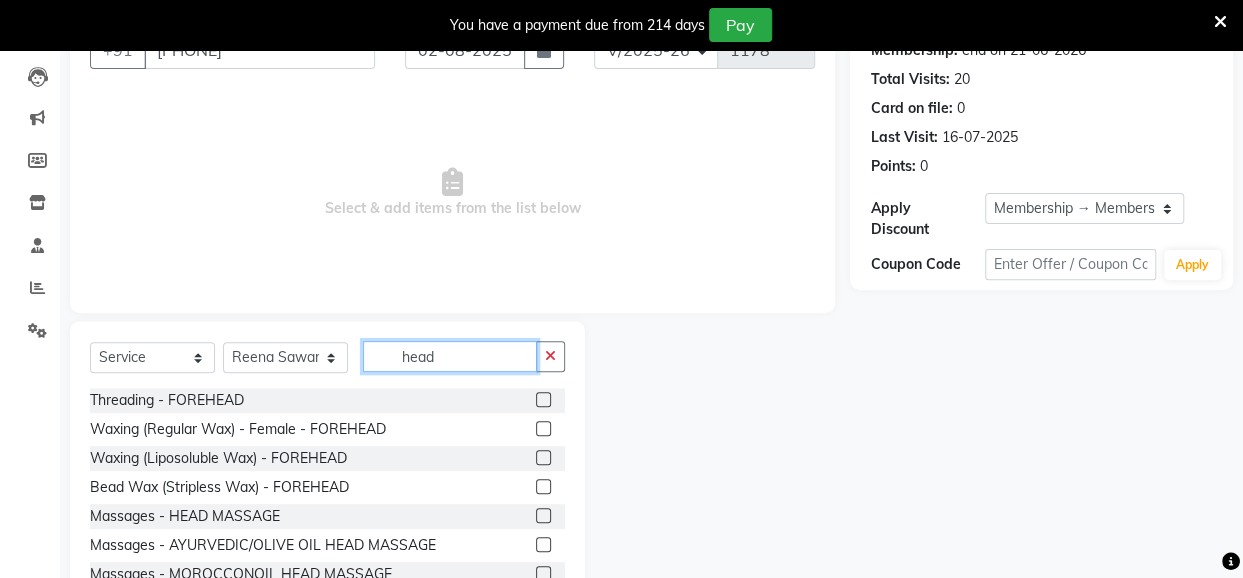 scroll, scrollTop: 271, scrollLeft: 0, axis: vertical 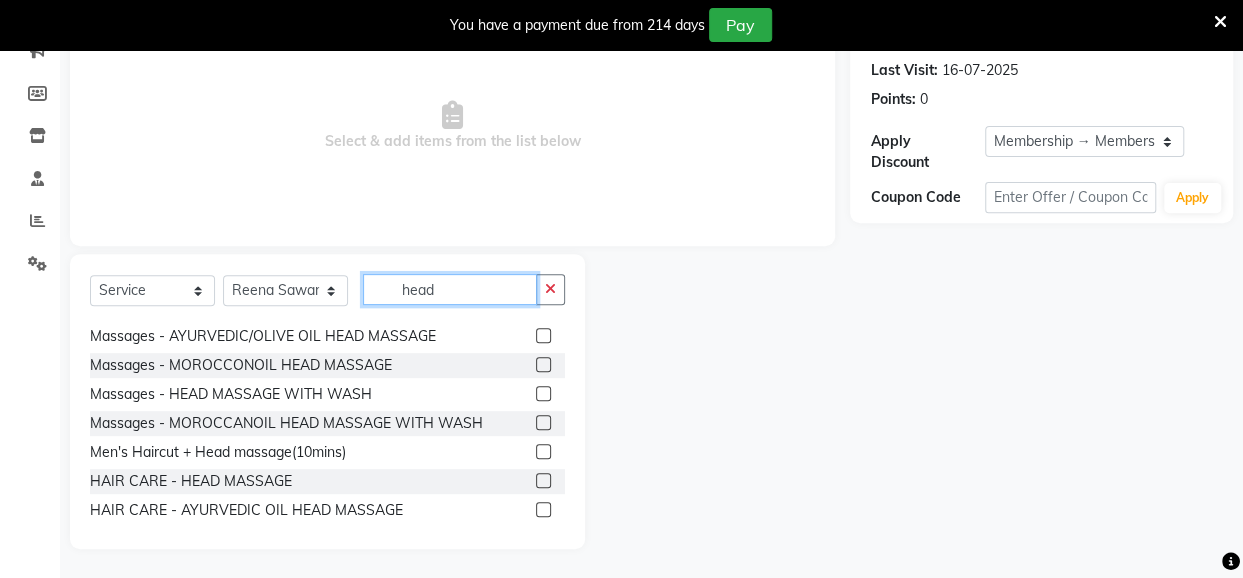type on "head" 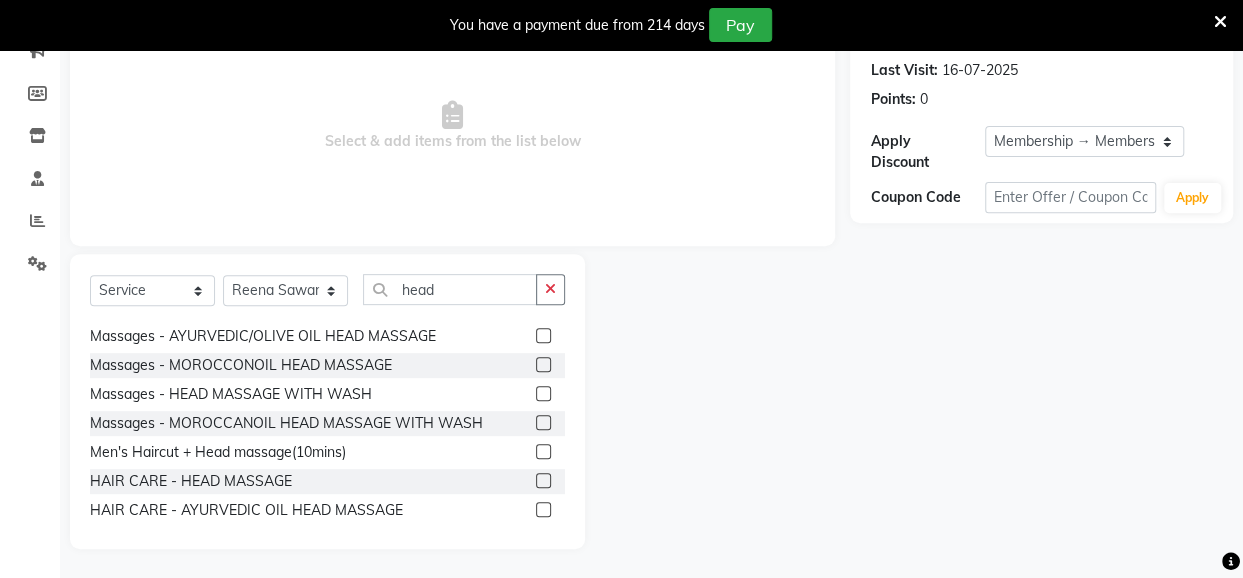 click 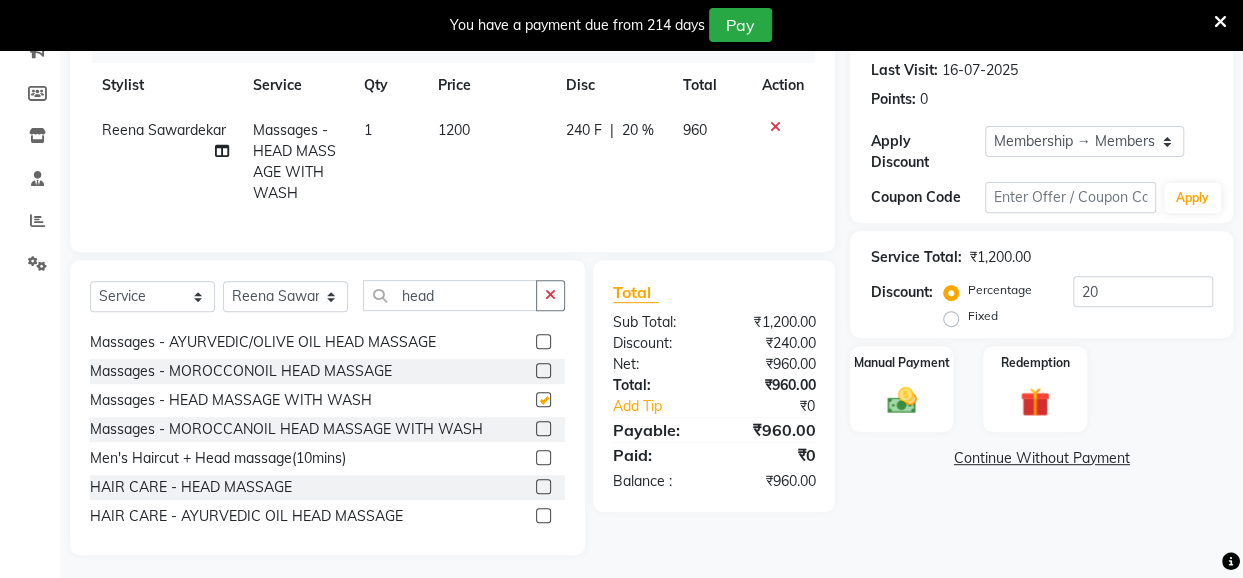 checkbox on "false" 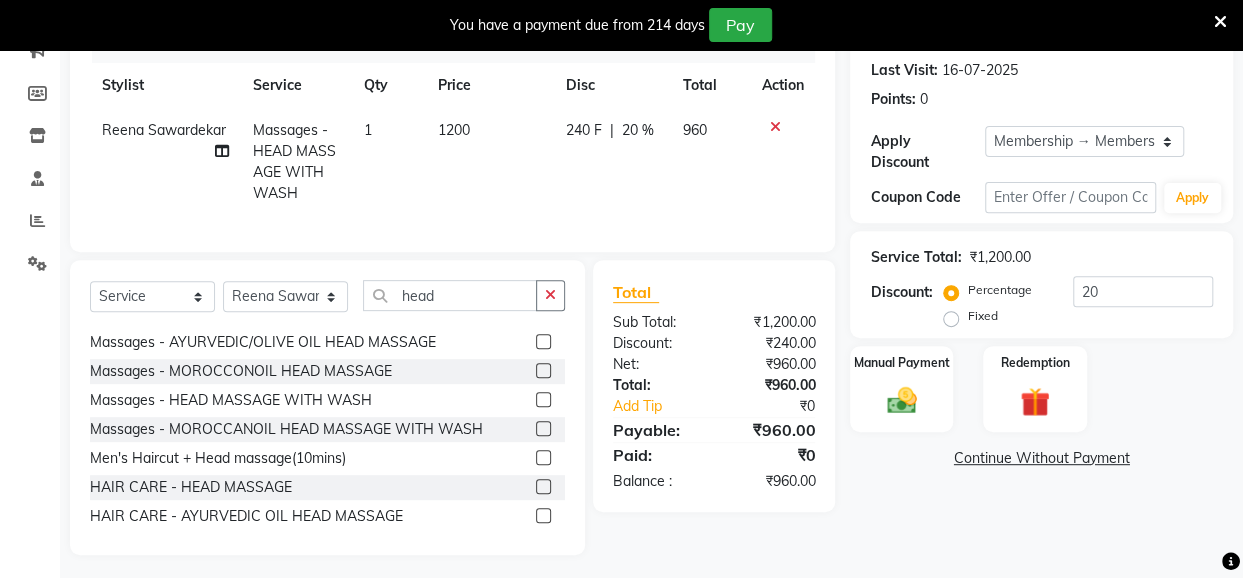 click on "1200" 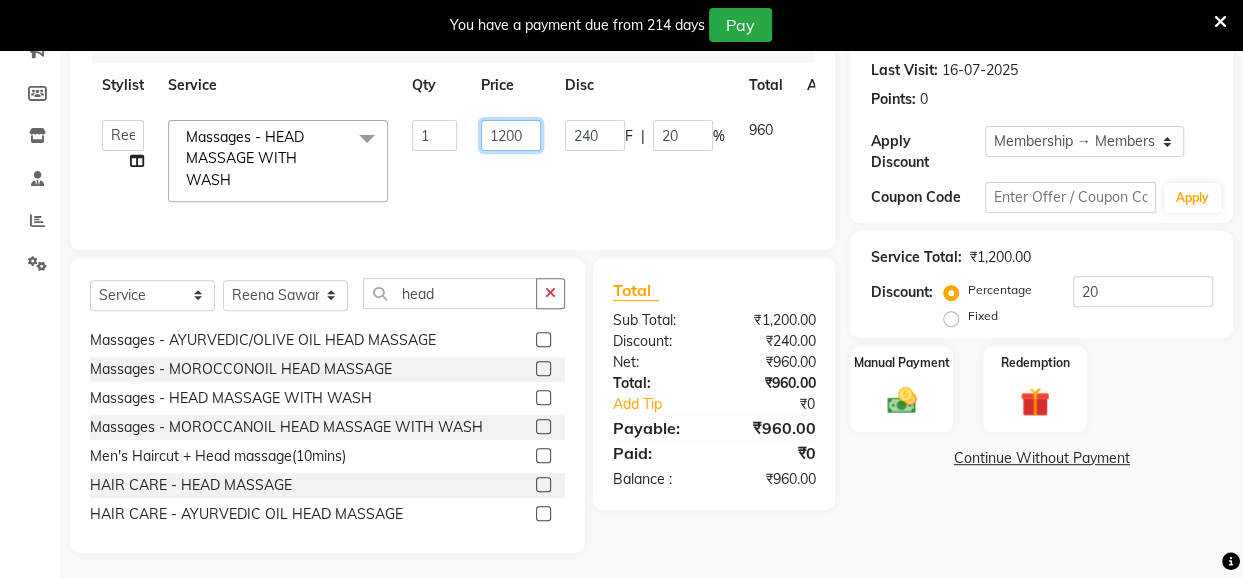 drag, startPoint x: 506, startPoint y: 137, endPoint x: 488, endPoint y: 142, distance: 18.681541 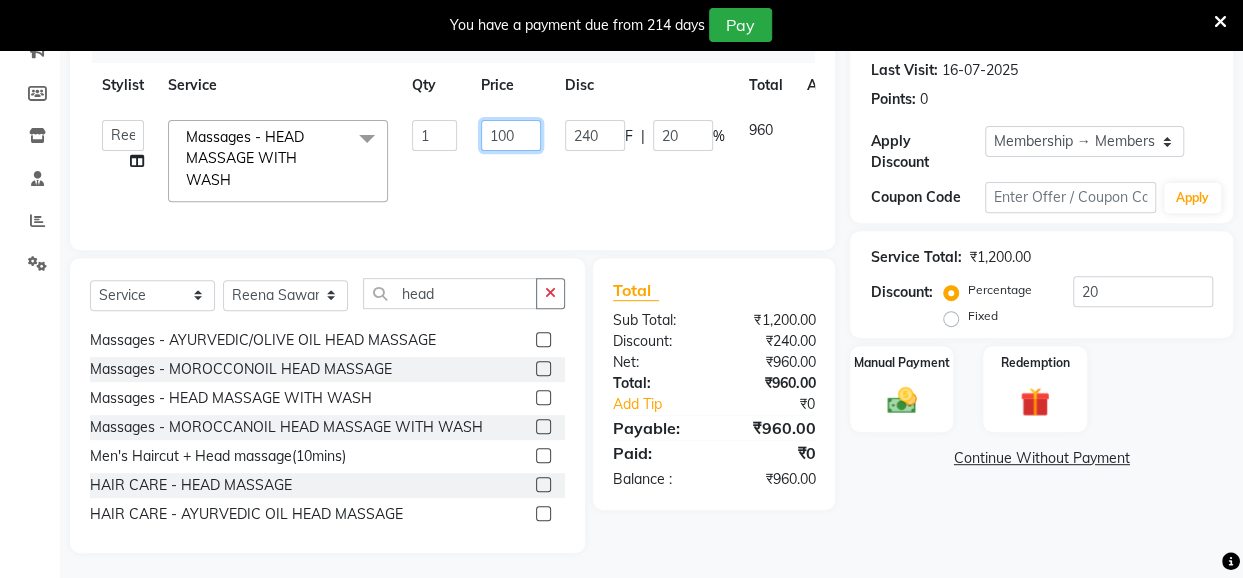 type on "1300" 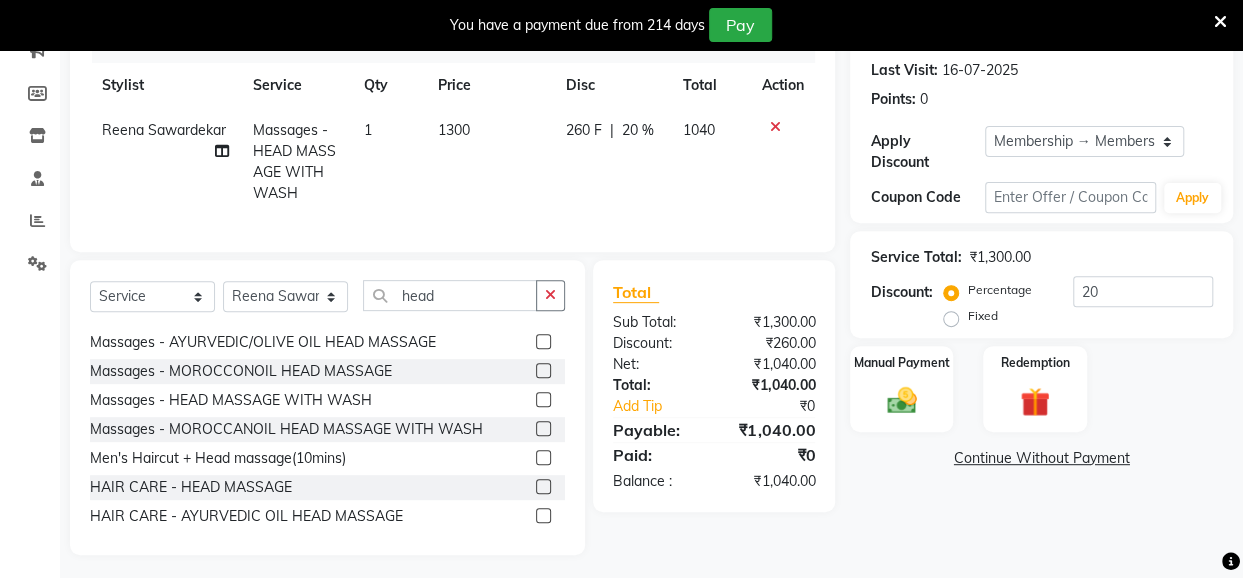 click on "1300" 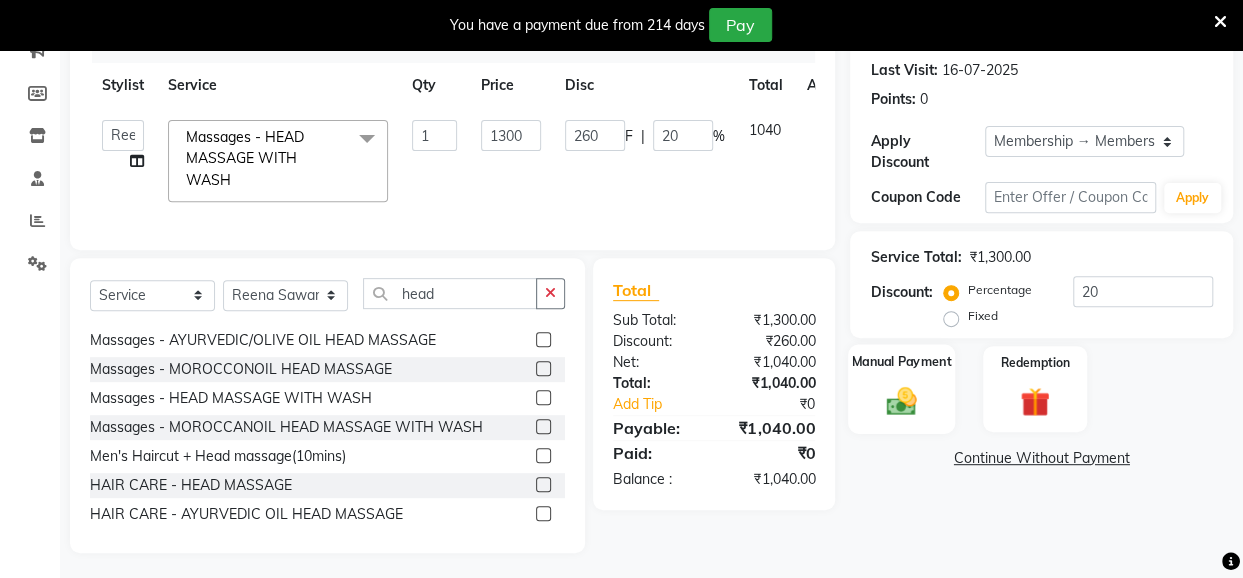 click on "Manual Payment" 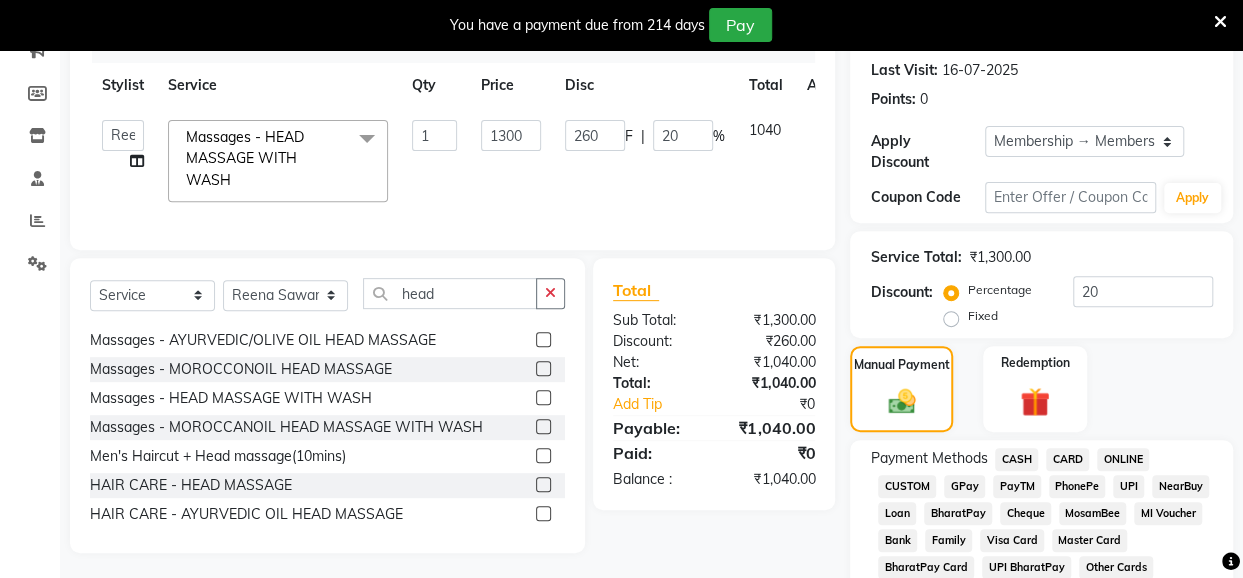 click on "UPI" 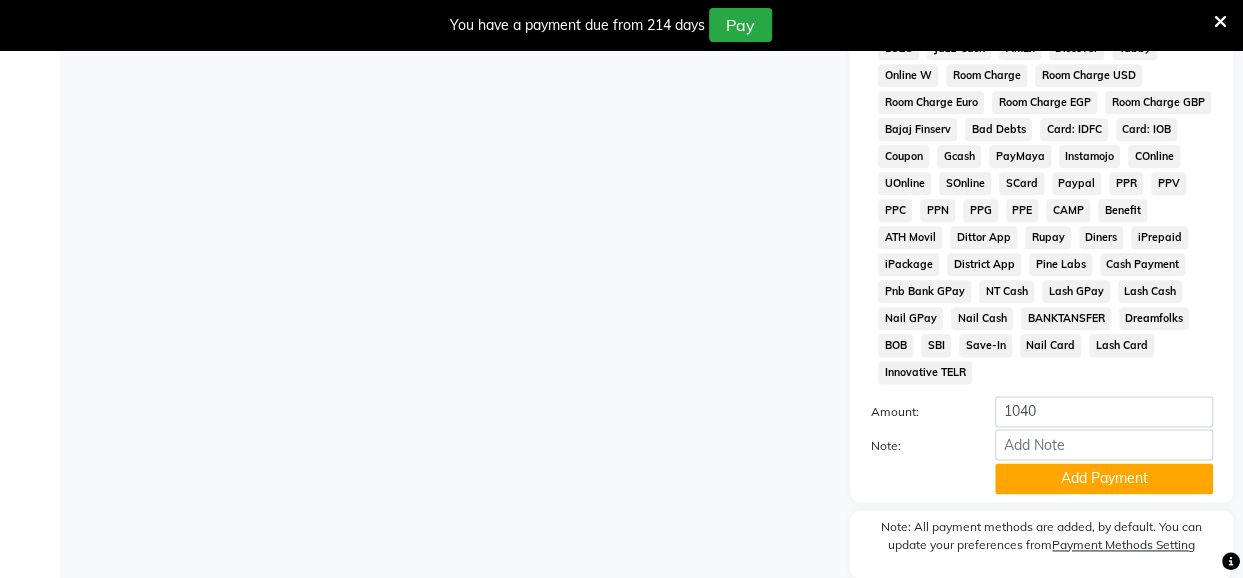 scroll, scrollTop: 1067, scrollLeft: 0, axis: vertical 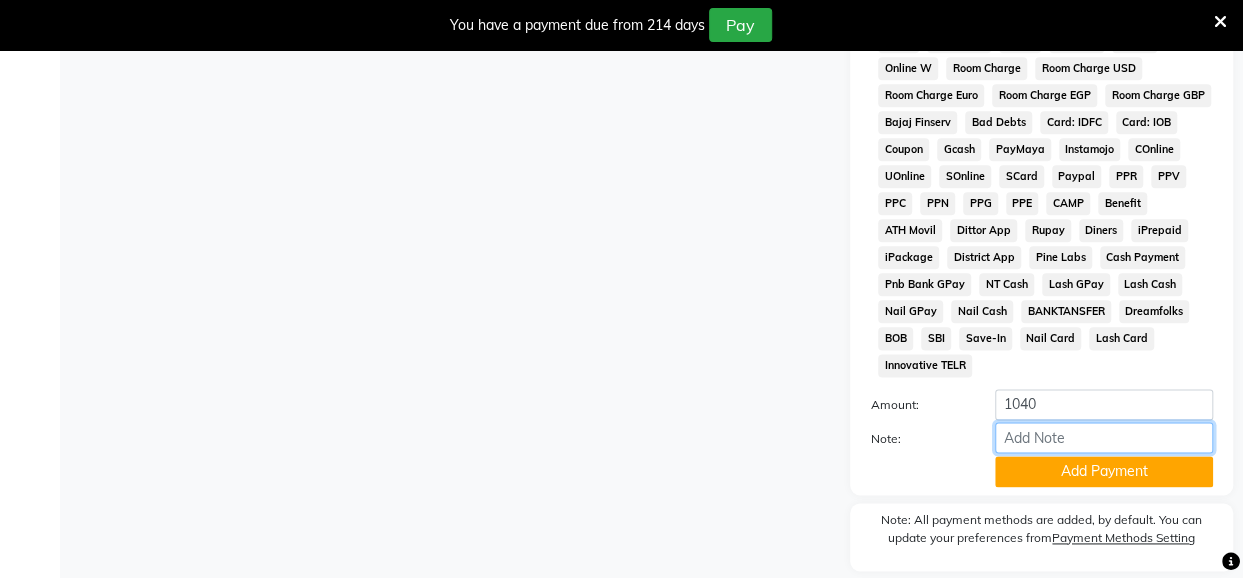 click on "Note:" at bounding box center [1104, 437] 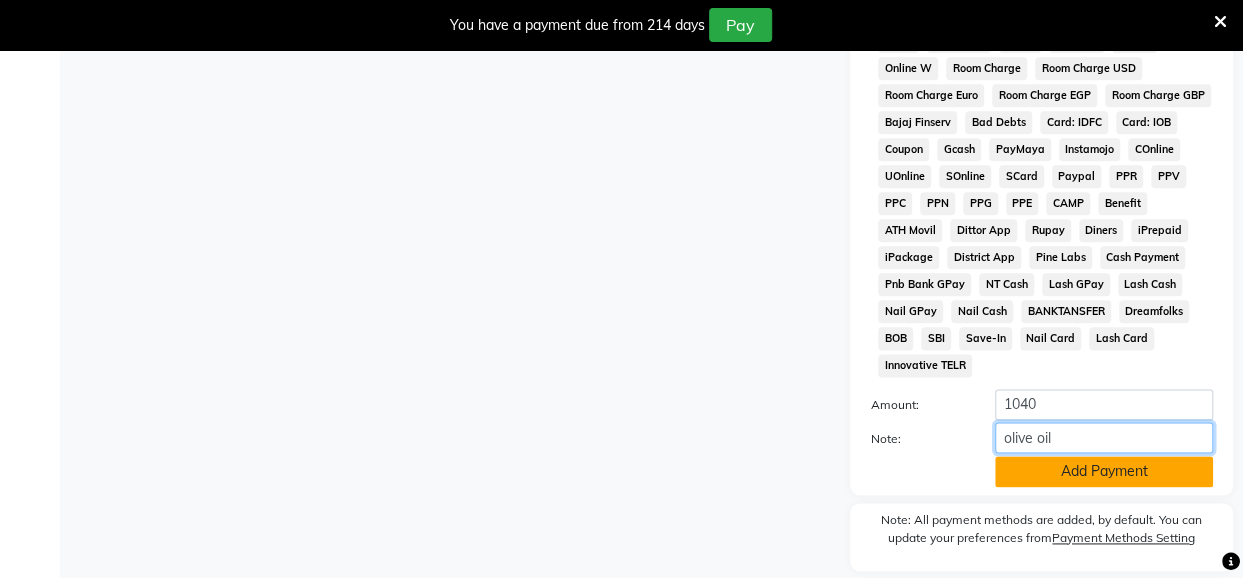 type on "olive oil" 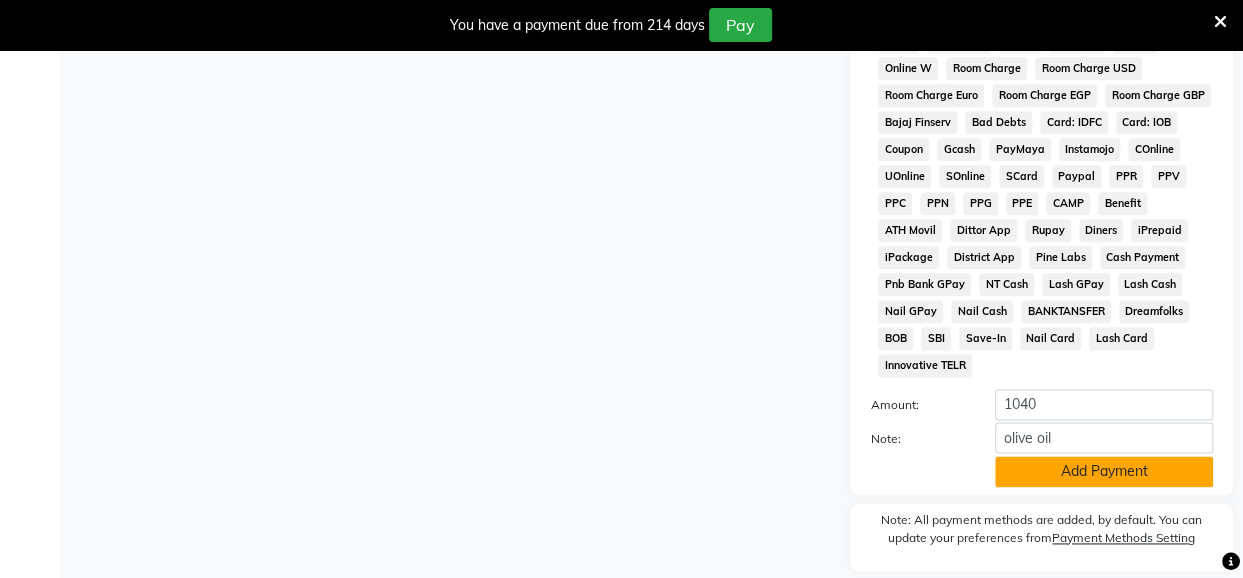 click on "Add Payment" 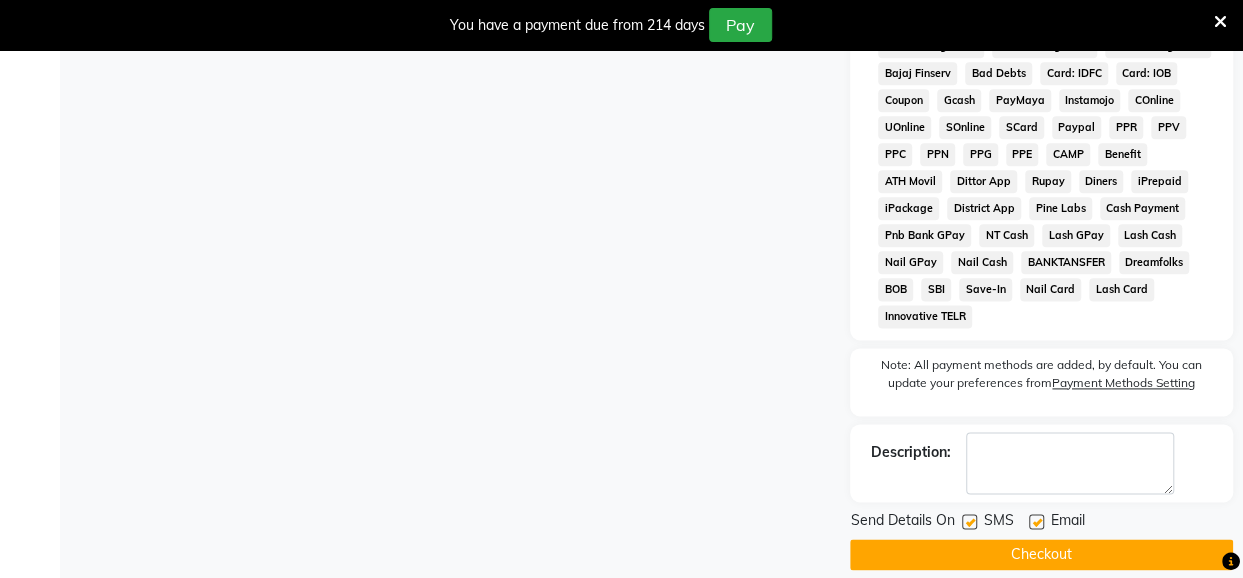 scroll, scrollTop: 1143, scrollLeft: 0, axis: vertical 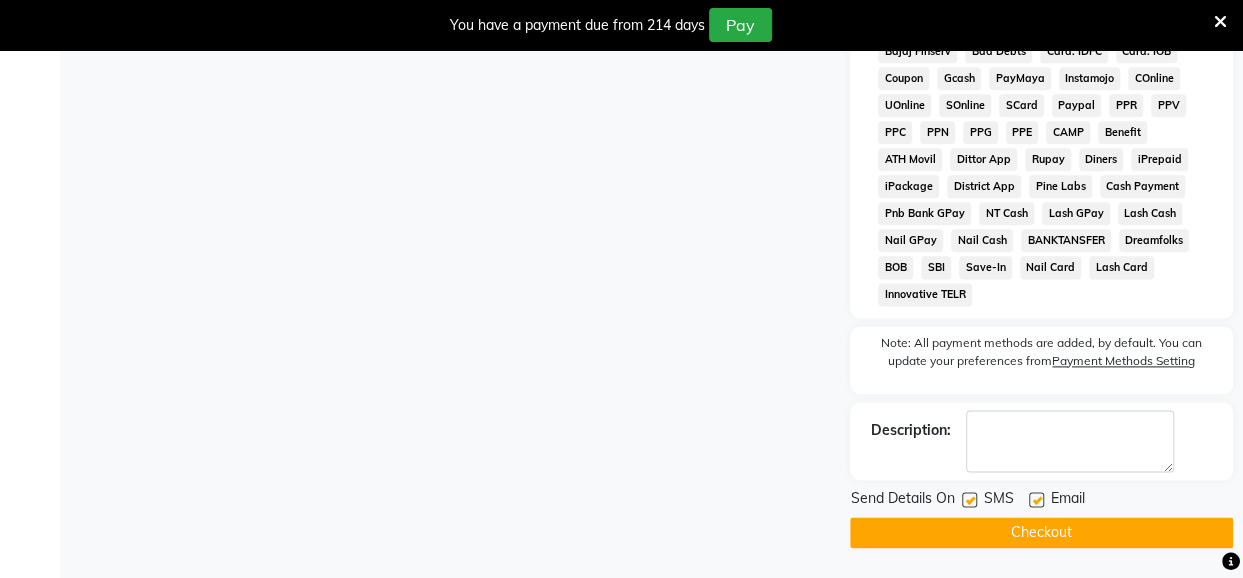 click on "Checkout" 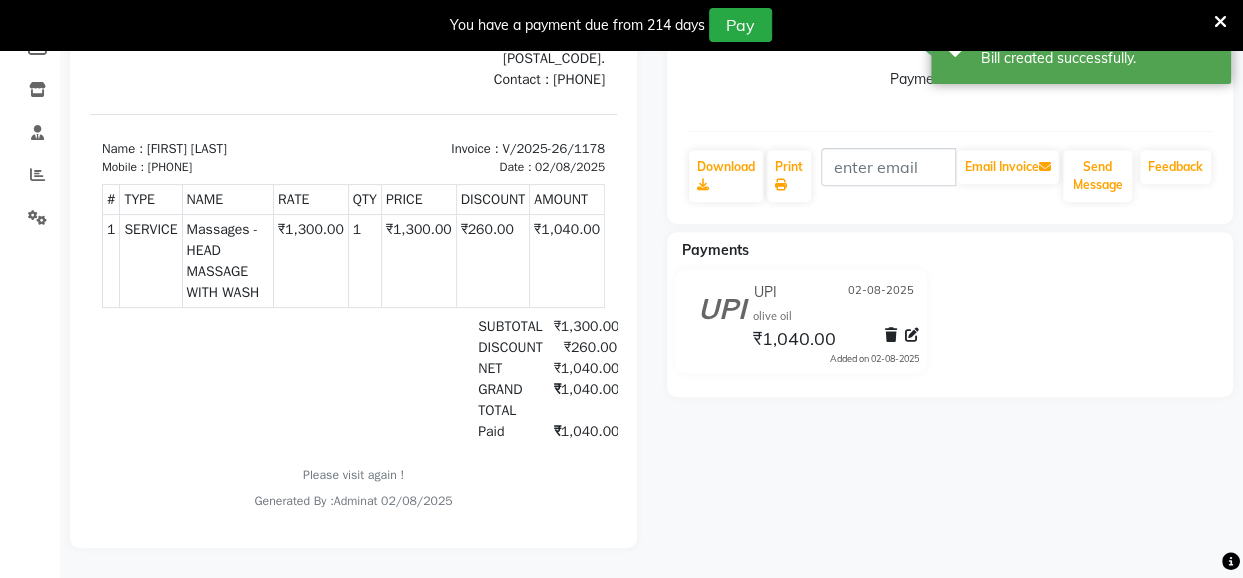 scroll, scrollTop: 0, scrollLeft: 0, axis: both 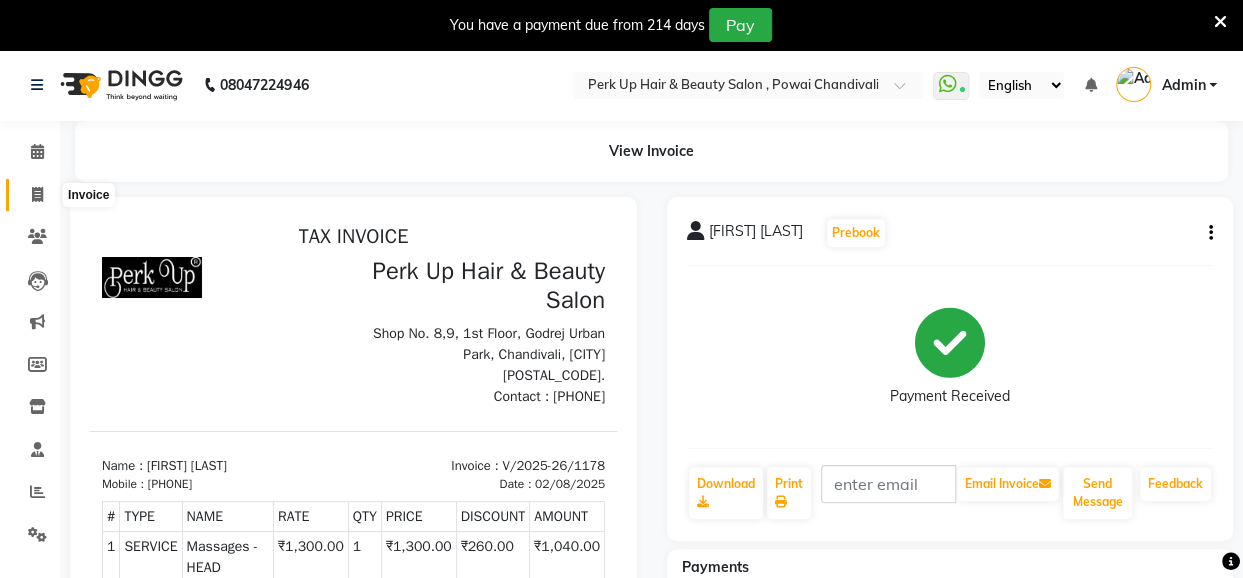 click 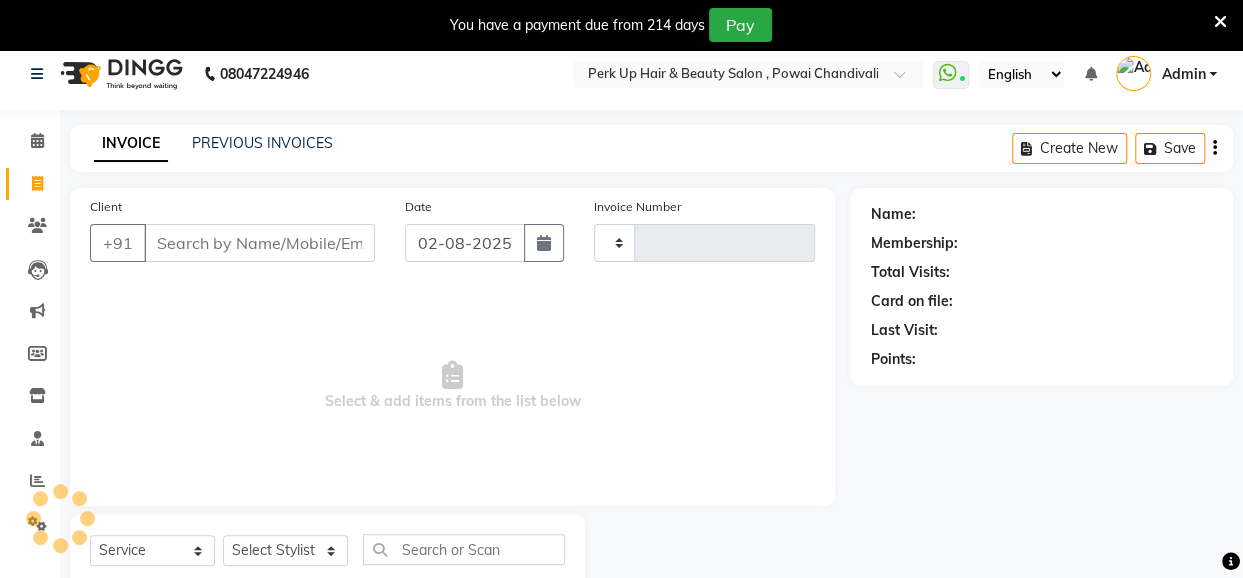 type on "1179" 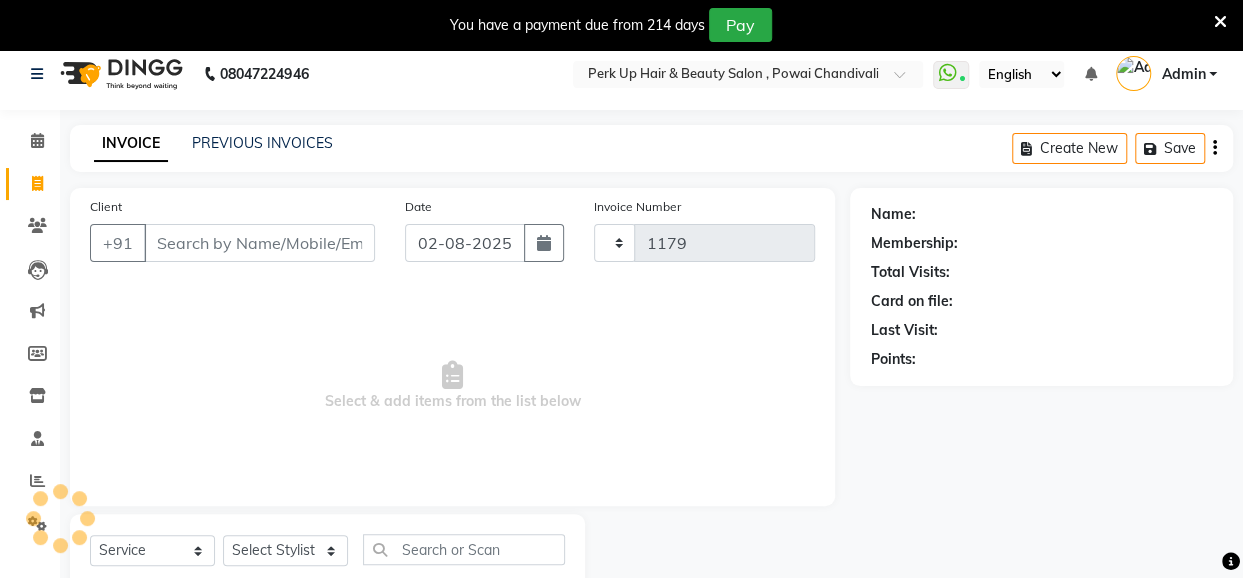 select on "5131" 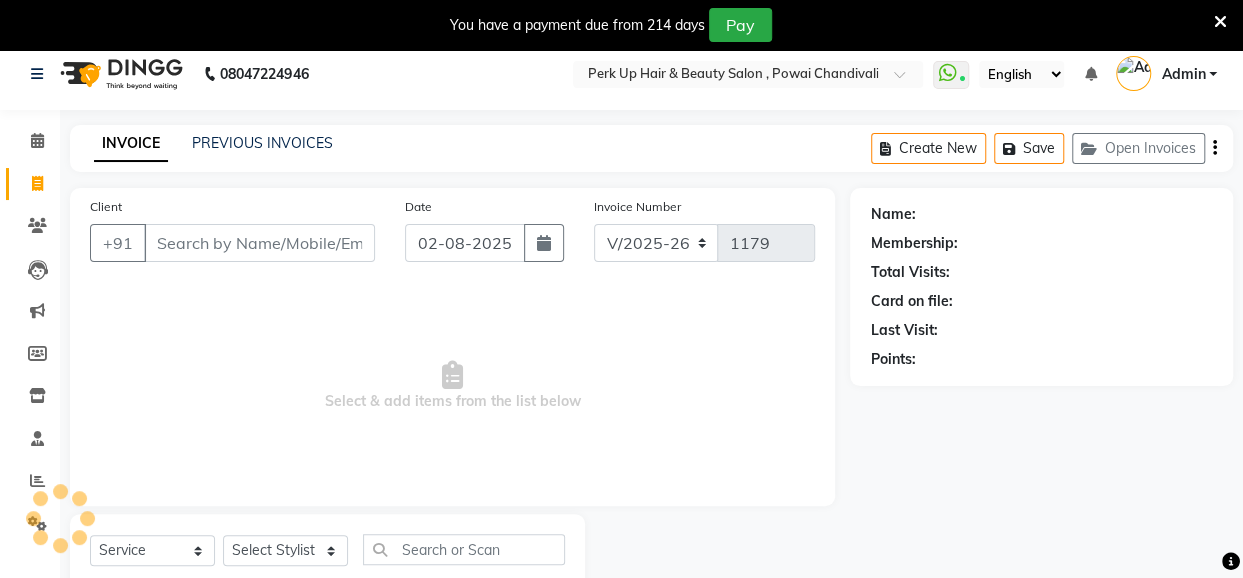 scroll, scrollTop: 71, scrollLeft: 0, axis: vertical 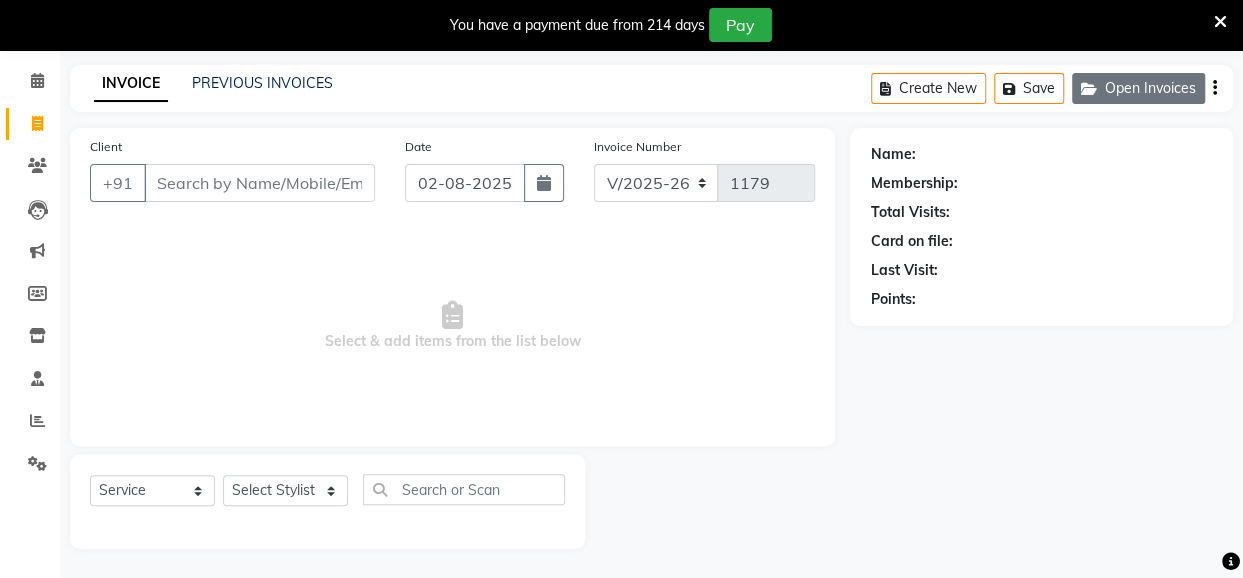 click on "Open Invoices" 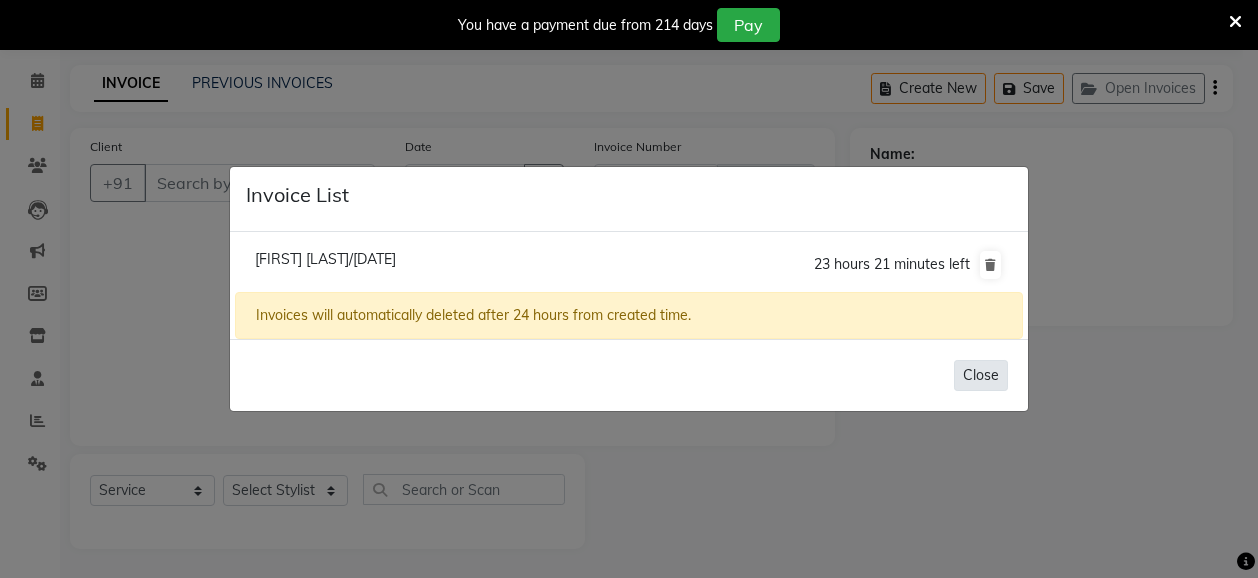 click on "Close" 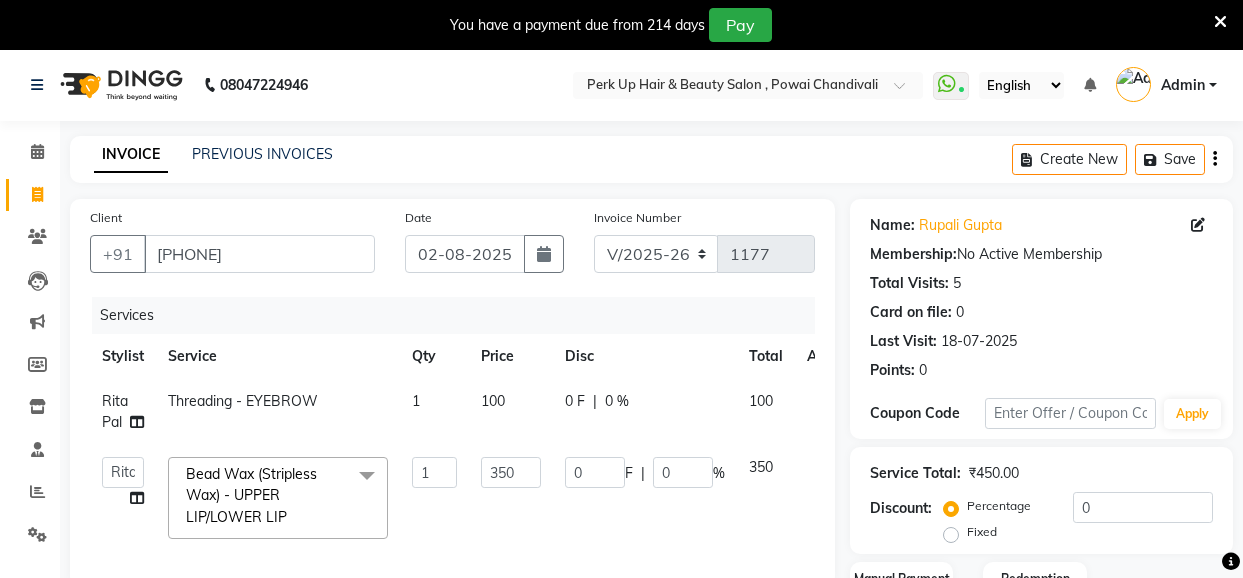 select on "5131" 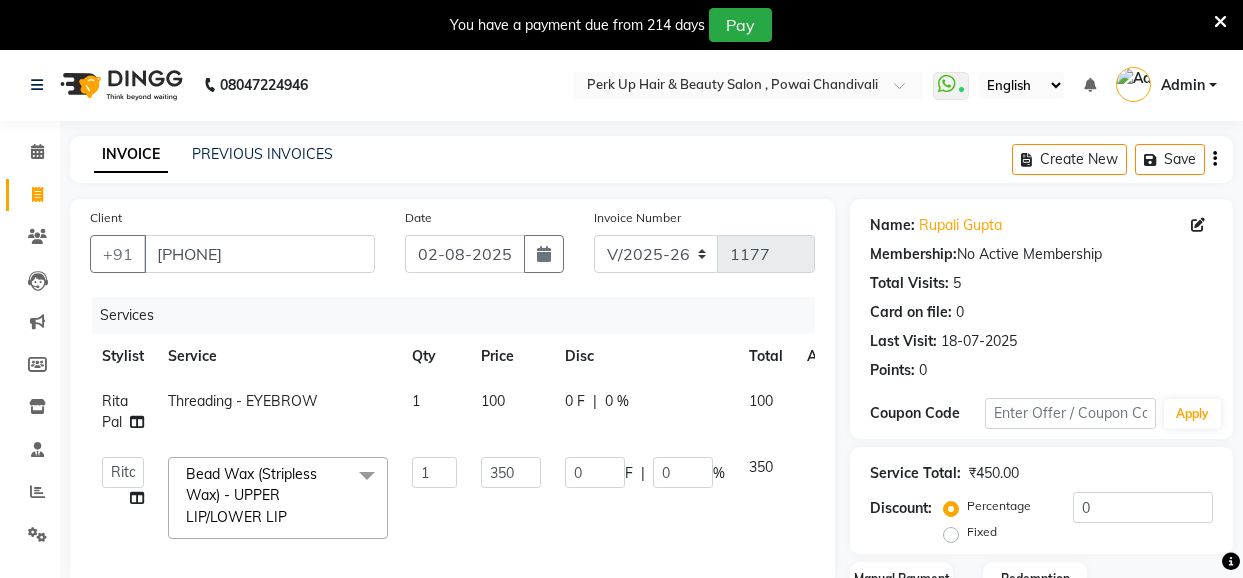 scroll, scrollTop: 0, scrollLeft: 0, axis: both 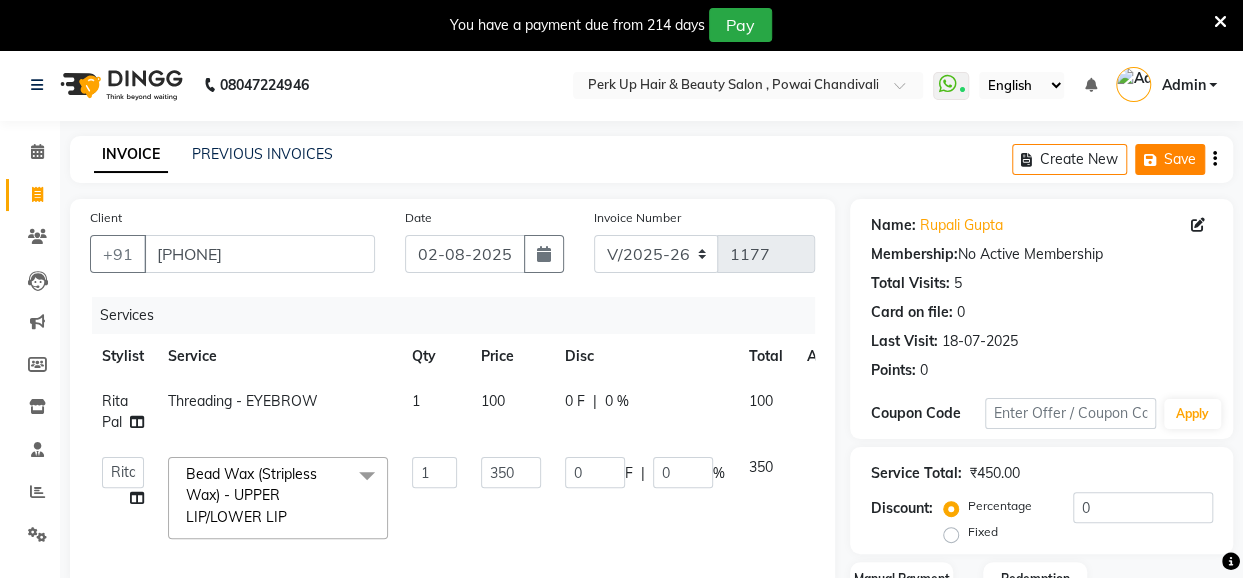 click on "Save" 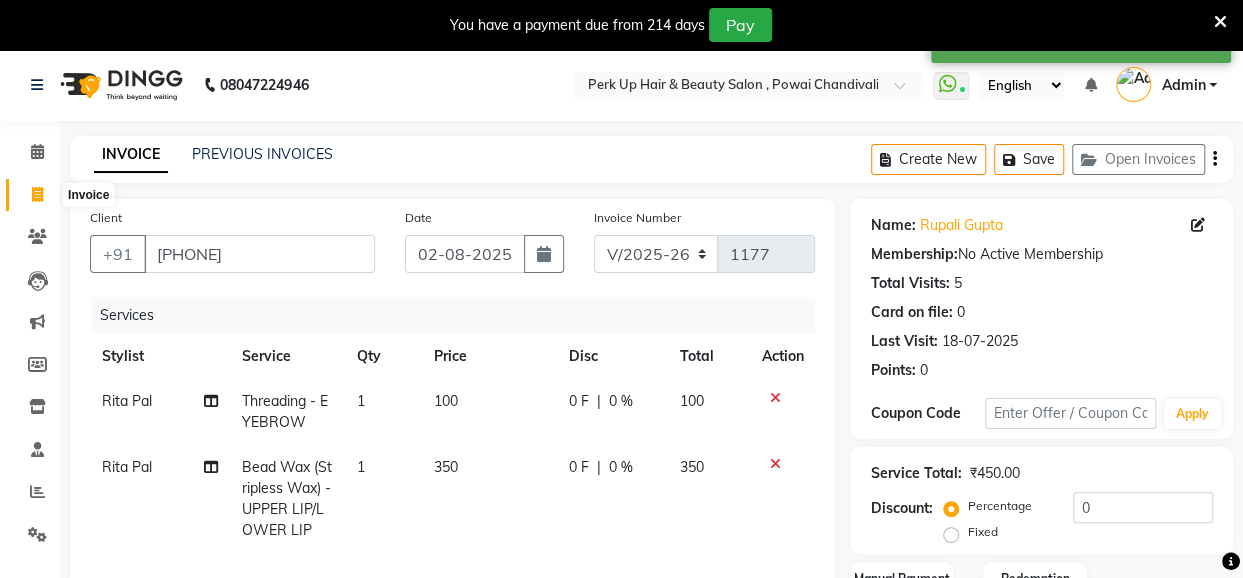click 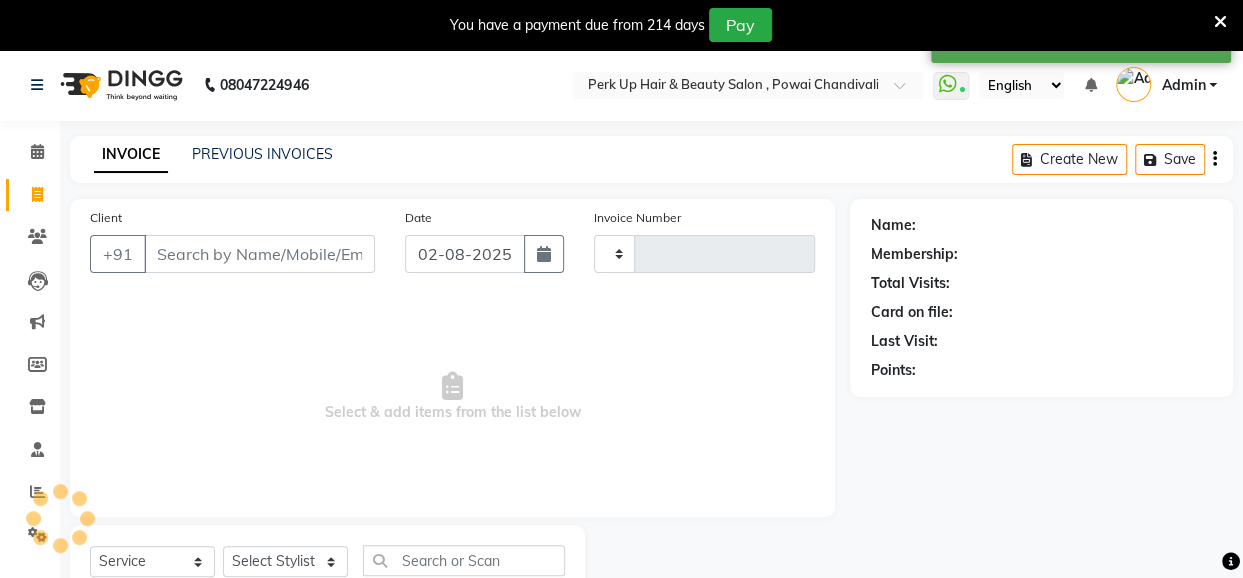 scroll, scrollTop: 71, scrollLeft: 0, axis: vertical 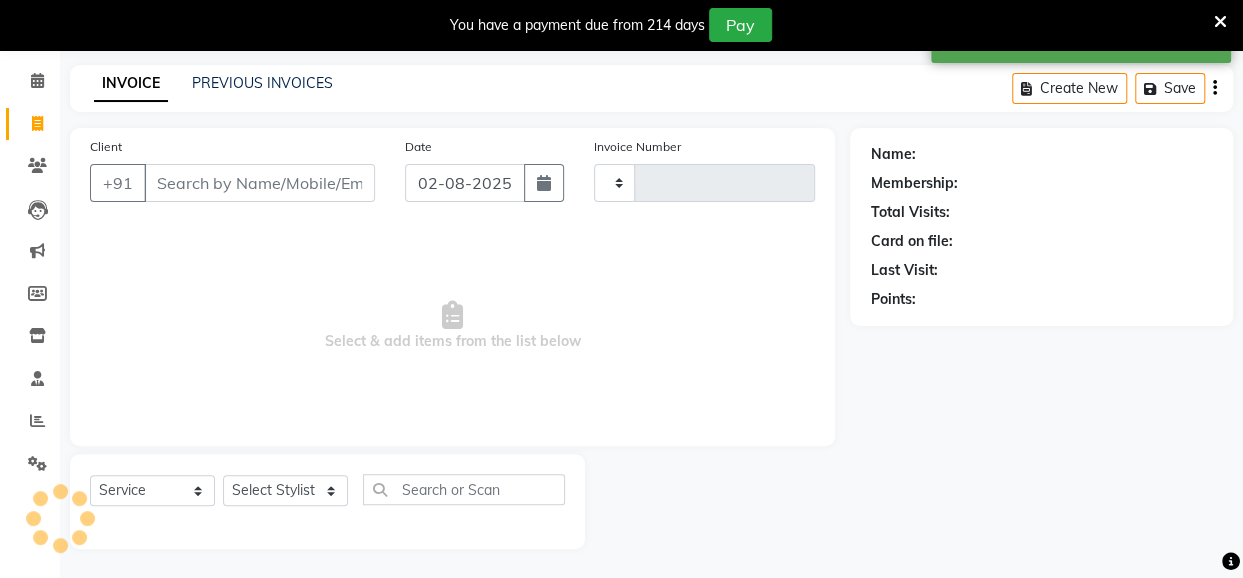 type on "1177" 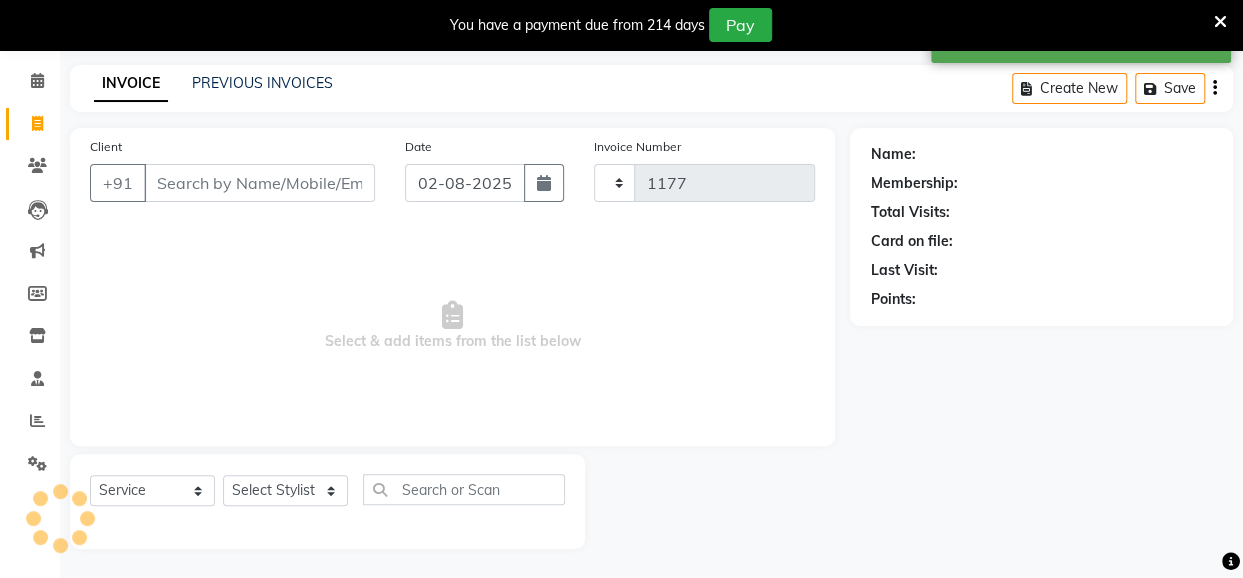 select on "5131" 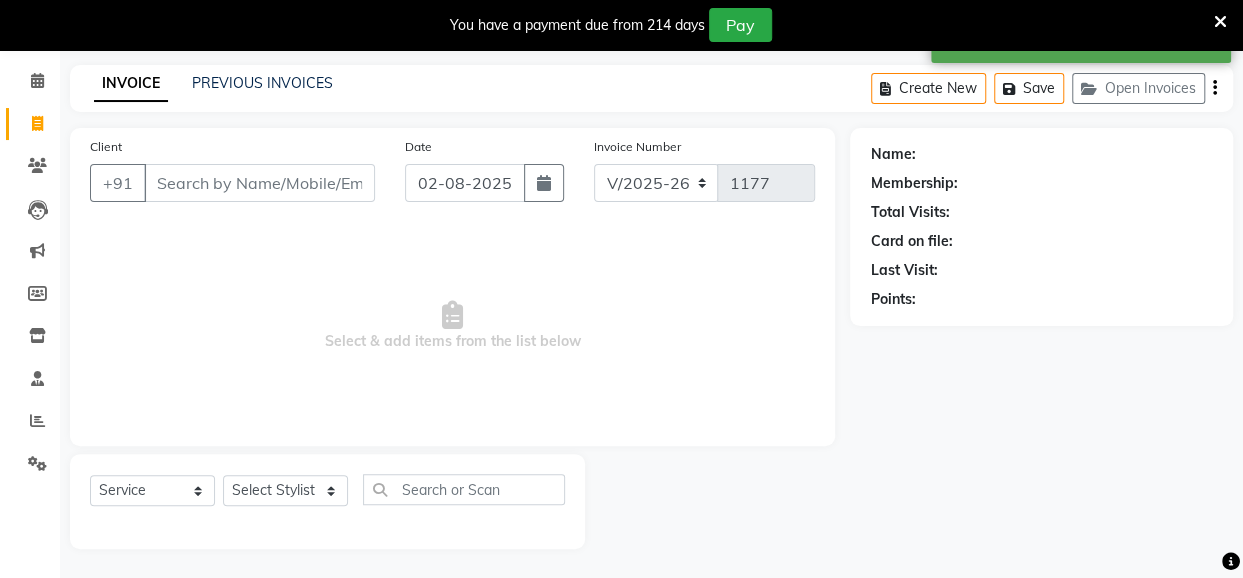 click on "Client" at bounding box center [259, 183] 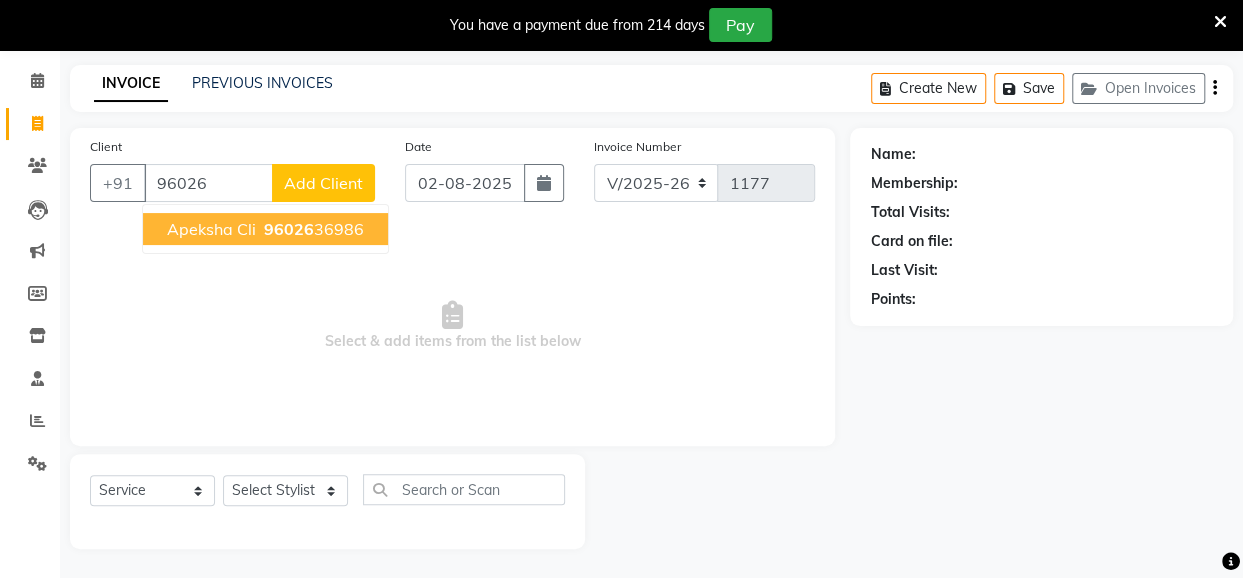 click on "96026" at bounding box center [289, 229] 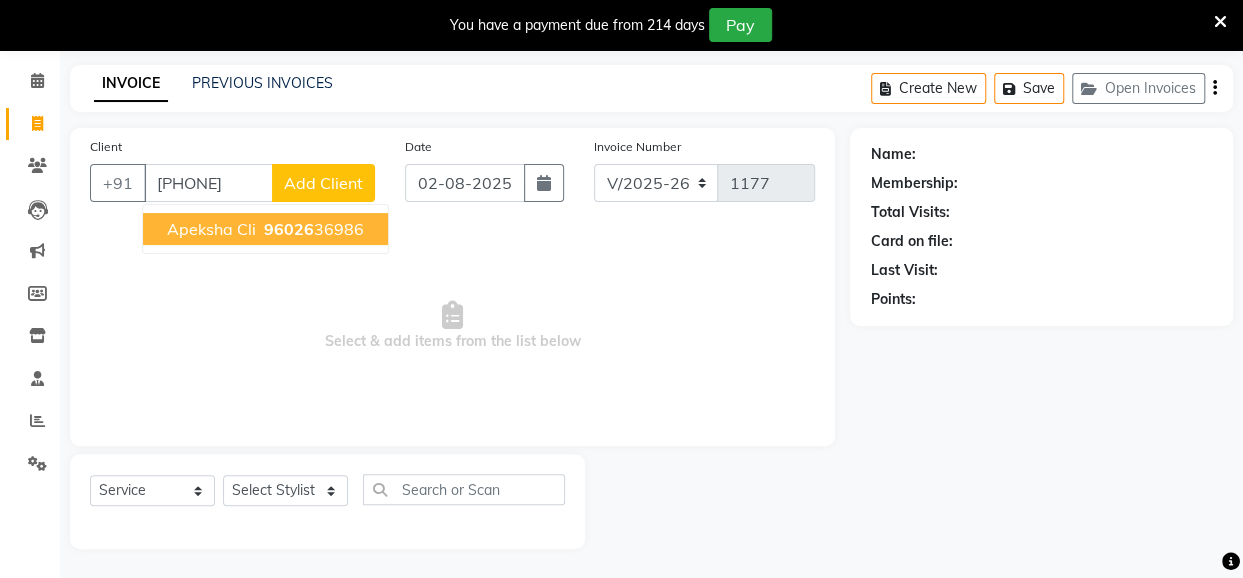 type on "[PHONE]" 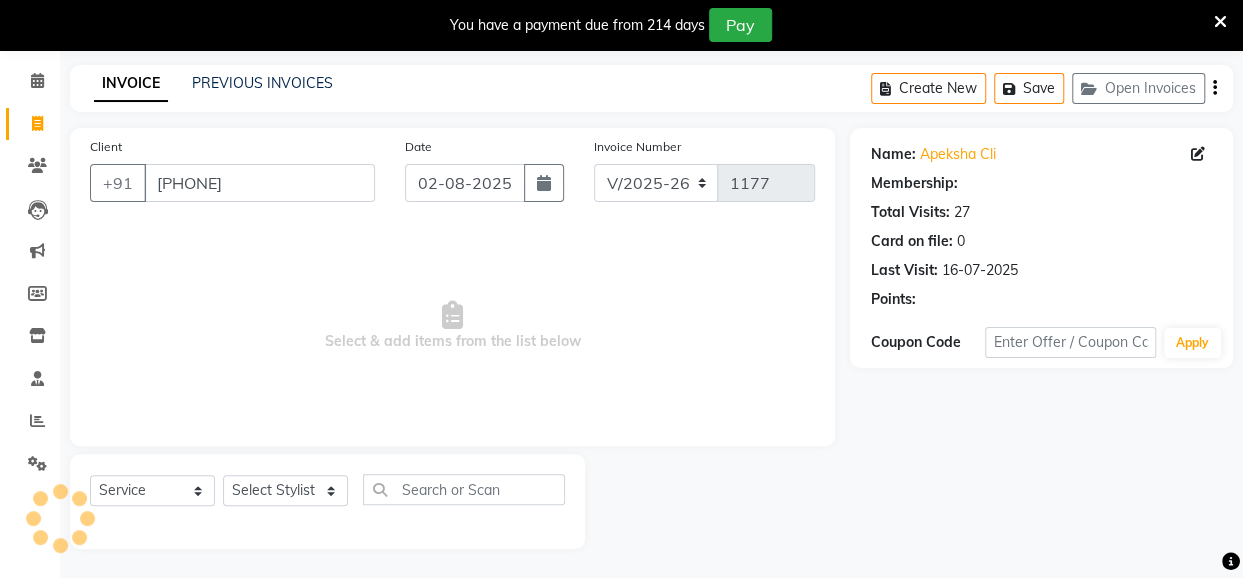 select on "1: Object" 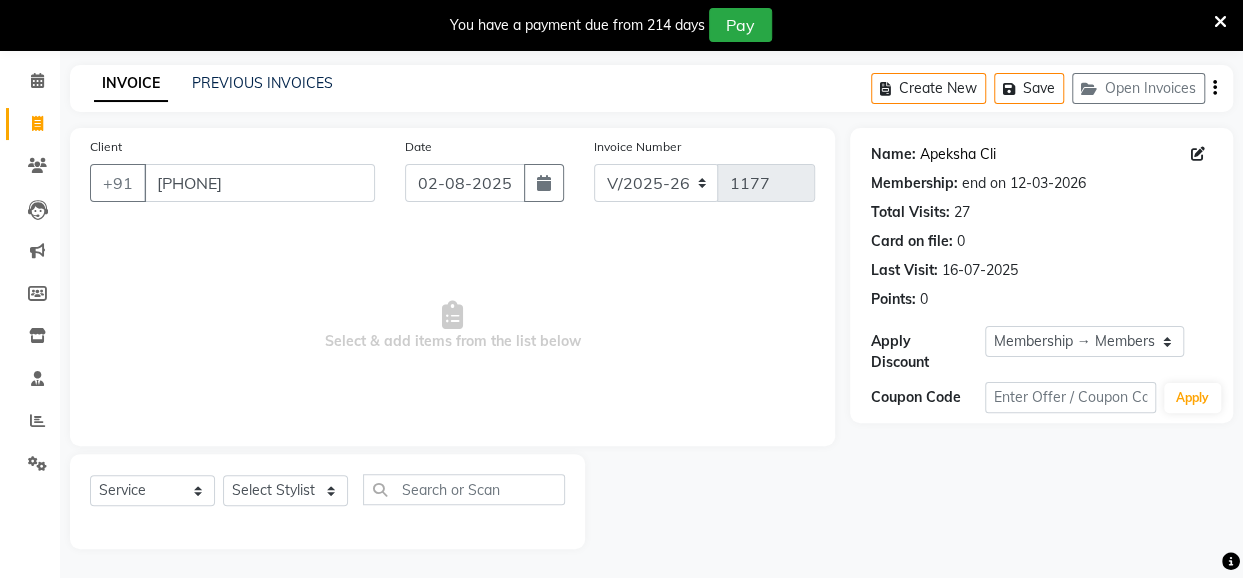 click on "Apeksha Cli" 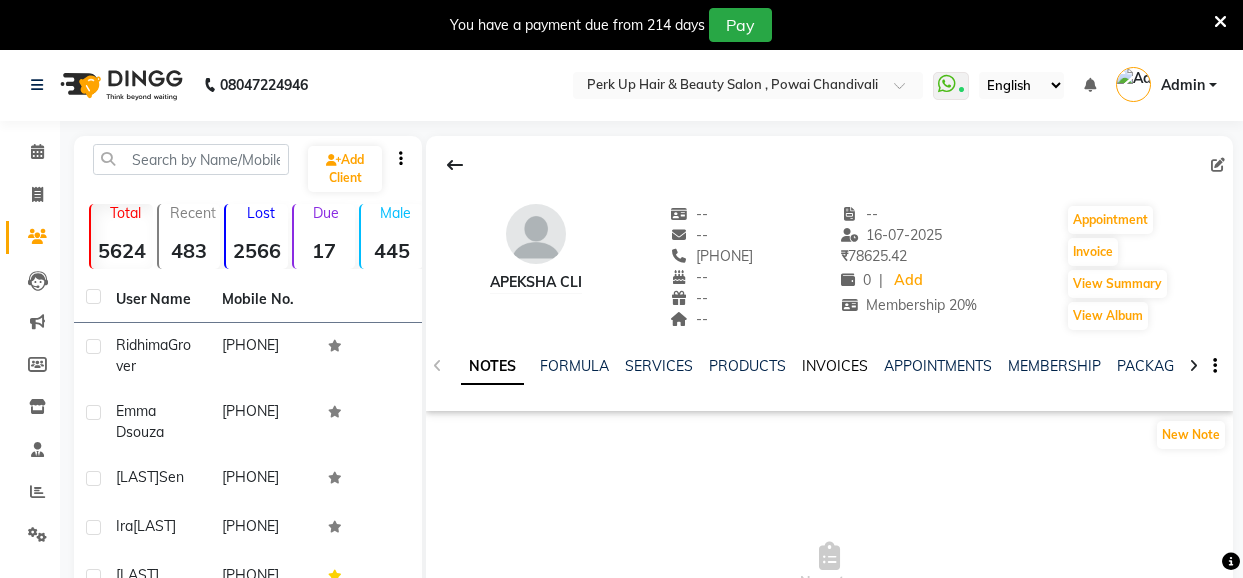 scroll, scrollTop: 0, scrollLeft: 0, axis: both 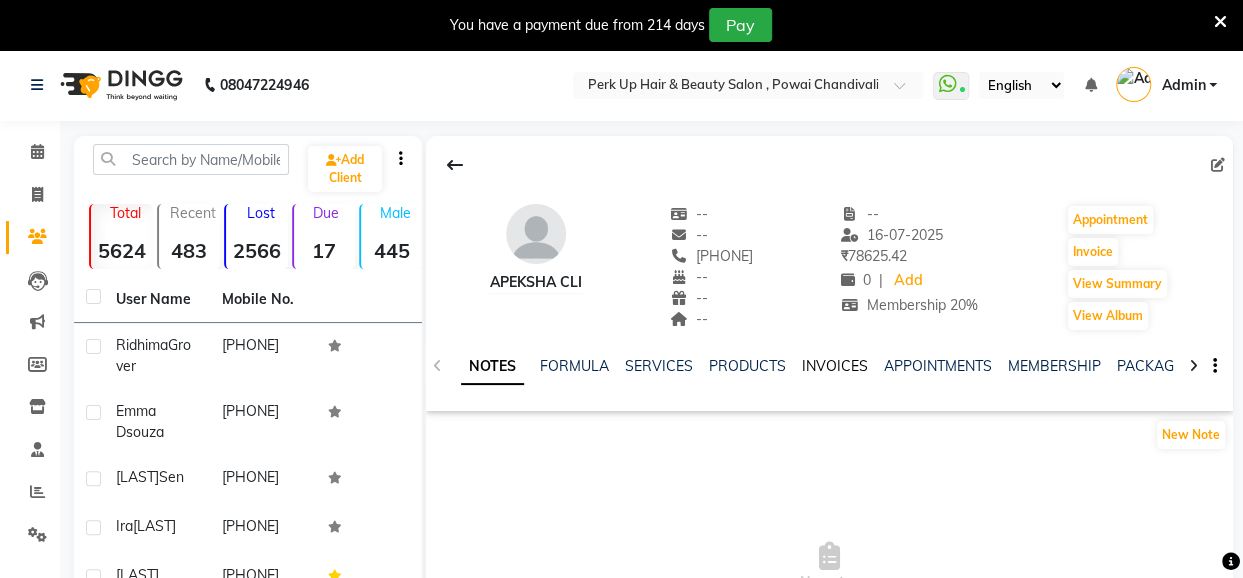 drag, startPoint x: 0, startPoint y: 0, endPoint x: 830, endPoint y: 358, distance: 903.91595 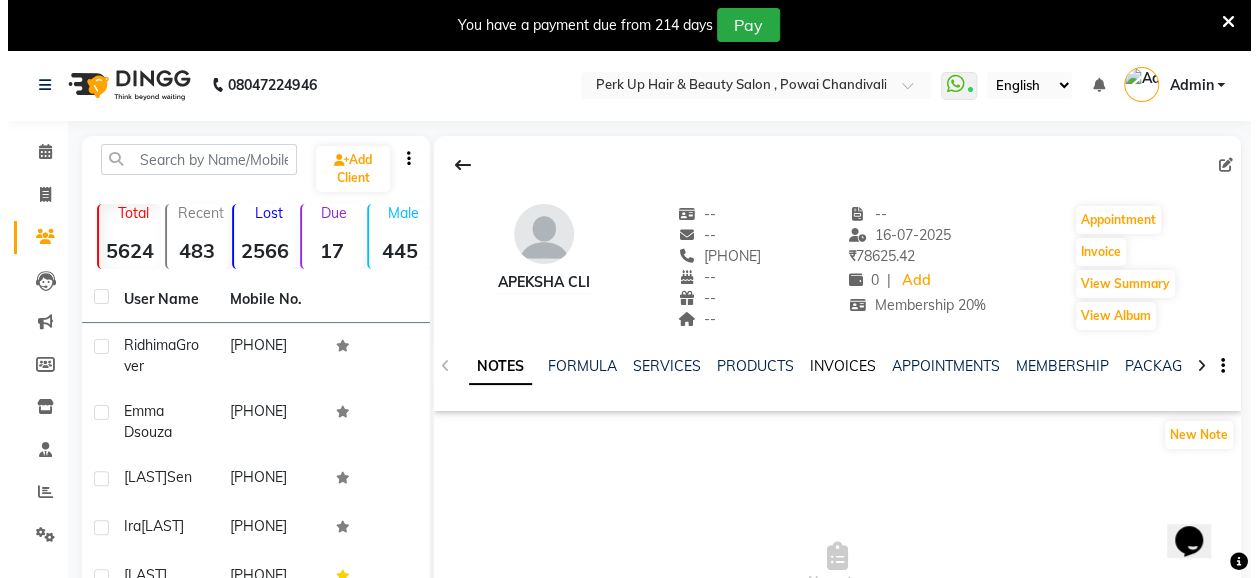 scroll, scrollTop: 0, scrollLeft: 0, axis: both 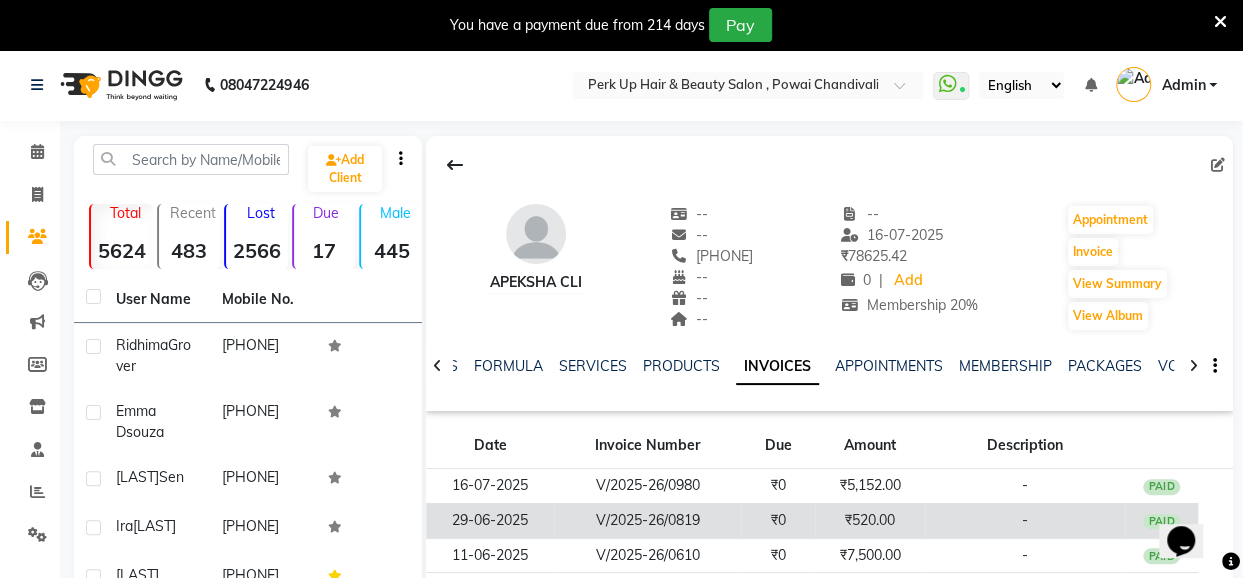 click on "₹520.00" 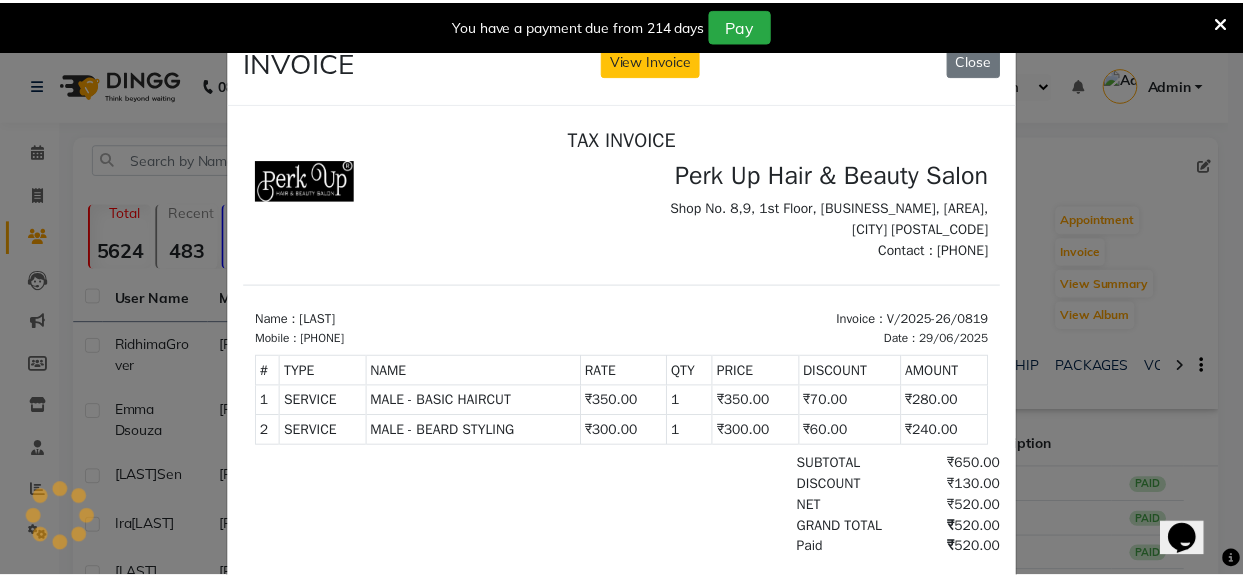 scroll, scrollTop: 0, scrollLeft: 0, axis: both 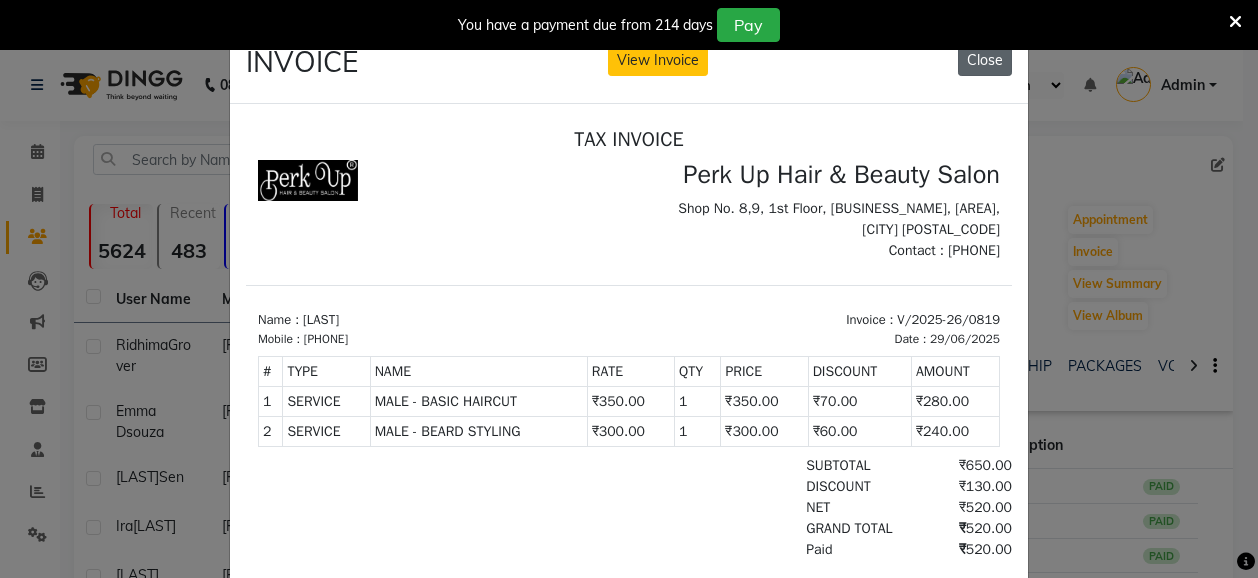 click on "Close" 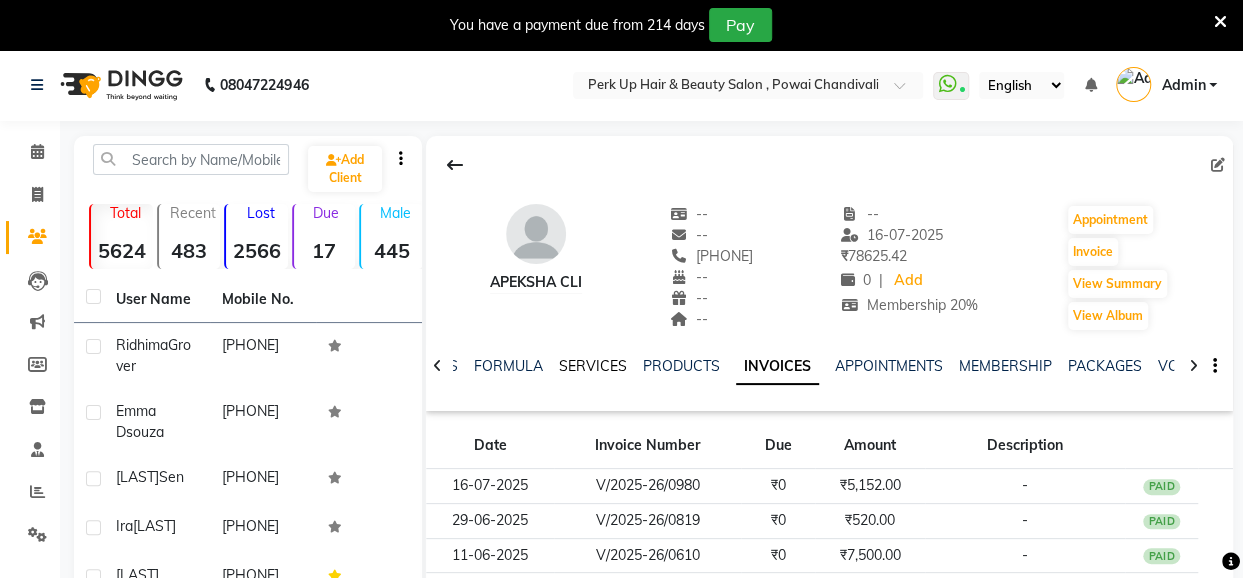 click on "SERVICES" 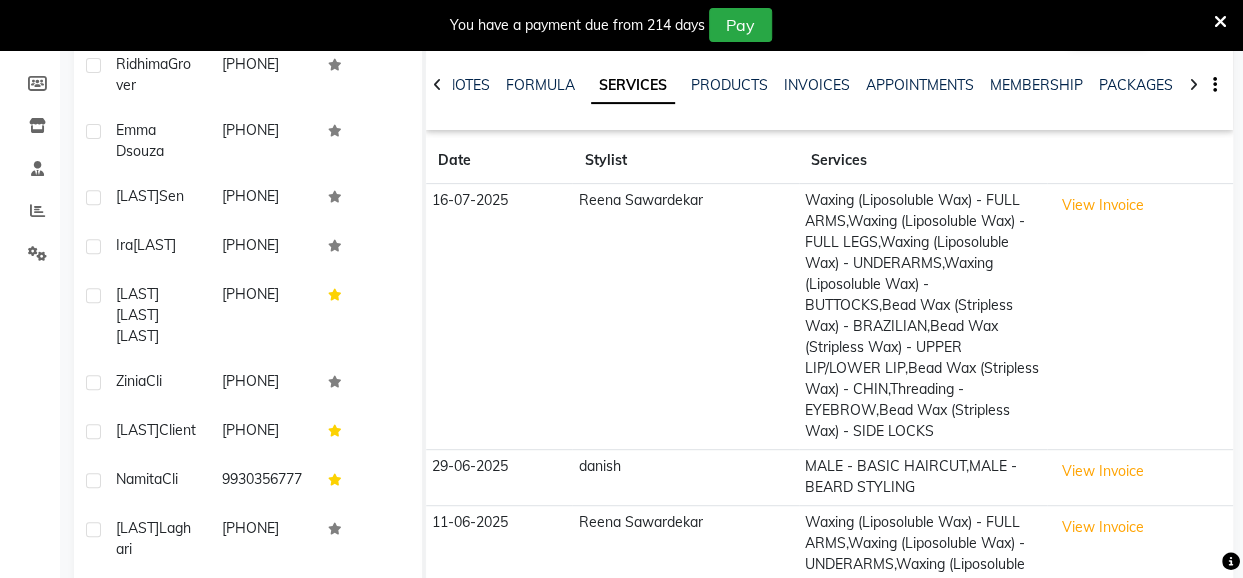 scroll, scrollTop: 290, scrollLeft: 0, axis: vertical 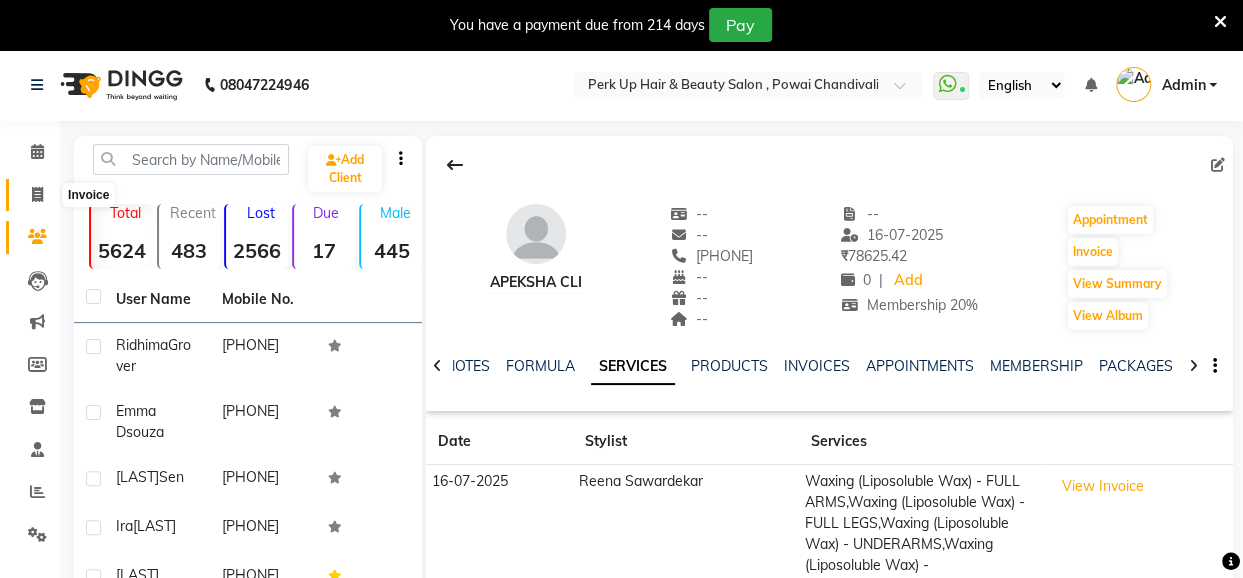 click 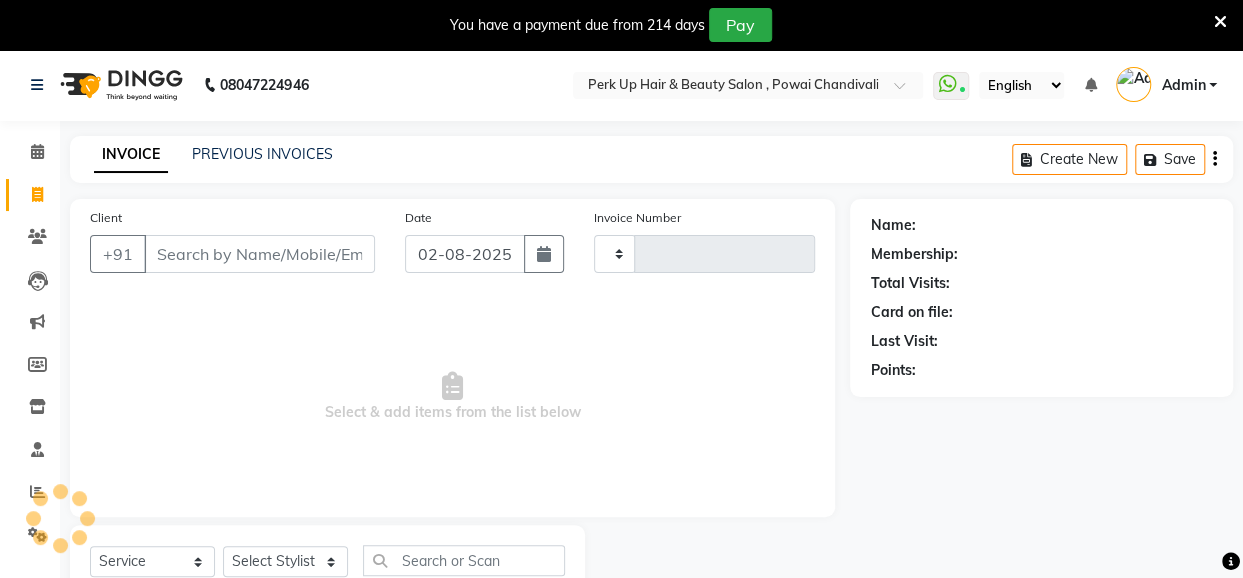 type on "1177" 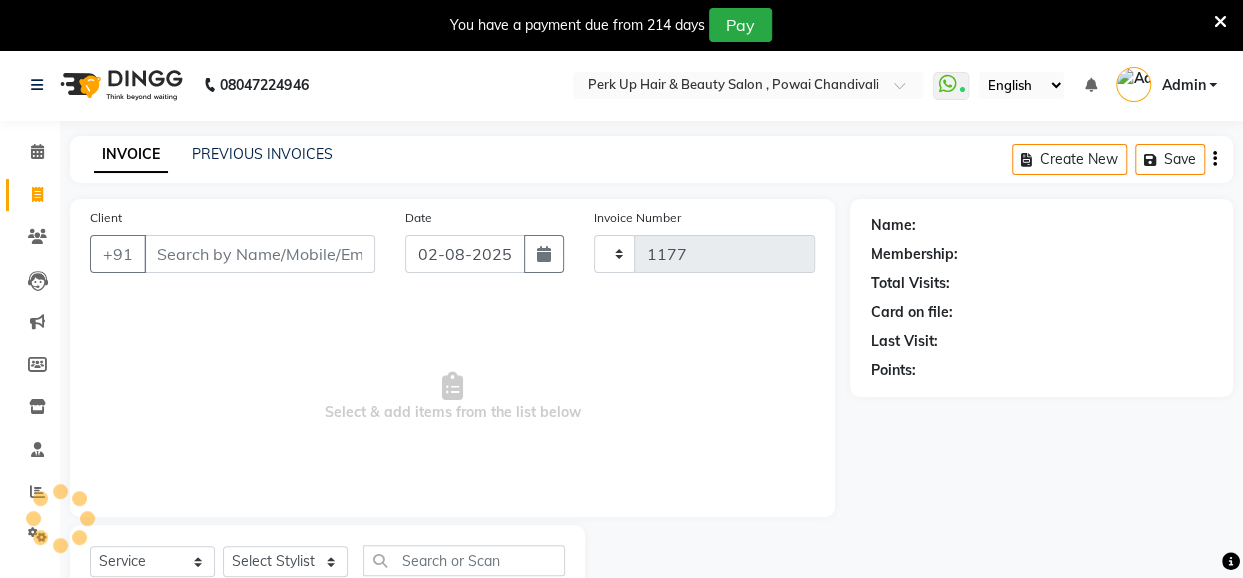 scroll, scrollTop: 71, scrollLeft: 0, axis: vertical 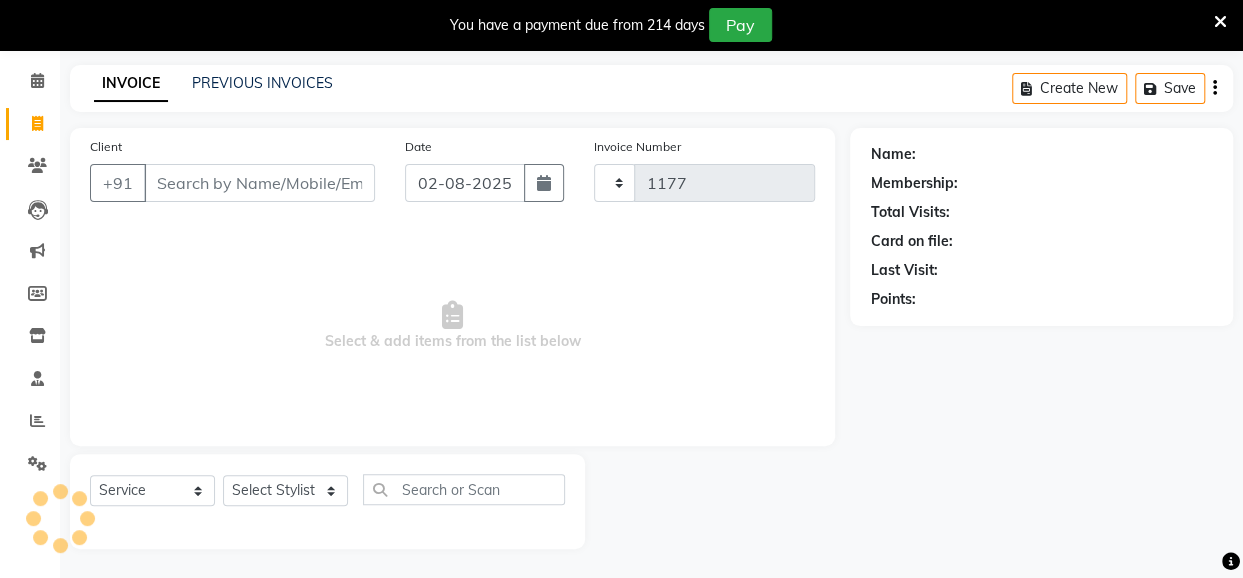 select on "5131" 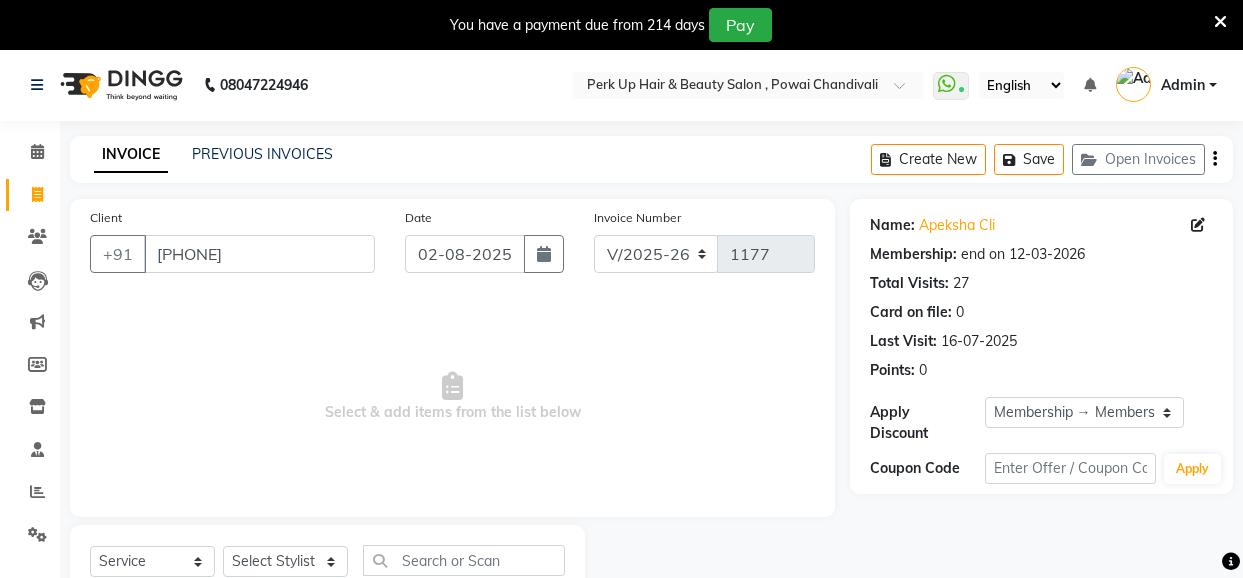 select on "5131" 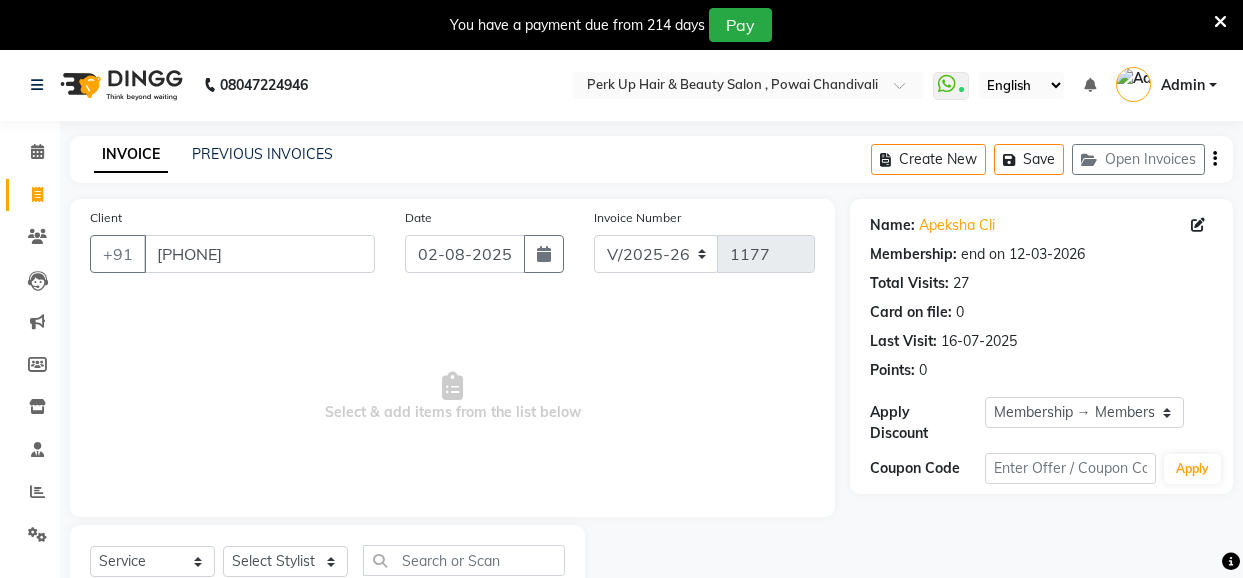 select on "service" 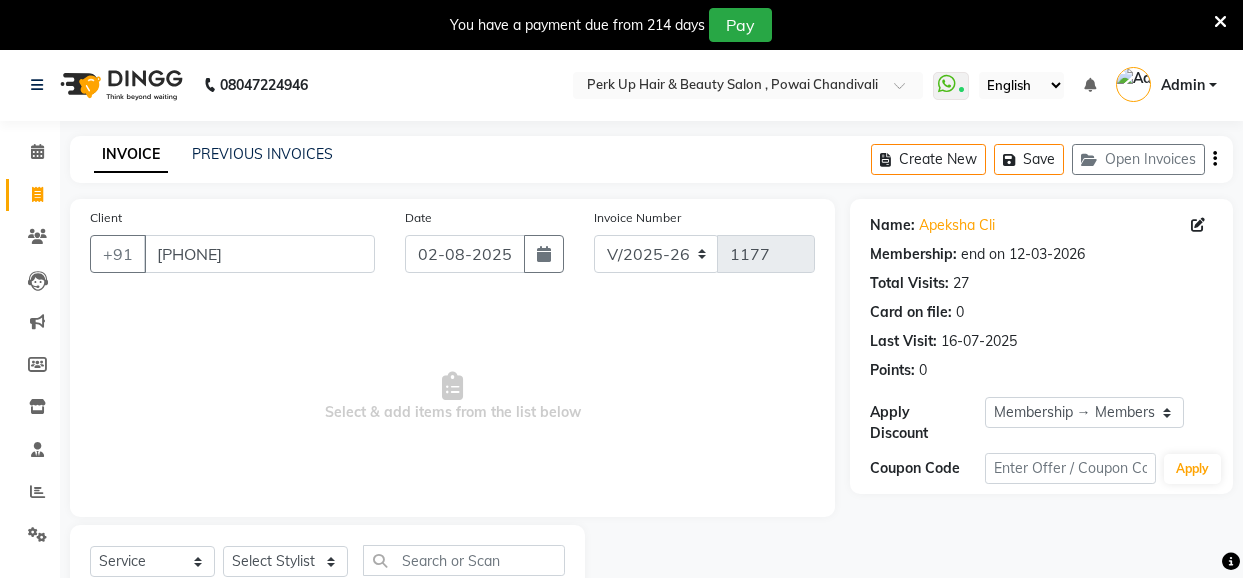 scroll, scrollTop: 71, scrollLeft: 0, axis: vertical 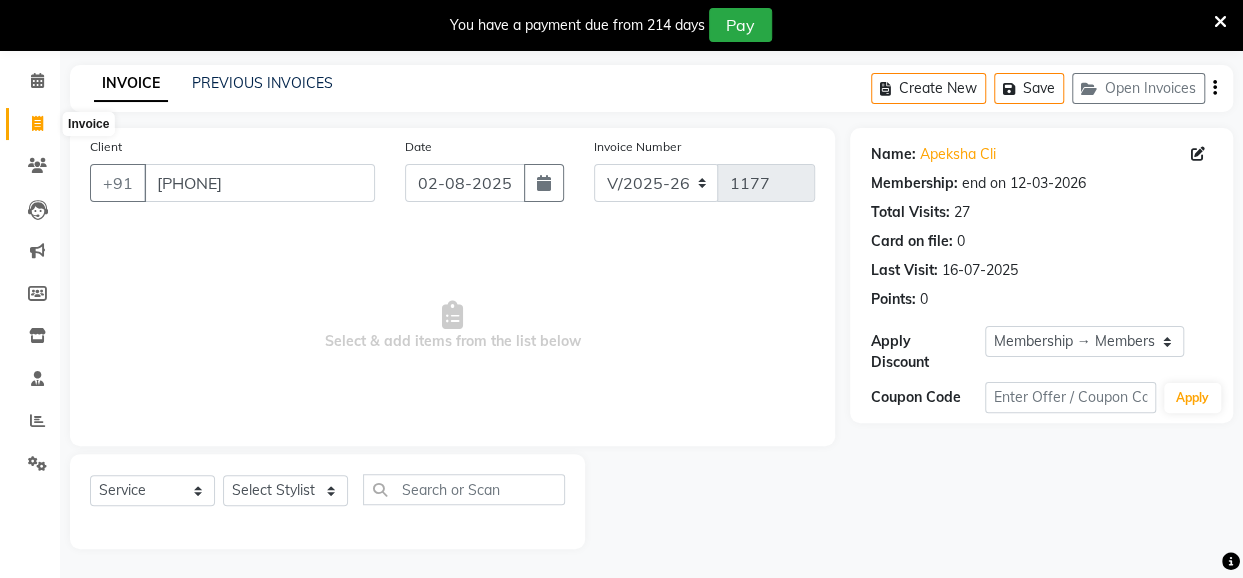 click 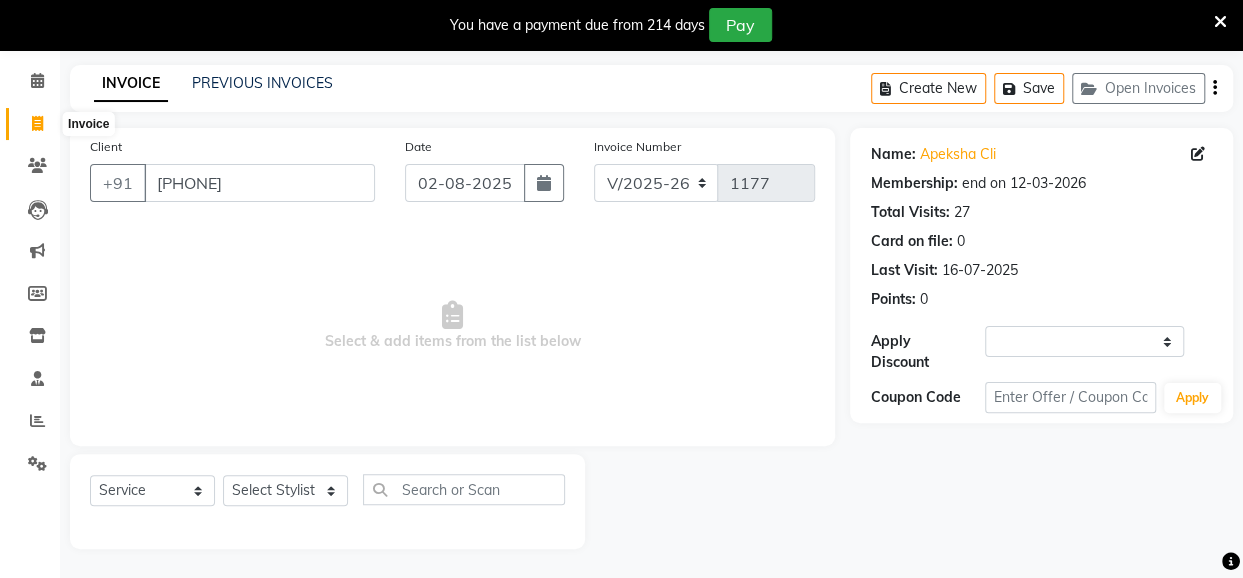 select on "service" 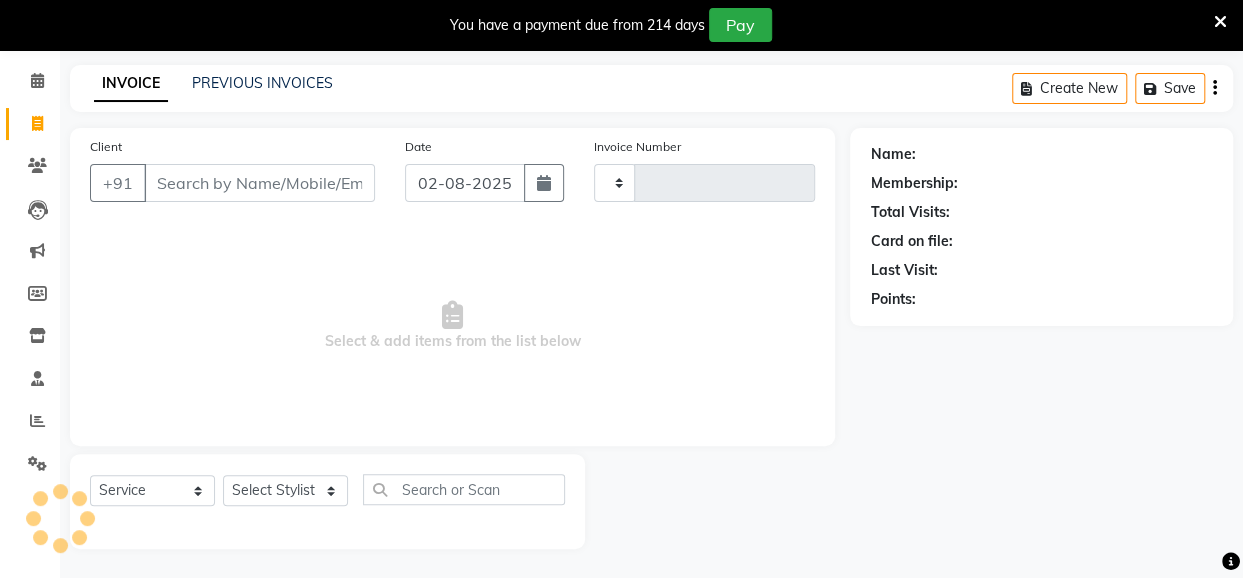 type on "1179" 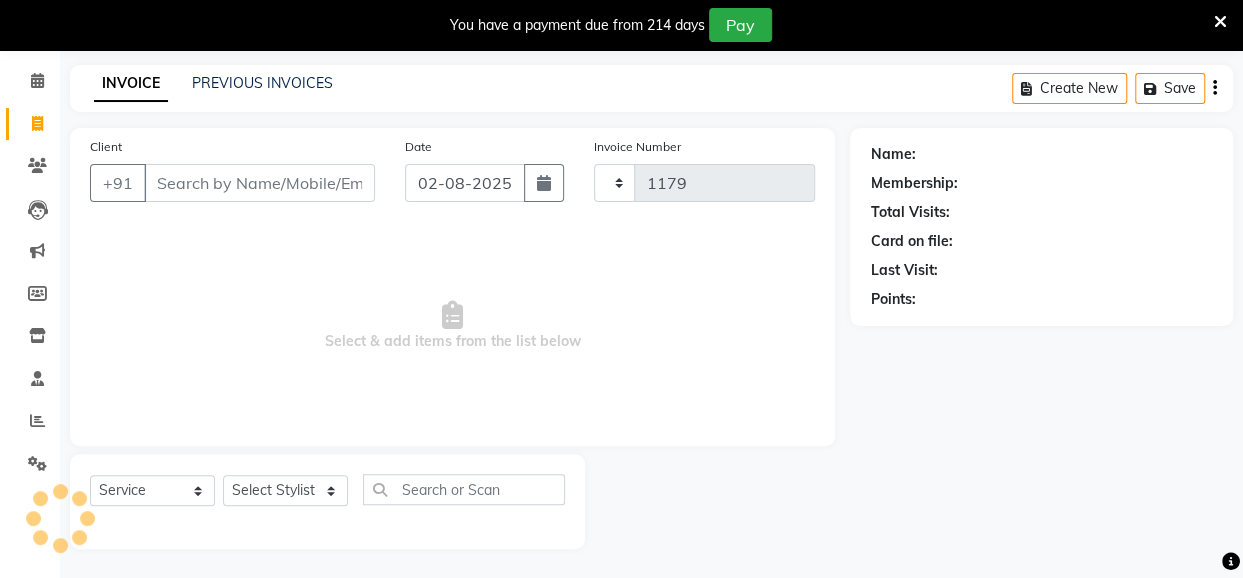 select on "5131" 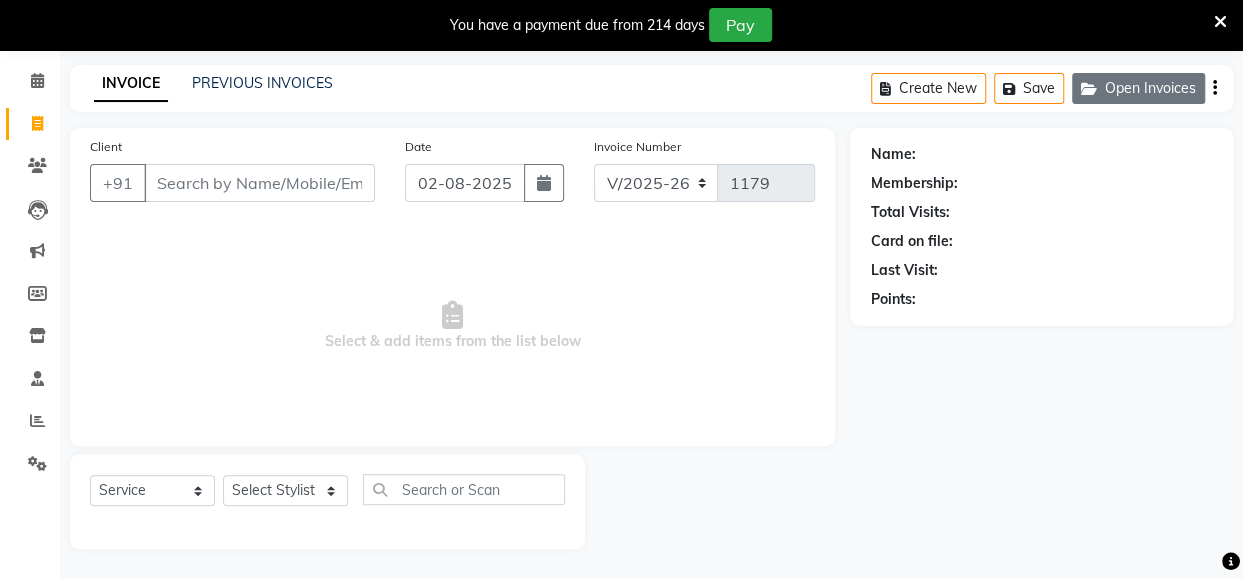 click 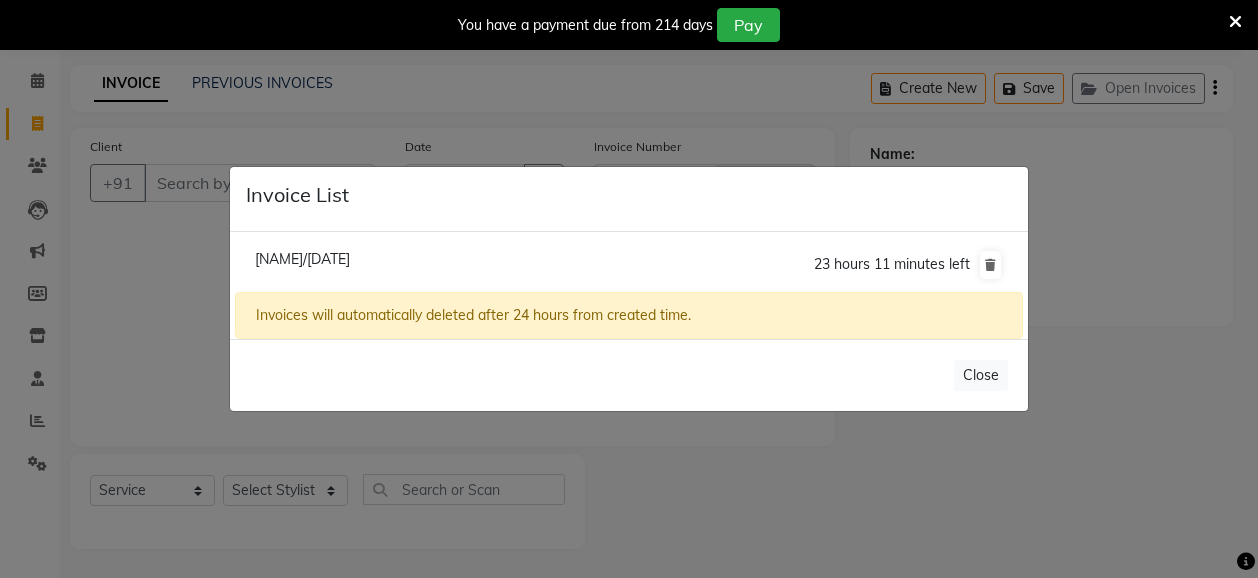 click on "[NAME]/[DATE]" 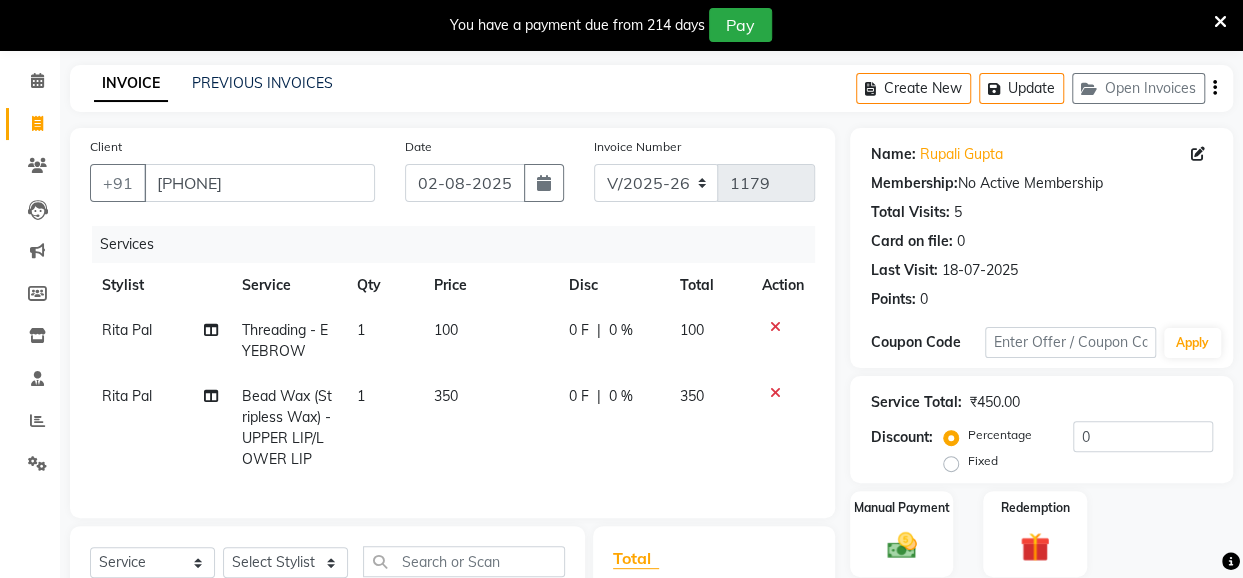 click on "1" 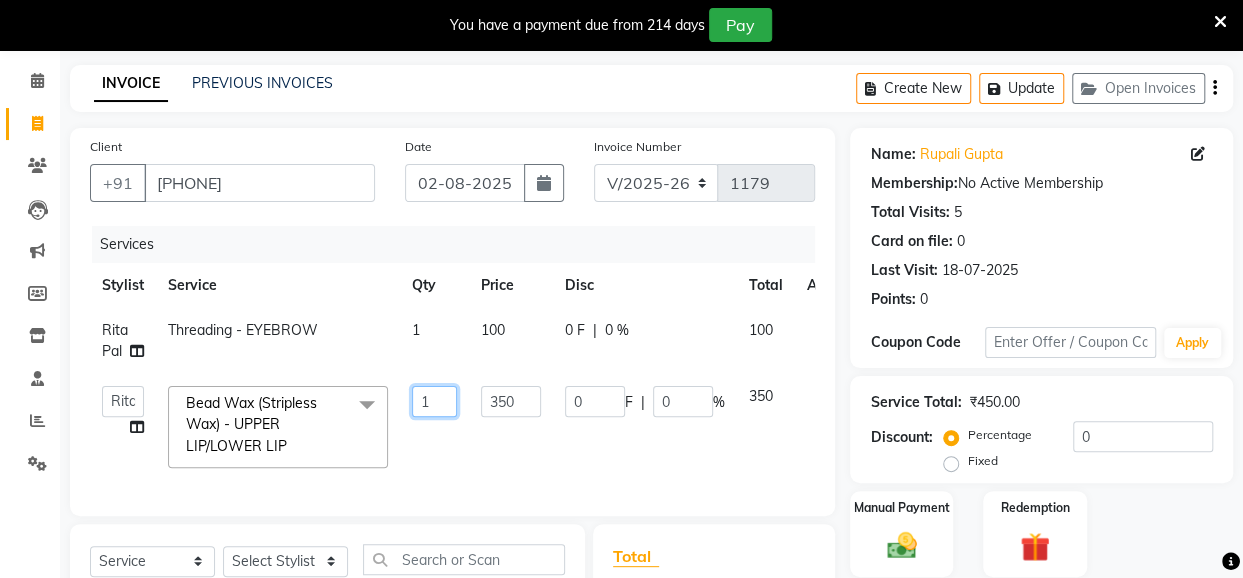 drag, startPoint x: 445, startPoint y: 393, endPoint x: 412, endPoint y: 406, distance: 35.468296 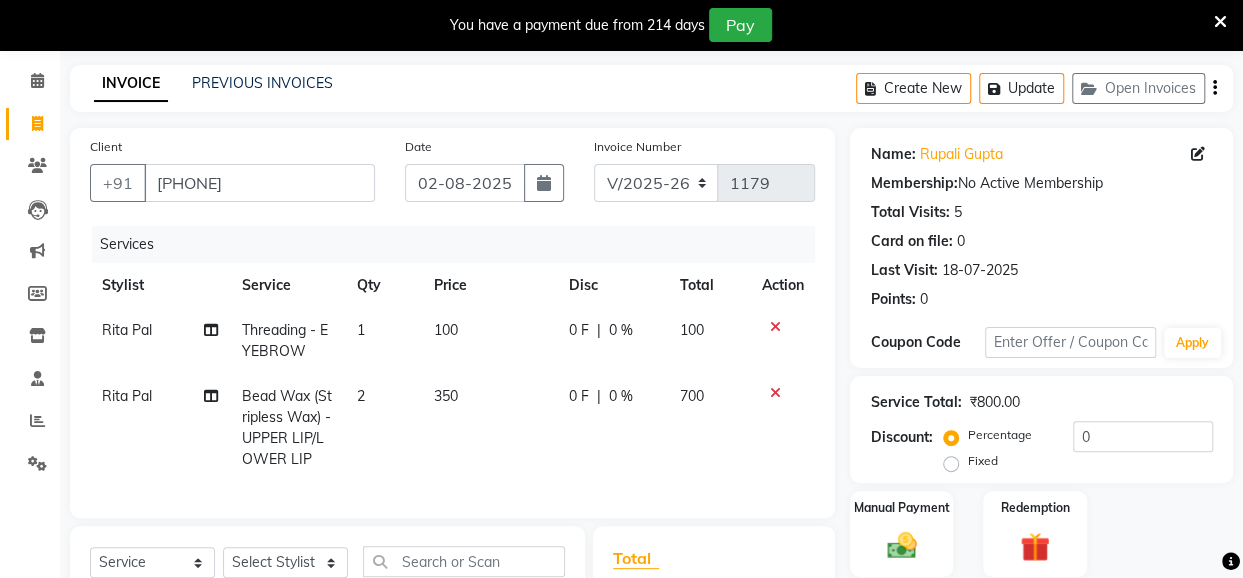 click on "[NAME]			 Bead Wax (Stripless Wax) - UPPER LIP/LOWER LIP 2 350 0 F | 0 % 700" 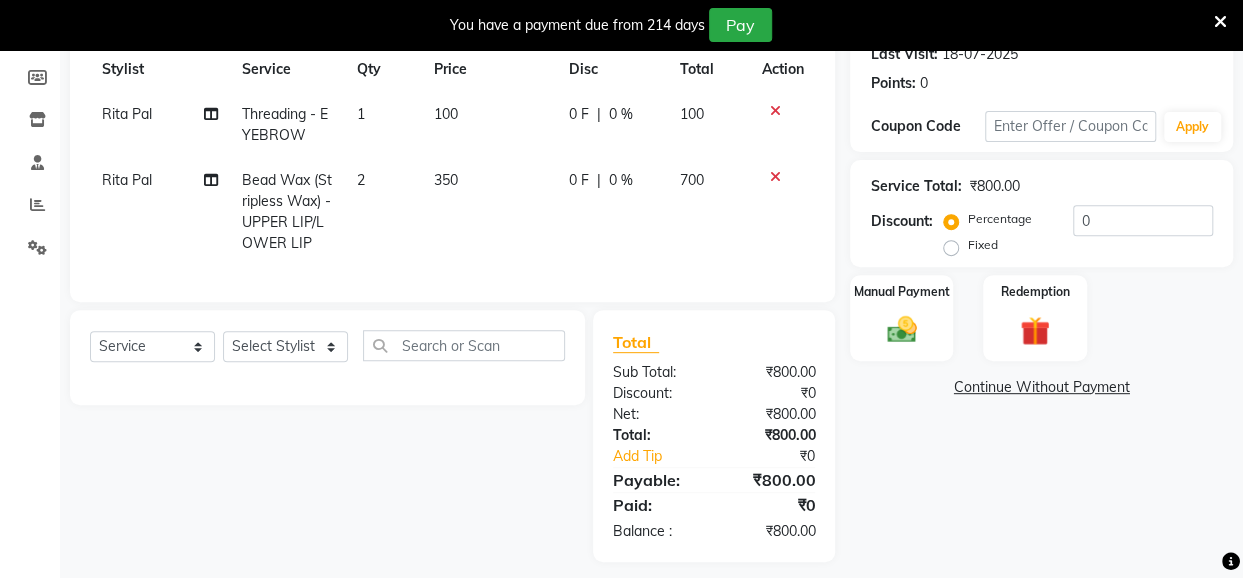 scroll, scrollTop: 315, scrollLeft: 0, axis: vertical 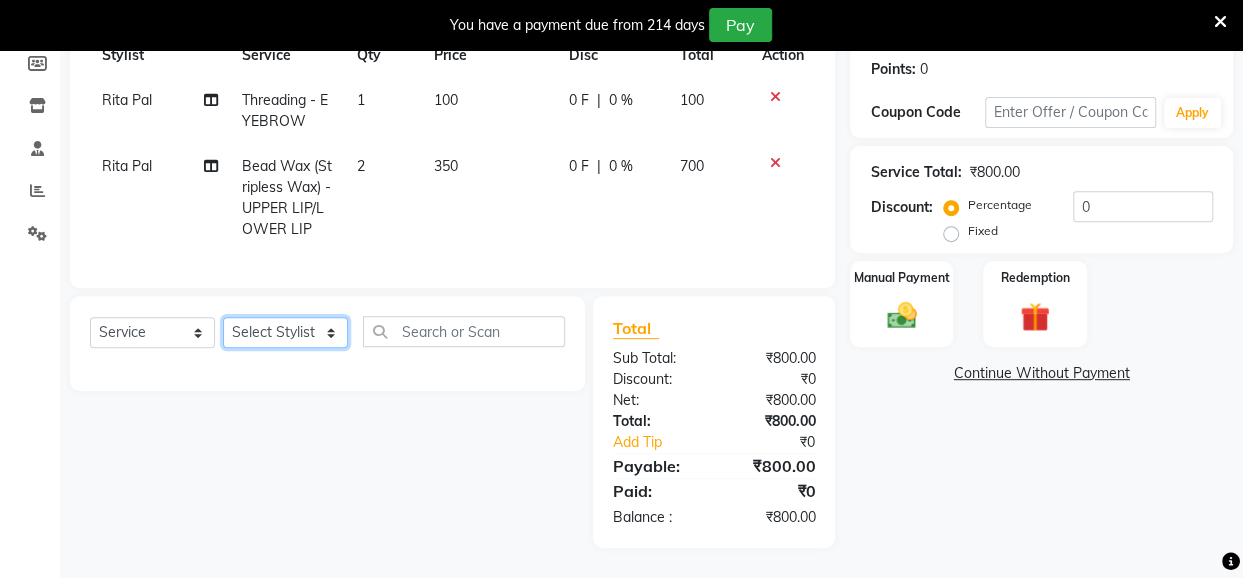 click on "Select Stylist Anita Das danish Kumkum Pasi Naseem Mansoori		 Nilam Bhanushali Nizam Shaikh			 Raju Reena Sawardekar			 Rita Pal			 Sabeena Shaikh Sameer Balwar Sangeeta Rajbhar Seja Jaiswal Shahib Shaves Salmani			 Sneha" 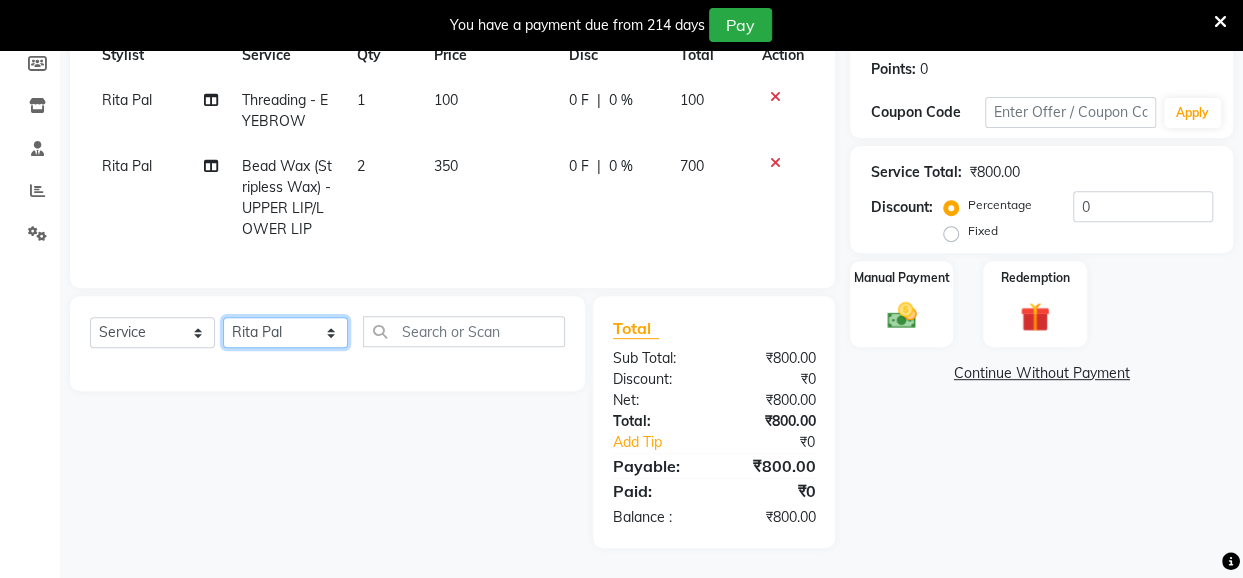 click on "Select Stylist Anita Das danish Kumkum Pasi Naseem Mansoori		 Nilam Bhanushali Nizam Shaikh			 Raju Reena Sawardekar			 Rita Pal			 Sabeena Shaikh Sameer Balwar Sangeeta Rajbhar Seja Jaiswal Shahib Shaves Salmani			 Sneha" 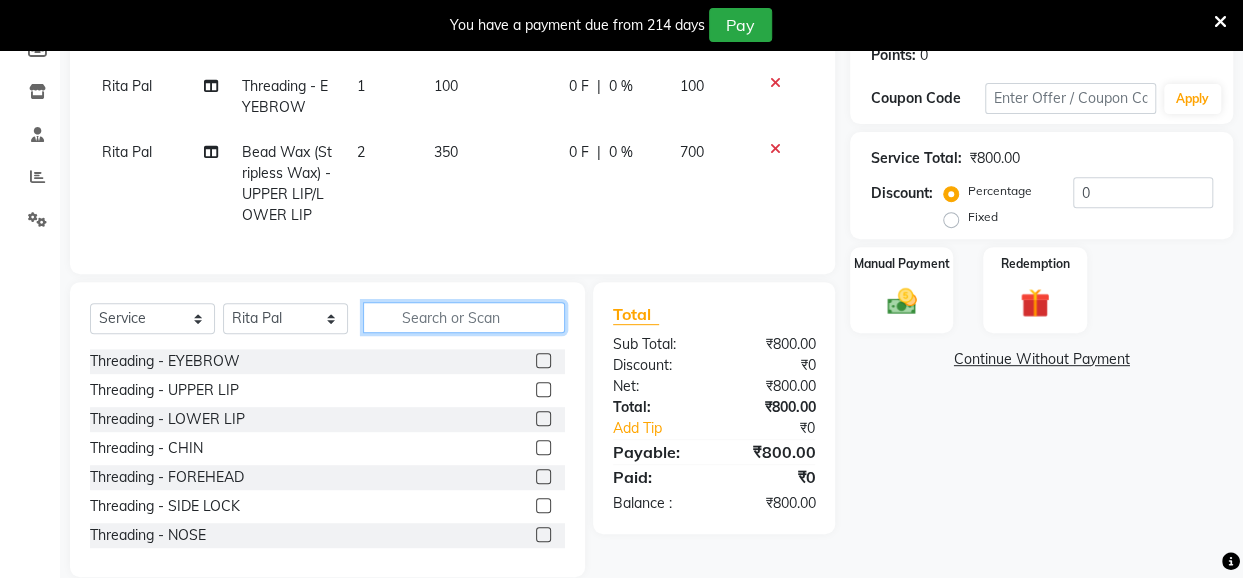 click 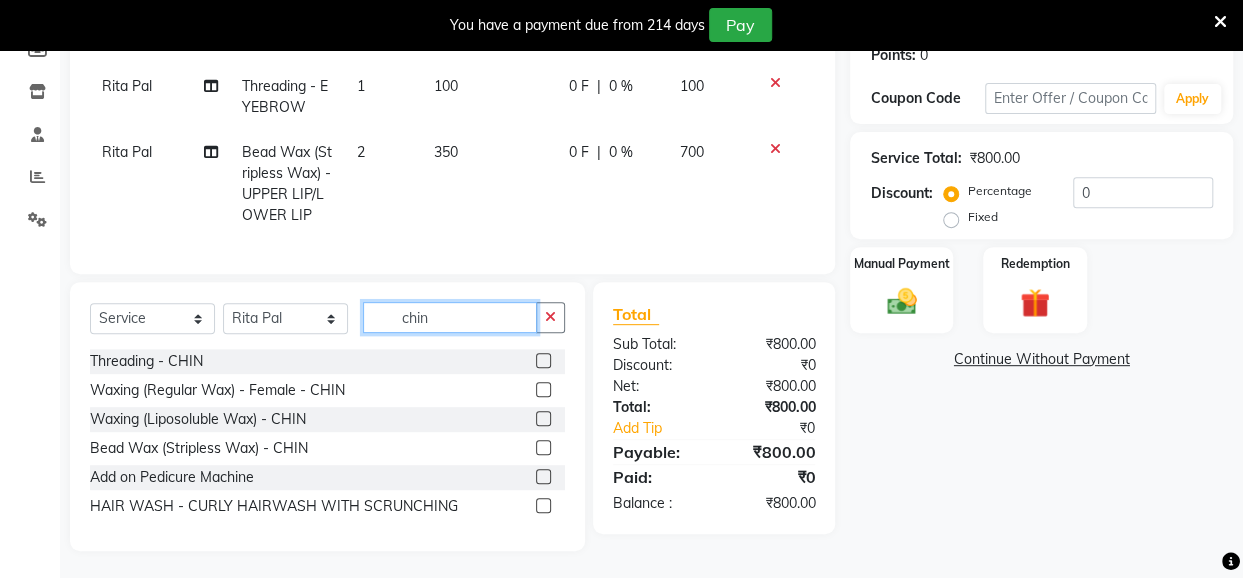 type on "chin" 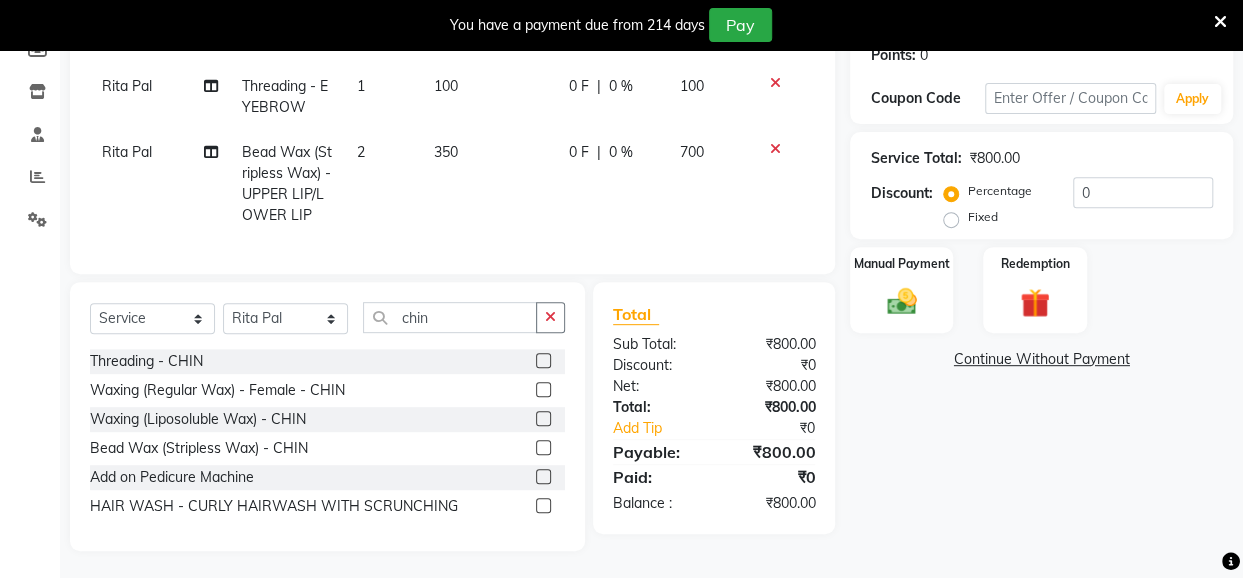 click 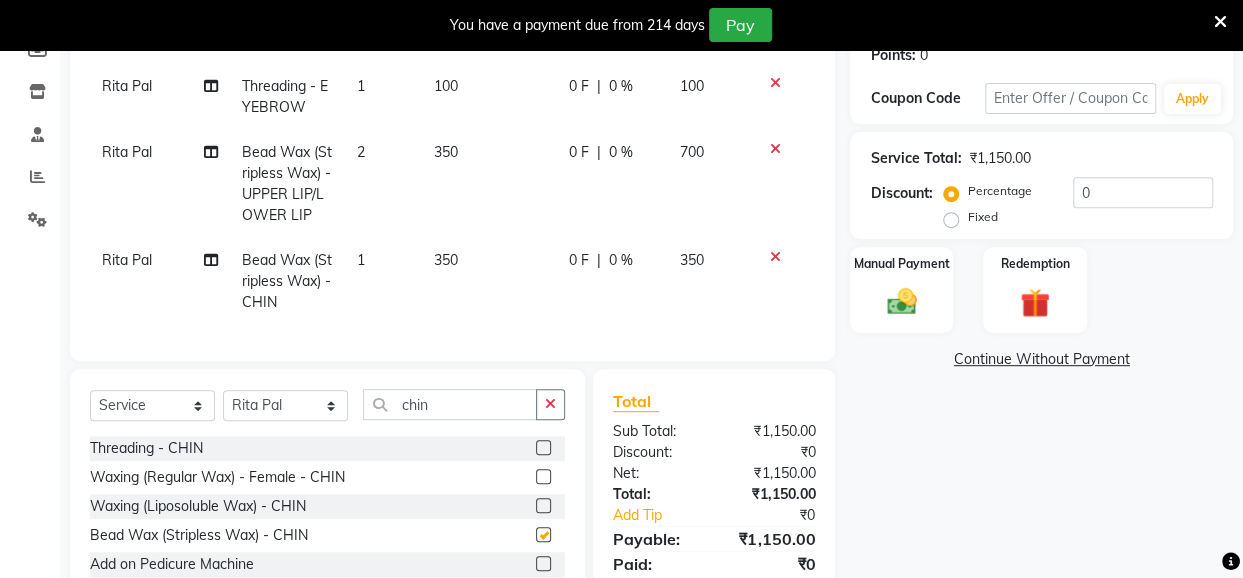 checkbox on "false" 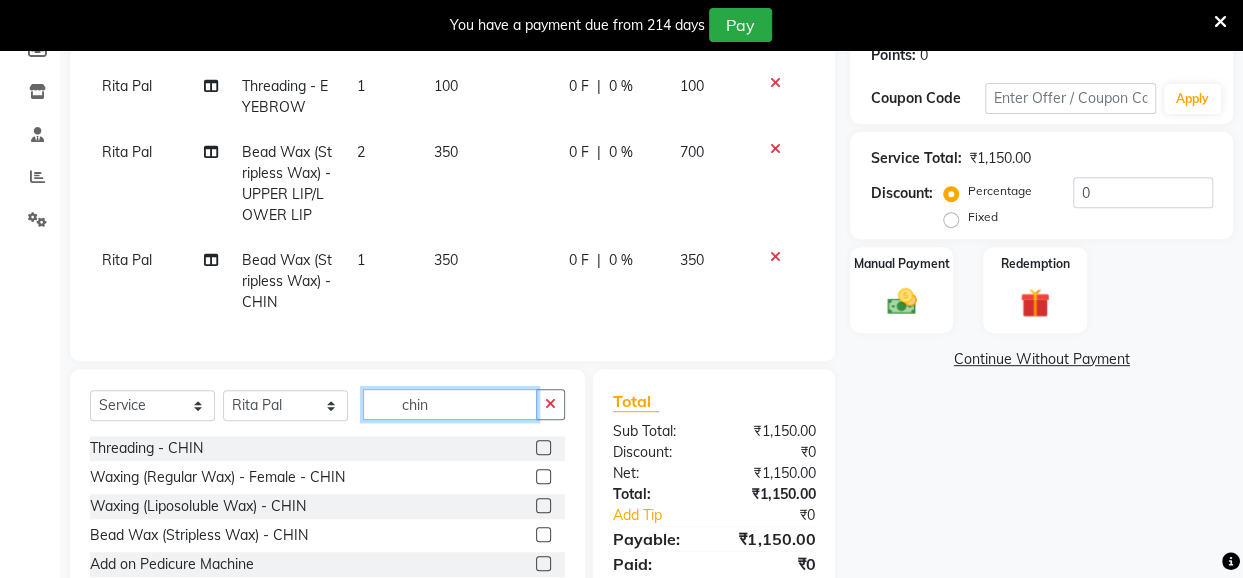 click on "chin" 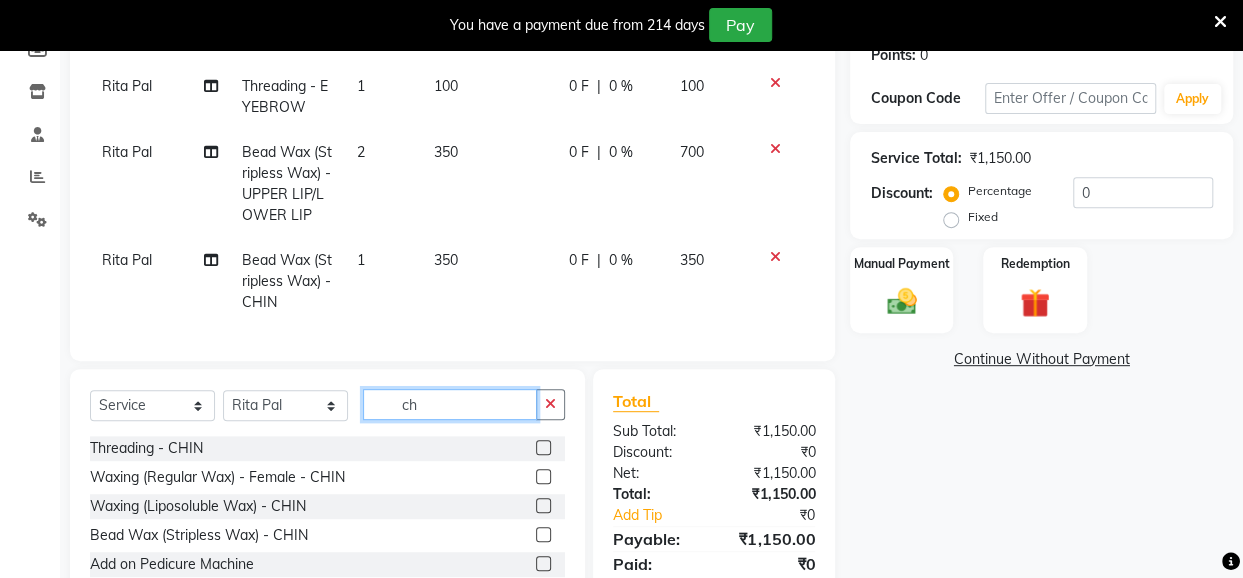 type on "c" 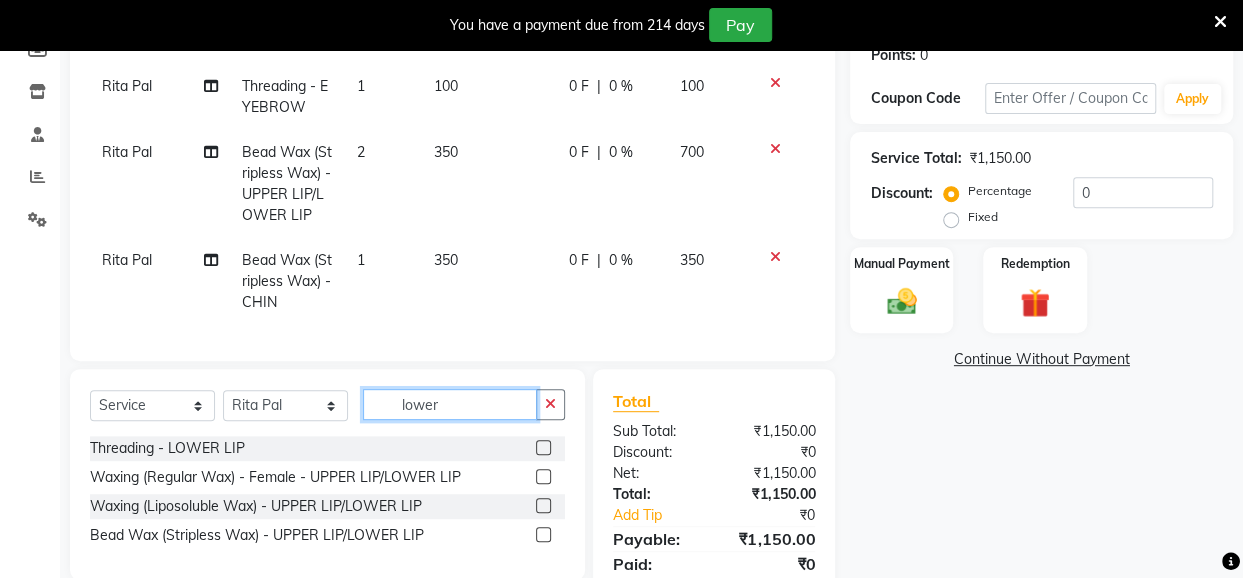 type on "lower" 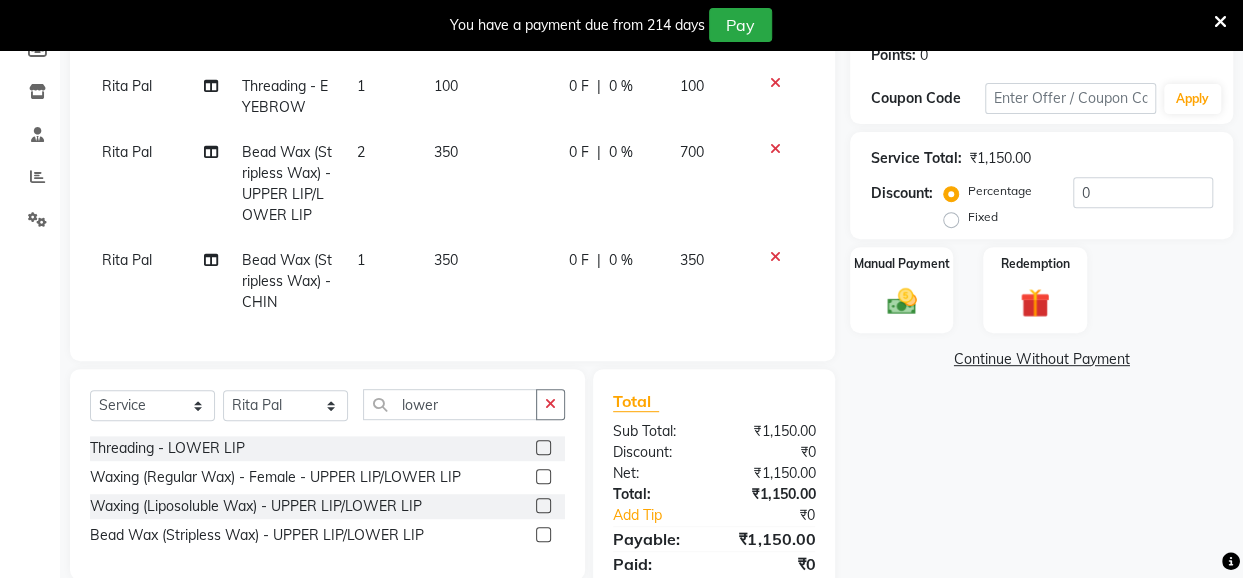 click 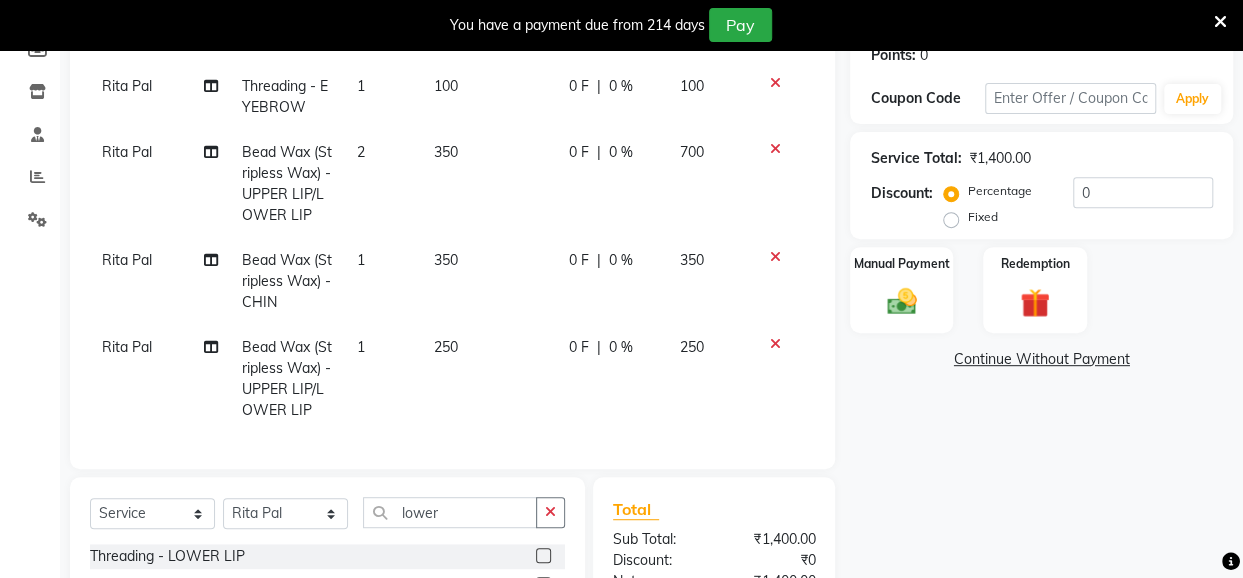 checkbox on "false" 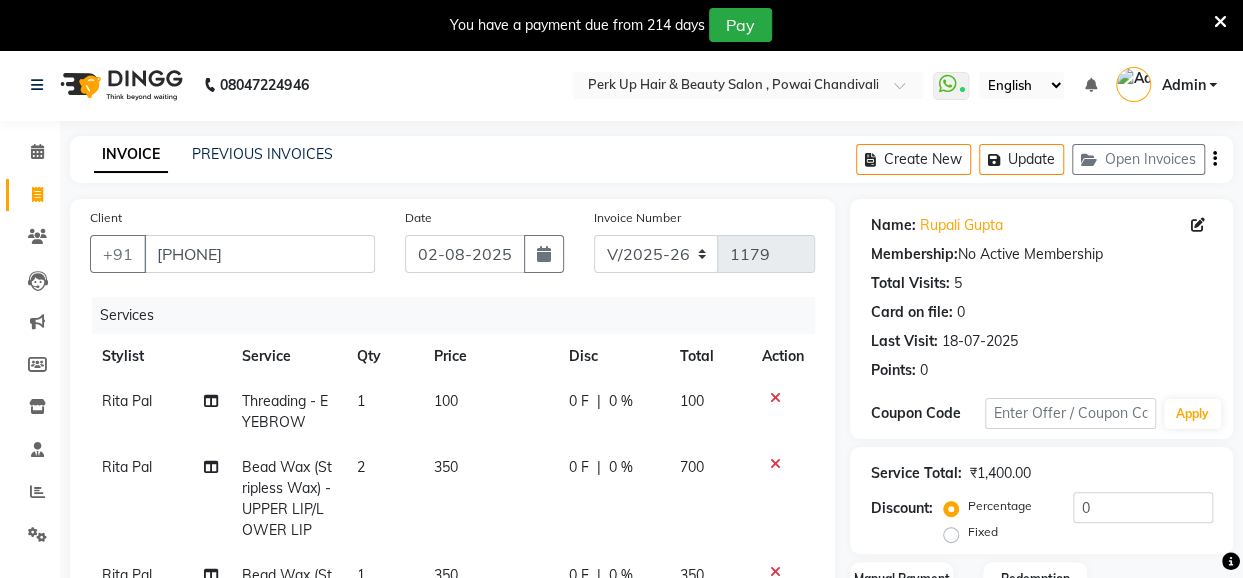 scroll, scrollTop: 510, scrollLeft: 0, axis: vertical 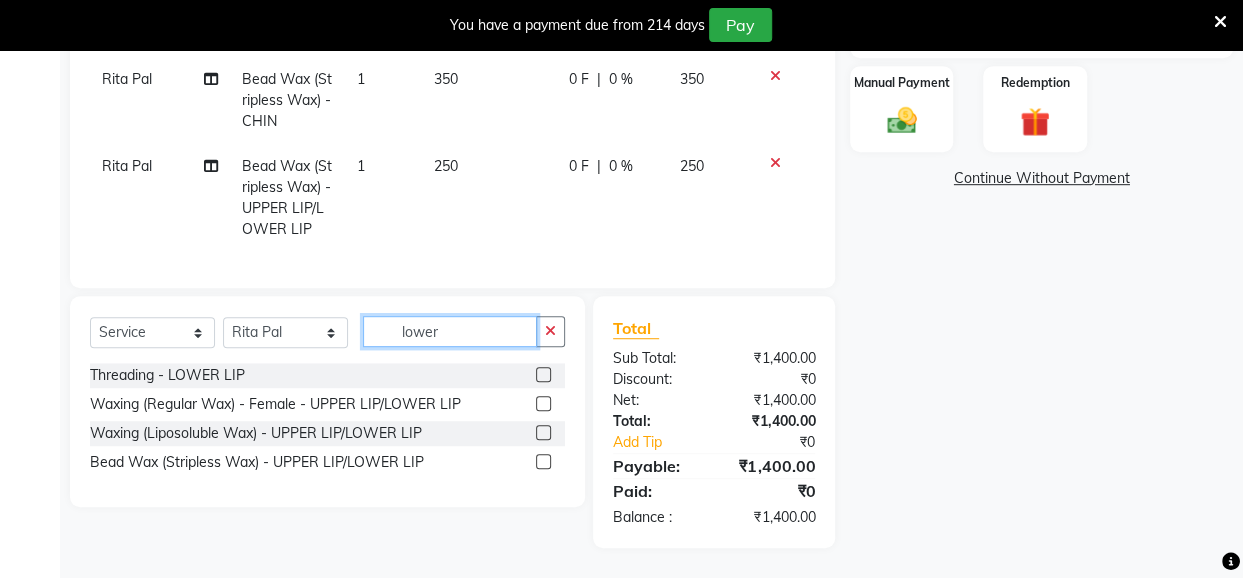 click on "lower" 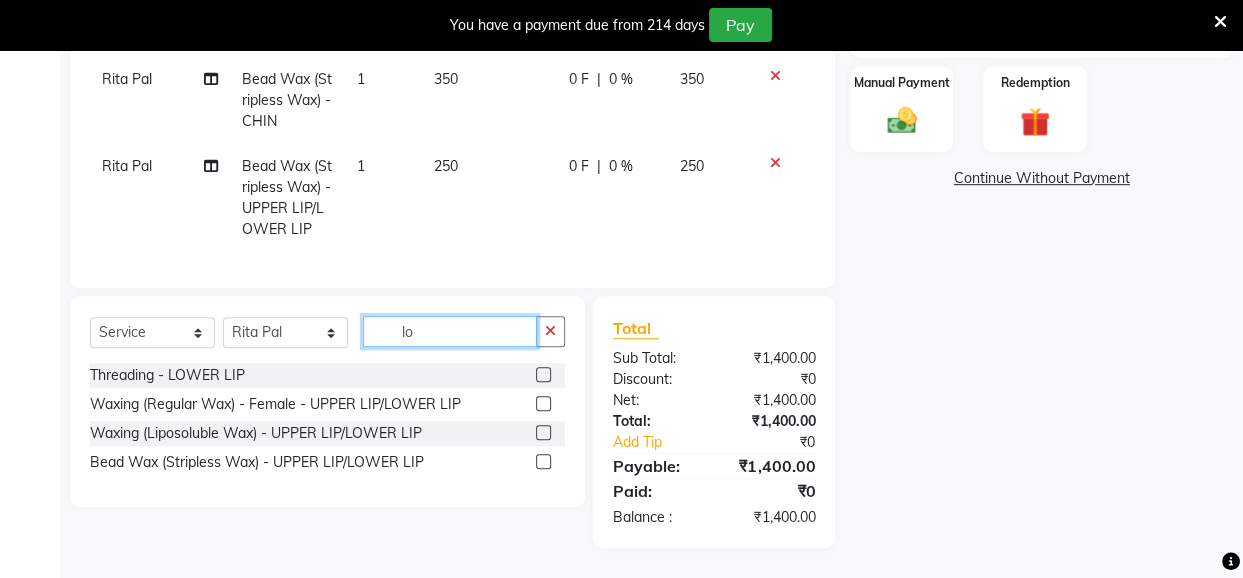type on "l" 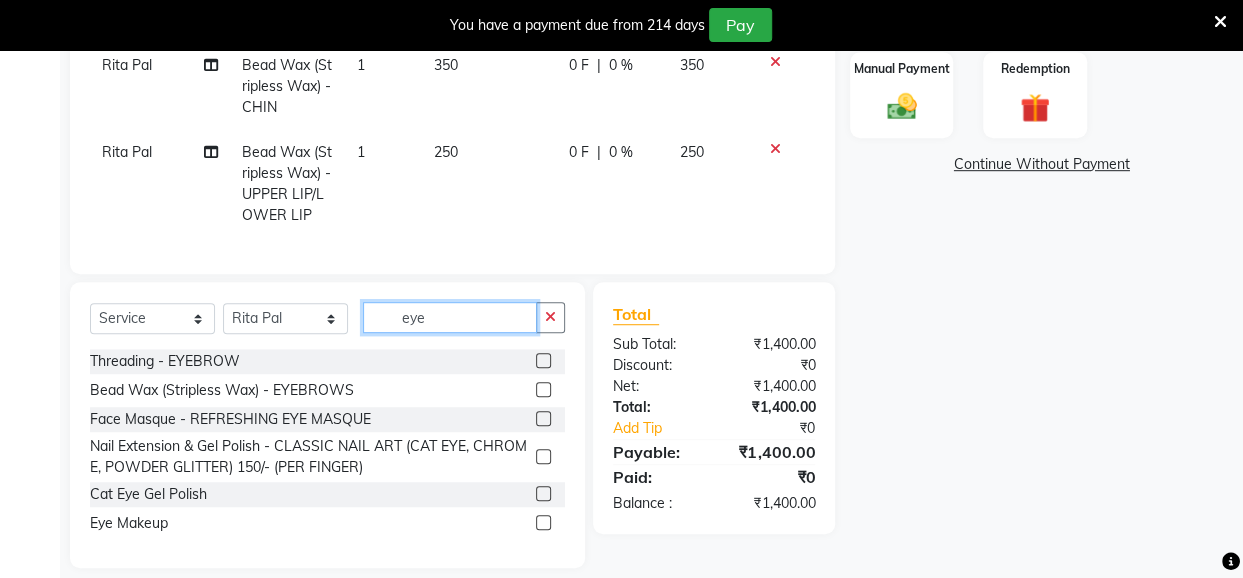 type on "eye" 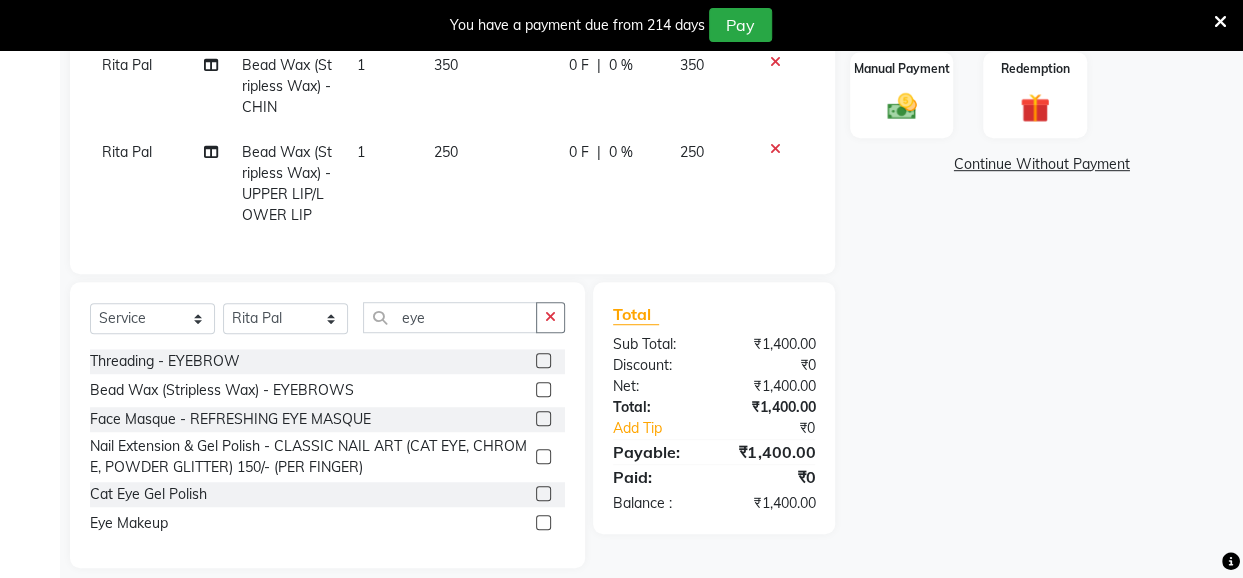 click 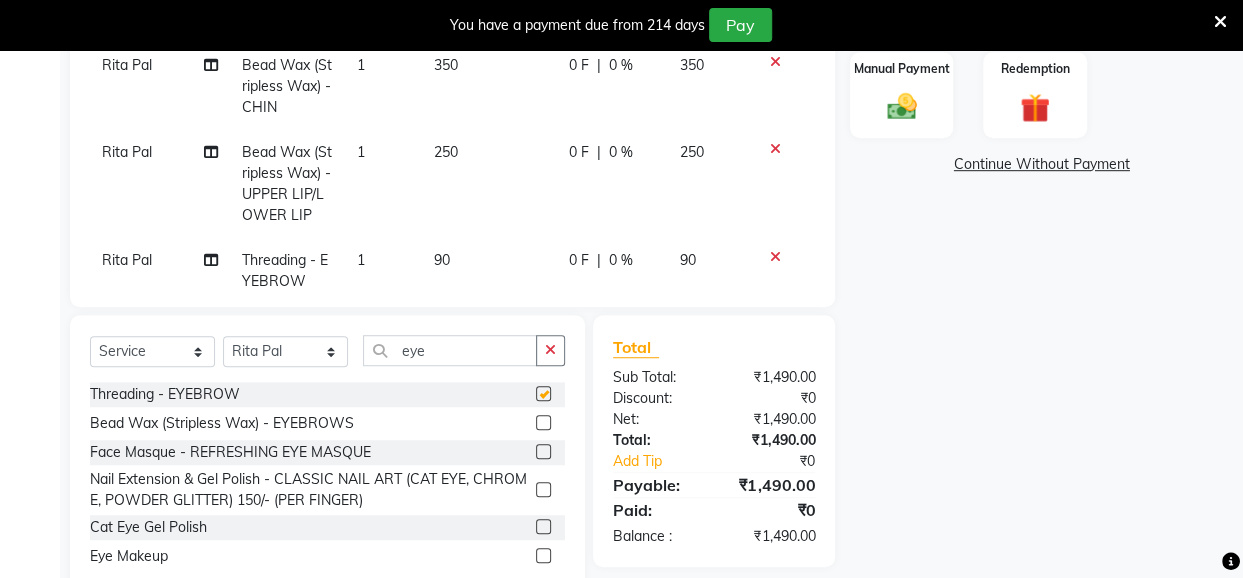 checkbox on "false" 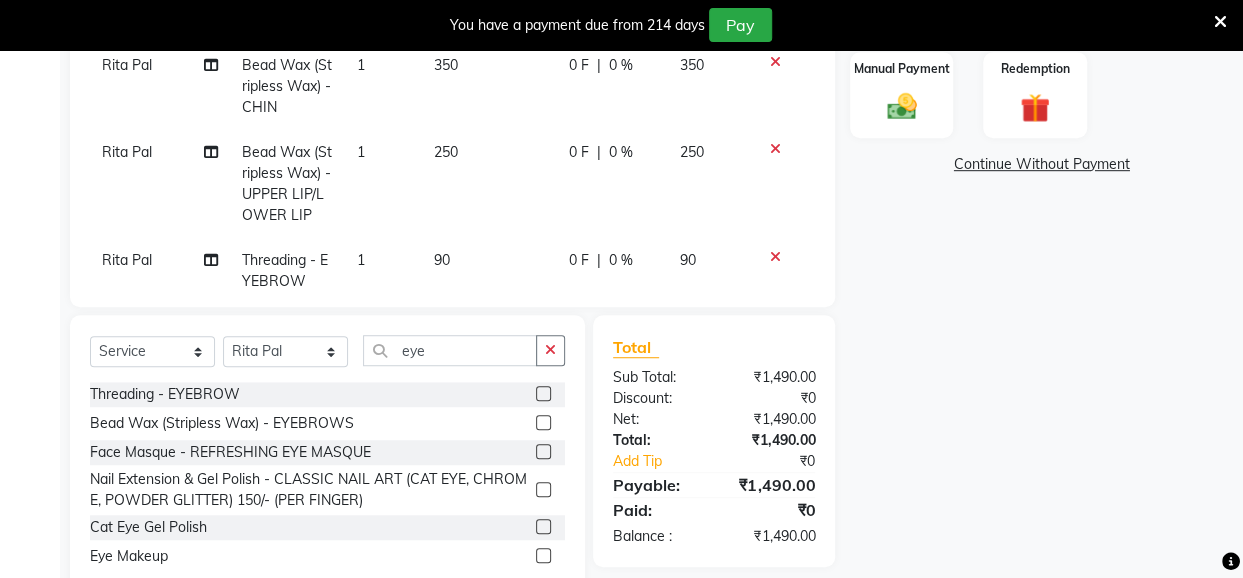 scroll, scrollTop: 48, scrollLeft: 0, axis: vertical 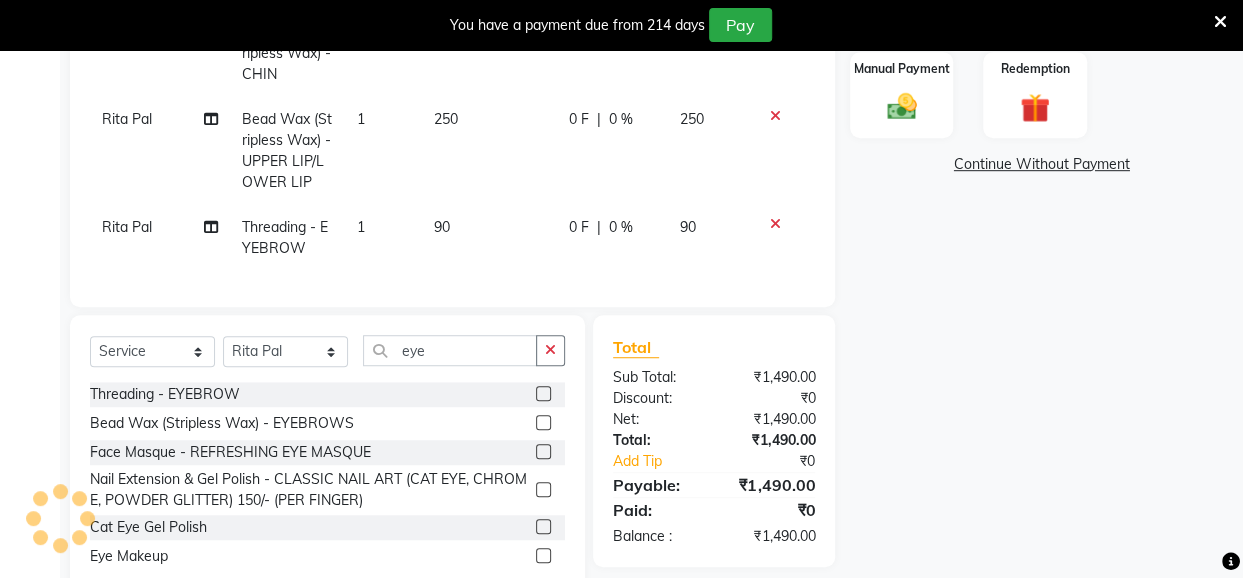 click on "90" 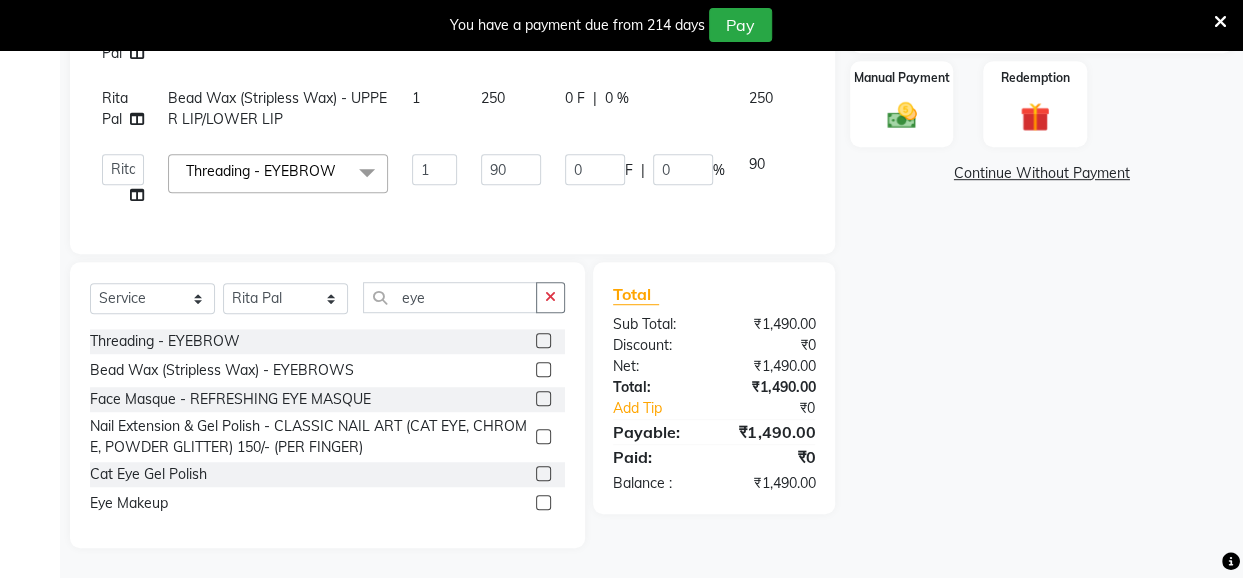 scroll, scrollTop: 0, scrollLeft: 0, axis: both 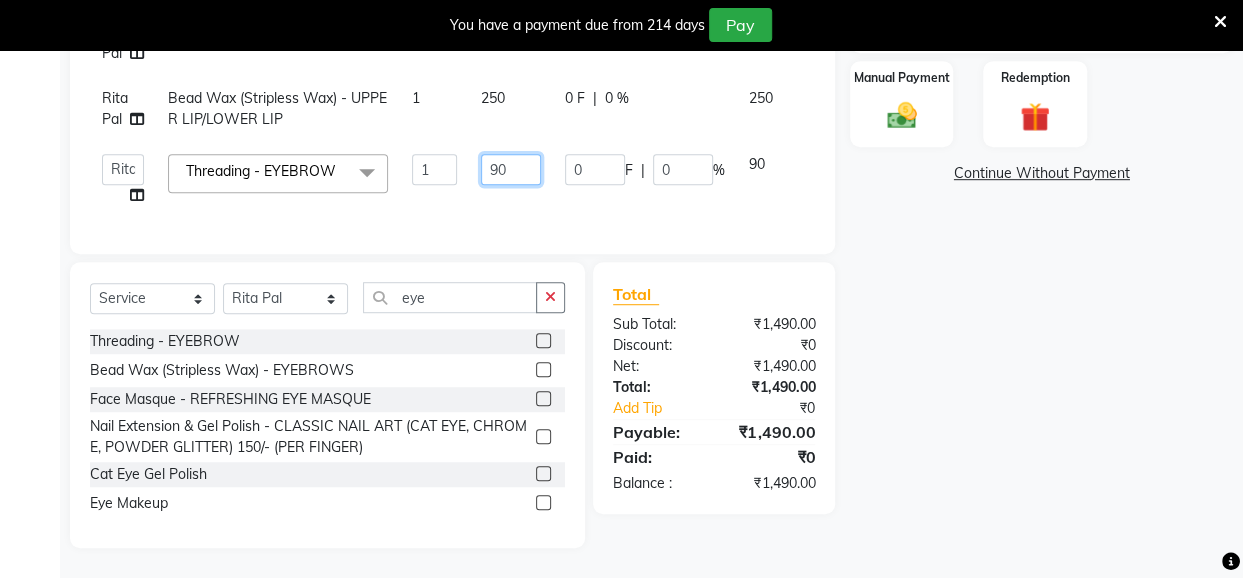 drag, startPoint x: 508, startPoint y: 155, endPoint x: 482, endPoint y: 166, distance: 28.231188 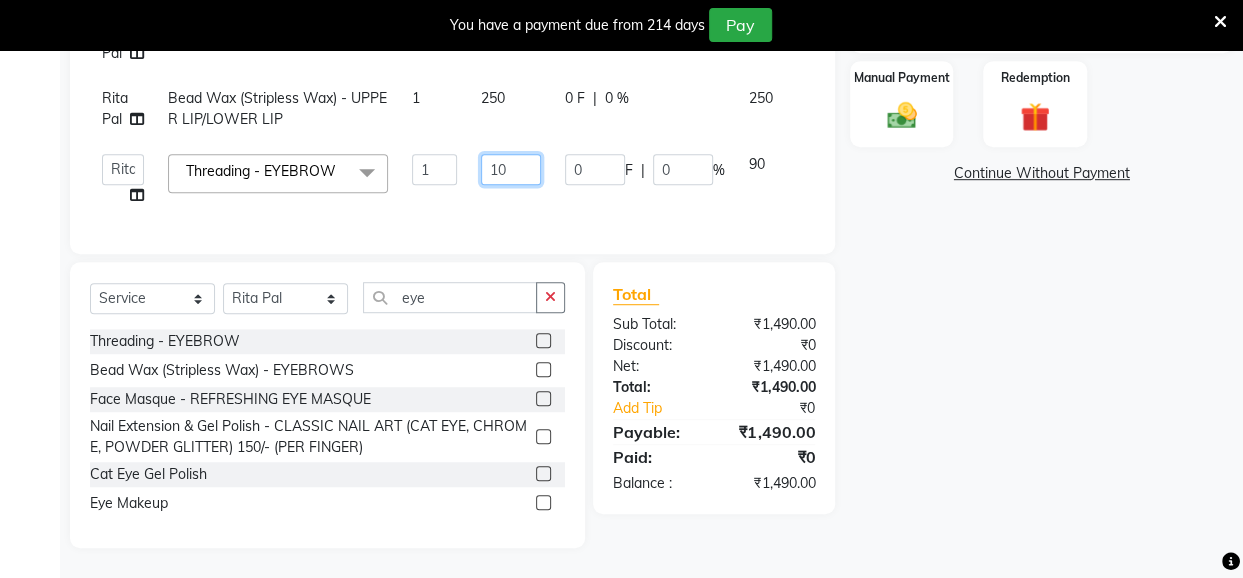 type on "100" 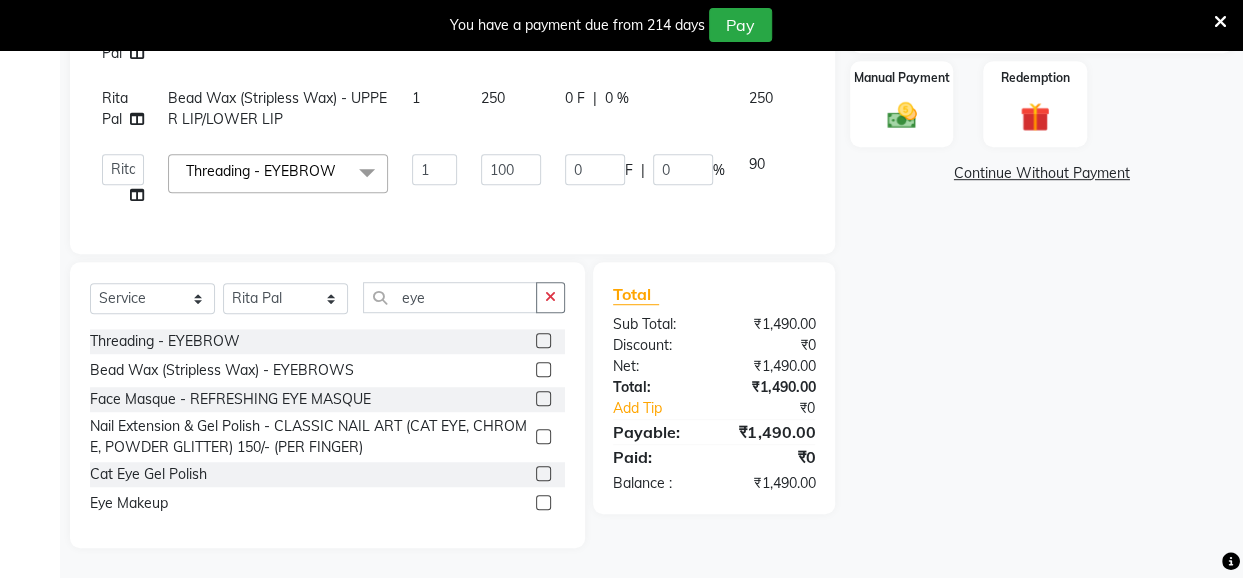 click on "[NAME]			 Threading - EYEBROW 1 100 0 F | 0 % 100 [NAME]			 Bead Wax (Stripless Wax) - UPPER LIP/LOWER LIP 2 350 0 F | 0 % 700 [NAME]			 Bead Wax (Stripless Wax) - CHIN 1 350 0 F | 0 % 350 [NAME]			 Bead Wax (Stripless Wax) - UPPER LIP/LOWER LIP 1 250 0 F | 0 % 250  [NAME]   [NAME]   [NAME]   [NAME]		   [NAME]   [NAME]			   [NAME]   [NAME]			   [NAME]			   [NAME]   [NAME]   [NAME]   [NAME]   [NAME]   [NAME]			   [NAME]  Threading - EYEBROW  x Threading - EYEBROW Threading - UPPER LIP Threading - LOWER LIP Threading - CHIN Threading - FOREHEAD Threading - SIDE LOCK Threading - NOSE Threading - CHEEKS Threading - FULL FACE Back massage Neck threading Waxing (Regular Wax) - Female - FULL ARMS Waxing (Regular Wax) - Female - FULL LEGS Waxing (Regular Wax) - Female - UNDERARMS Waxing (Regular Wax) - Female - HALF ARM Waxing (Regular Wax) - Female - HALF LEG Waxing (Regular Wax) - Female - HALF BACK/FRONT feet wax D-TAN - FEET" 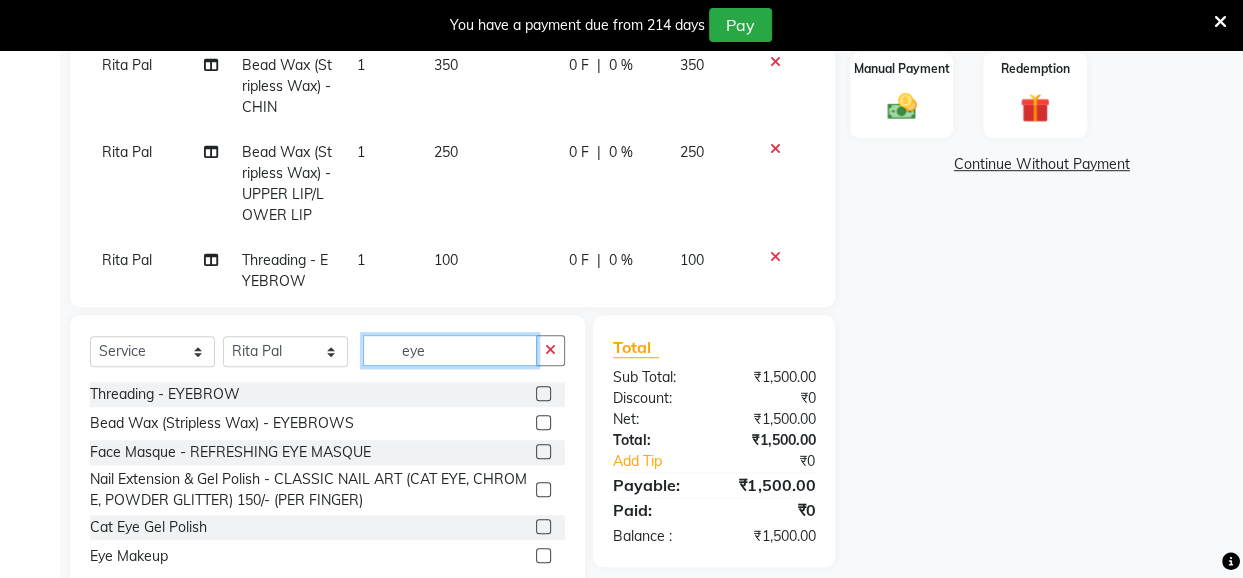 click on "eye" 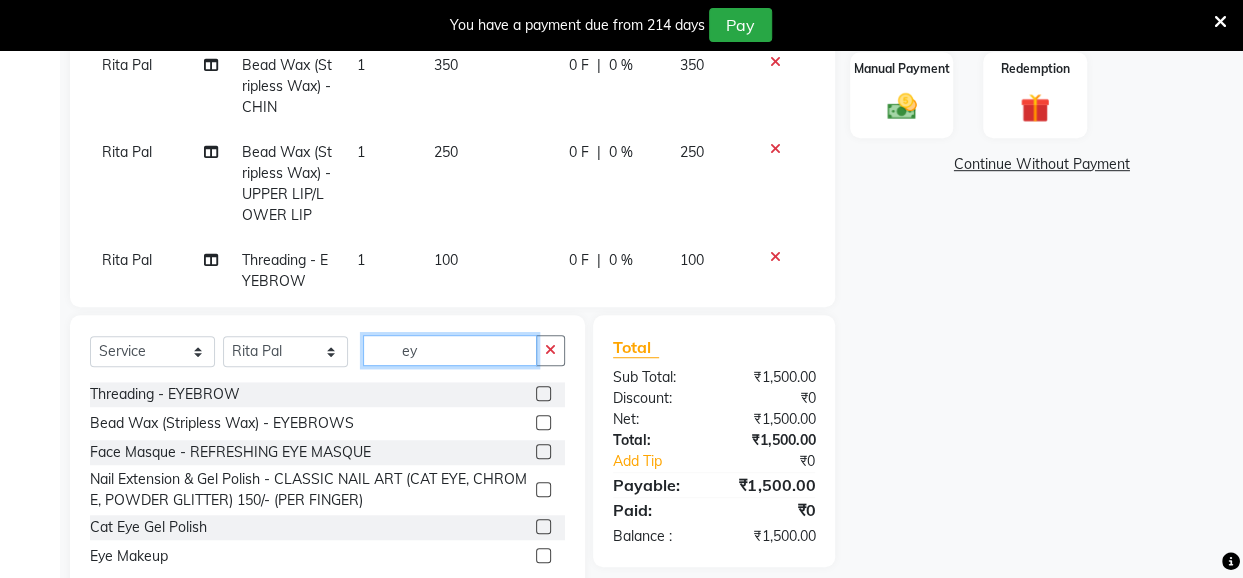 type on "e" 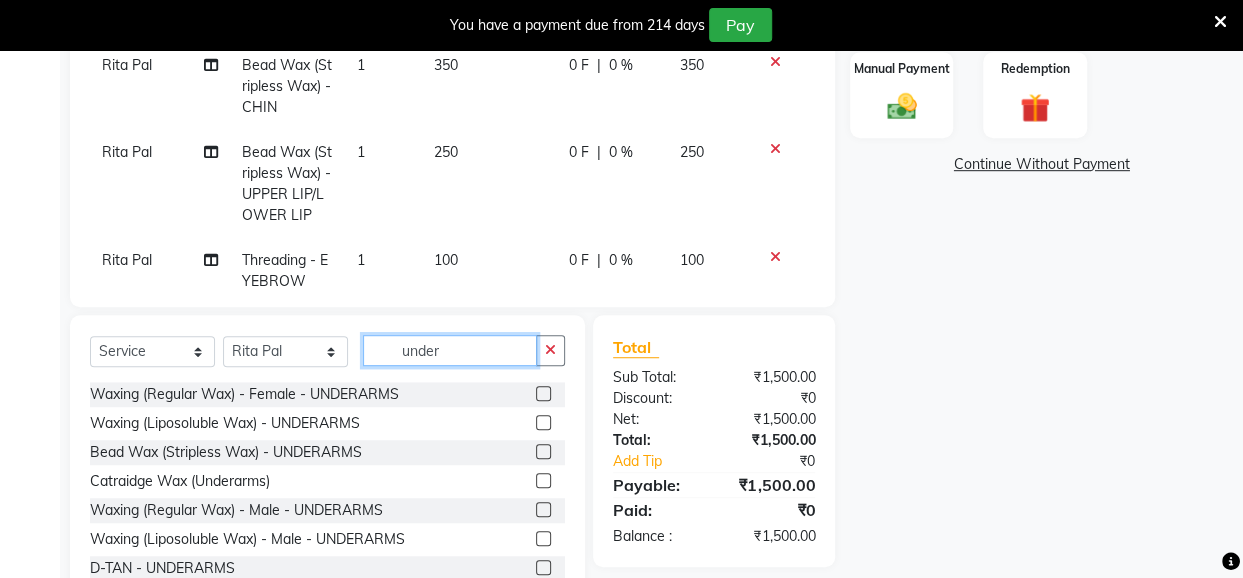 type on "under" 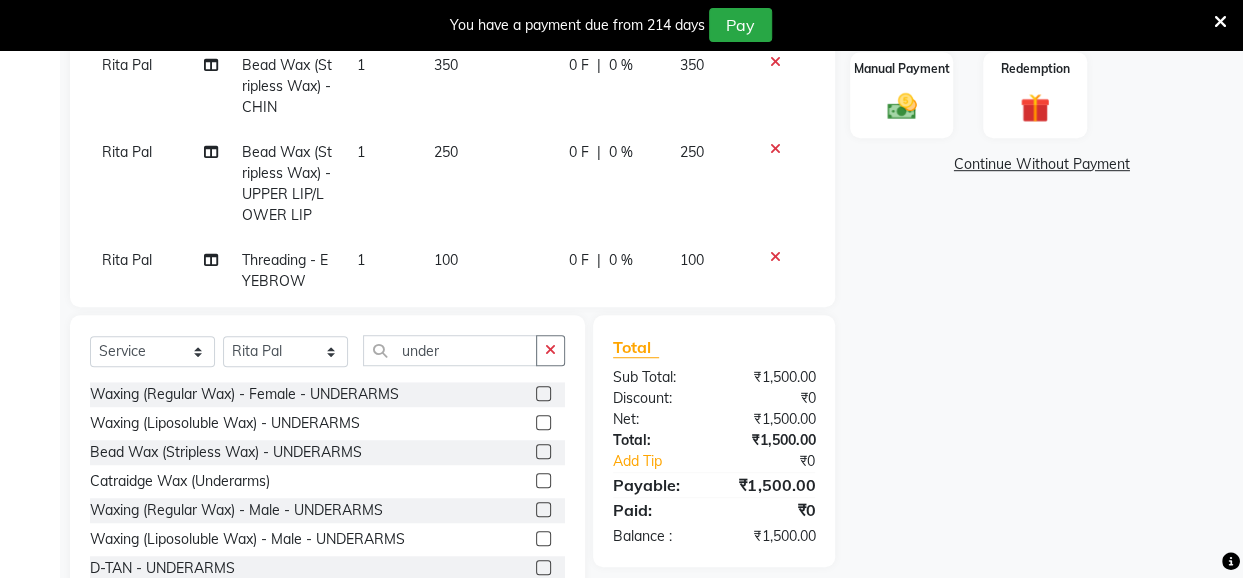 click 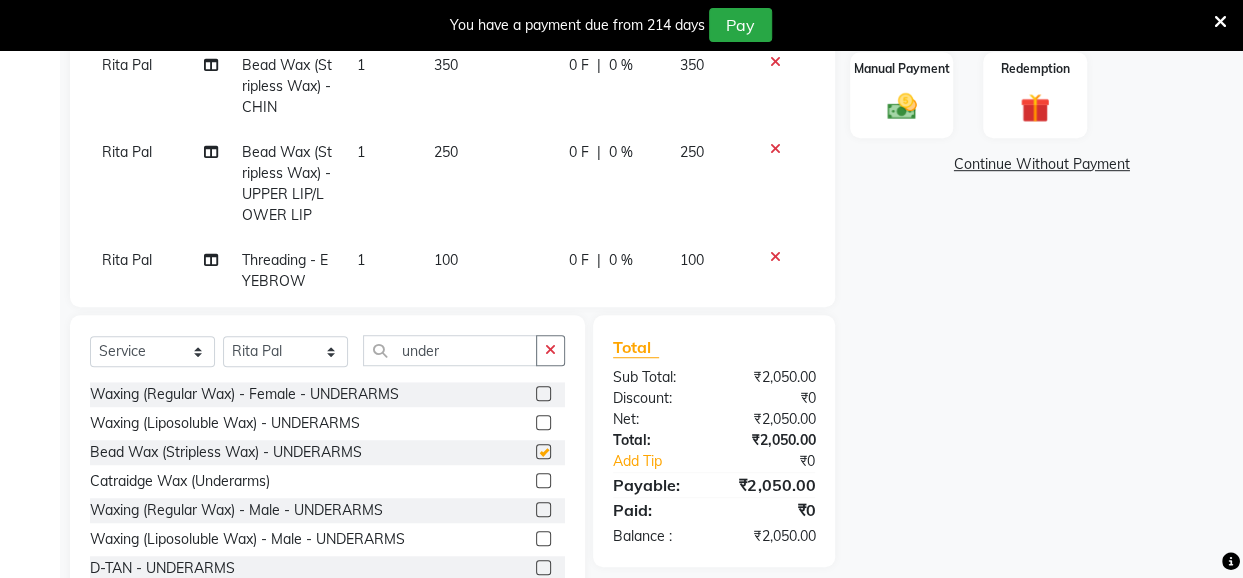 checkbox on "false" 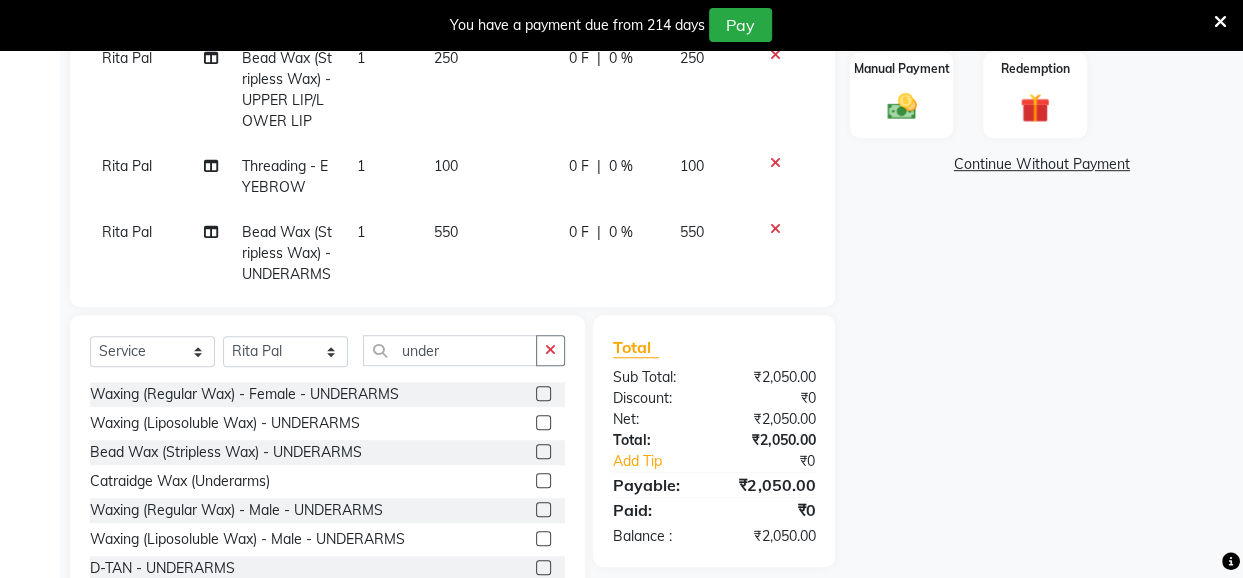 scroll, scrollTop: 156, scrollLeft: 0, axis: vertical 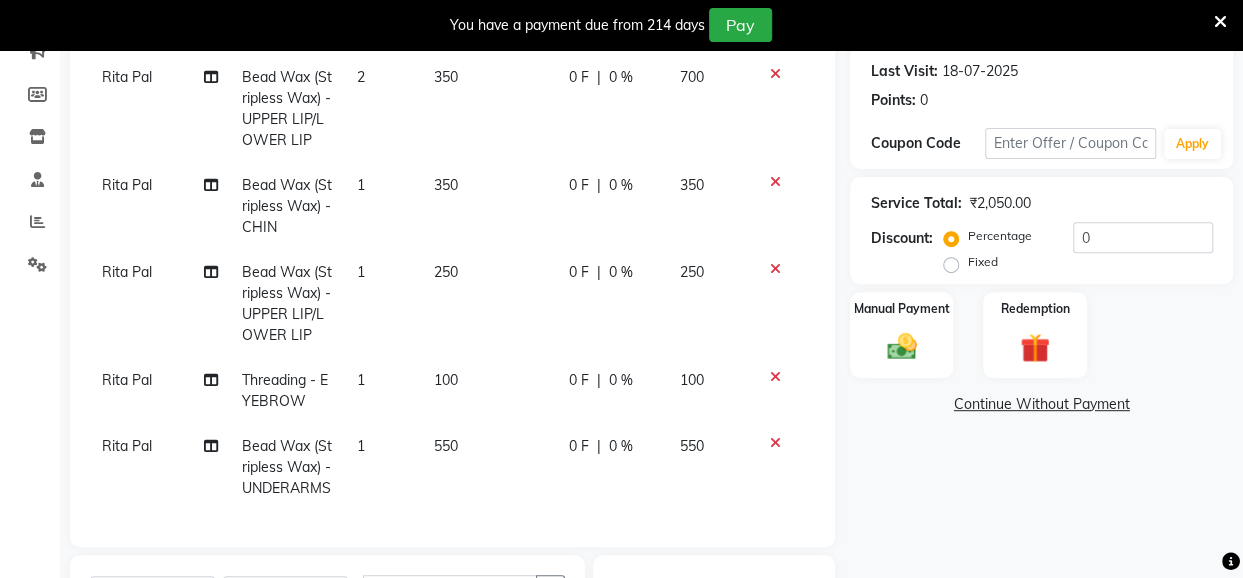 click on "250" 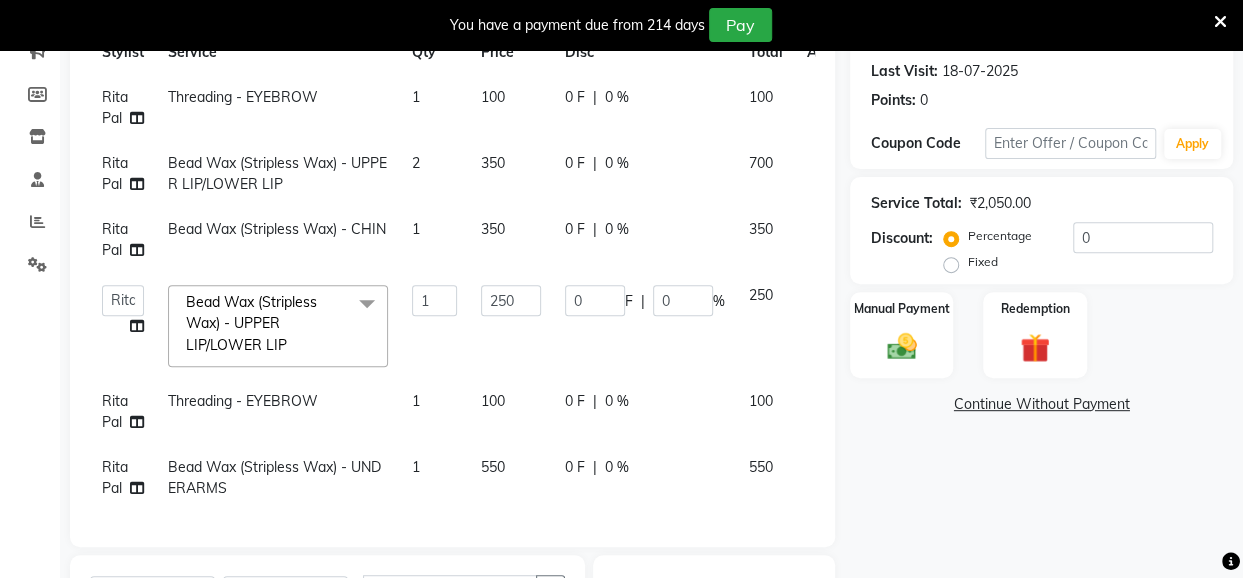 scroll, scrollTop: 48, scrollLeft: 0, axis: vertical 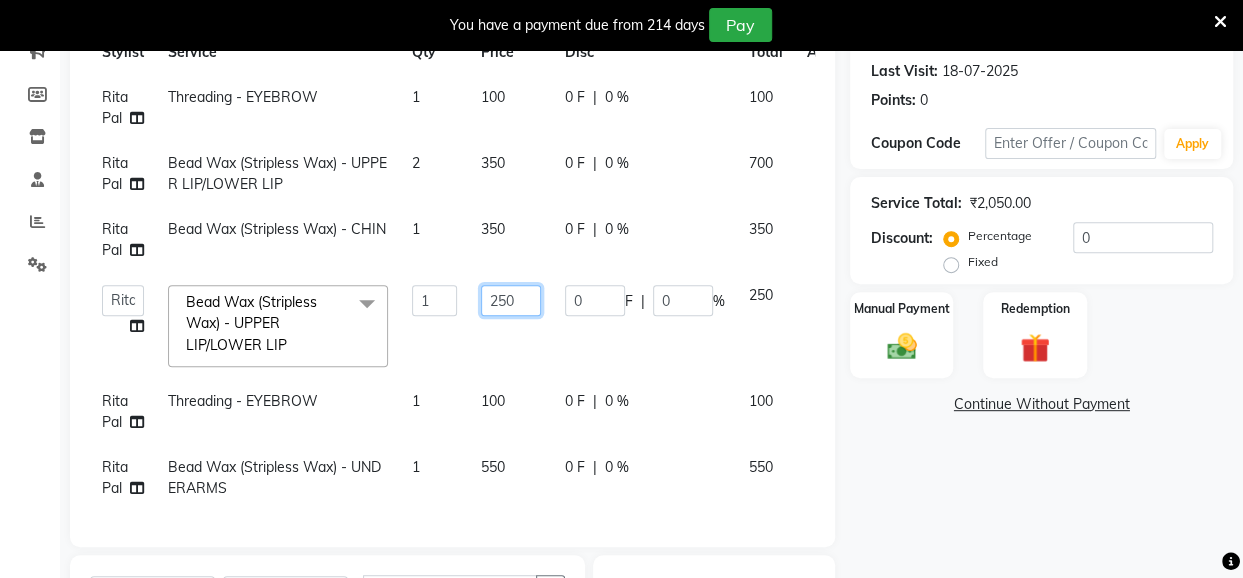 click on "250" 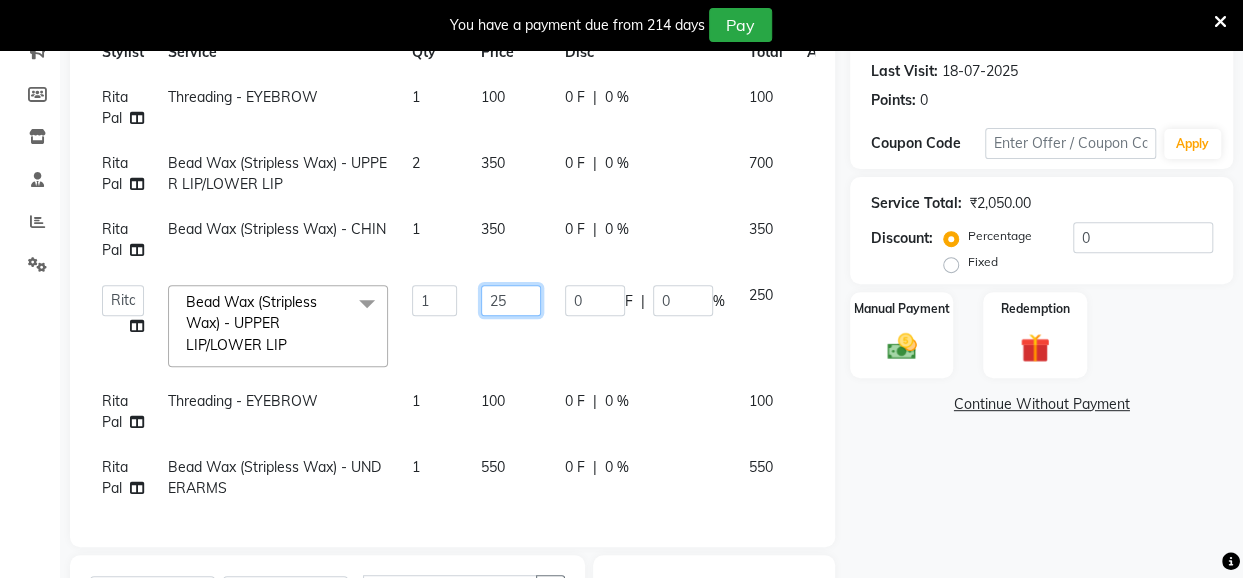 type on "2" 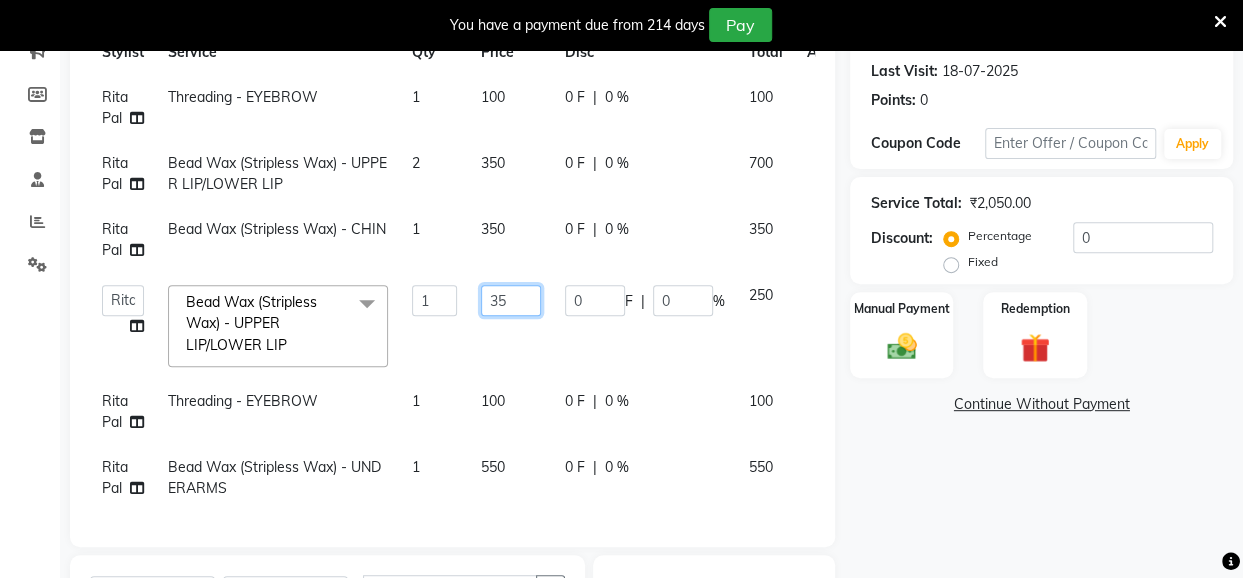 type on "350" 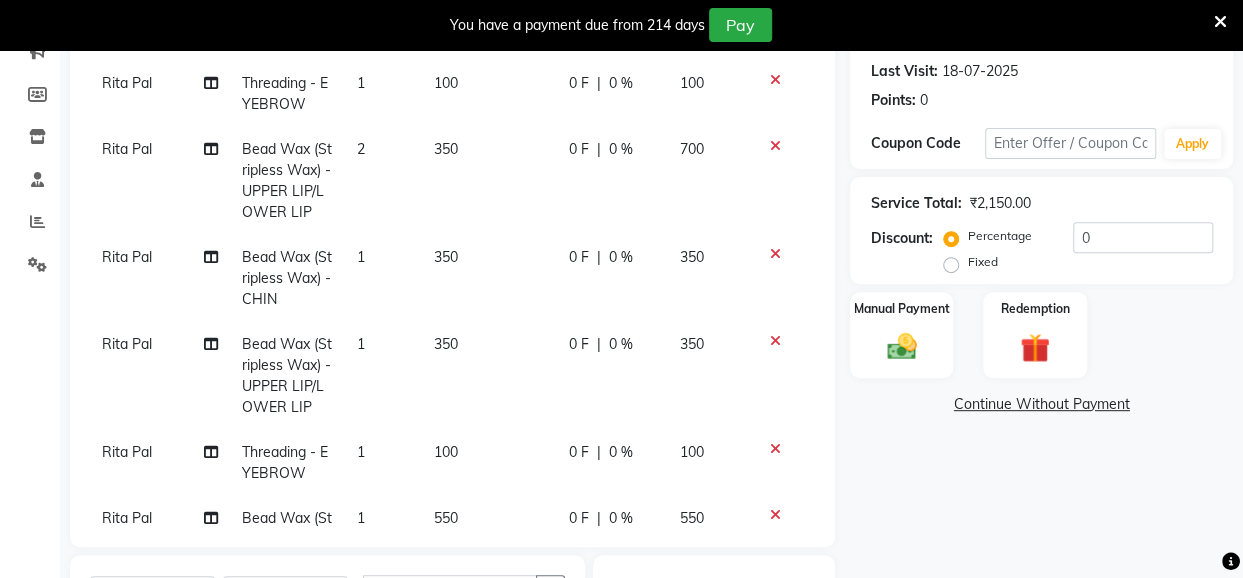 click on "350" 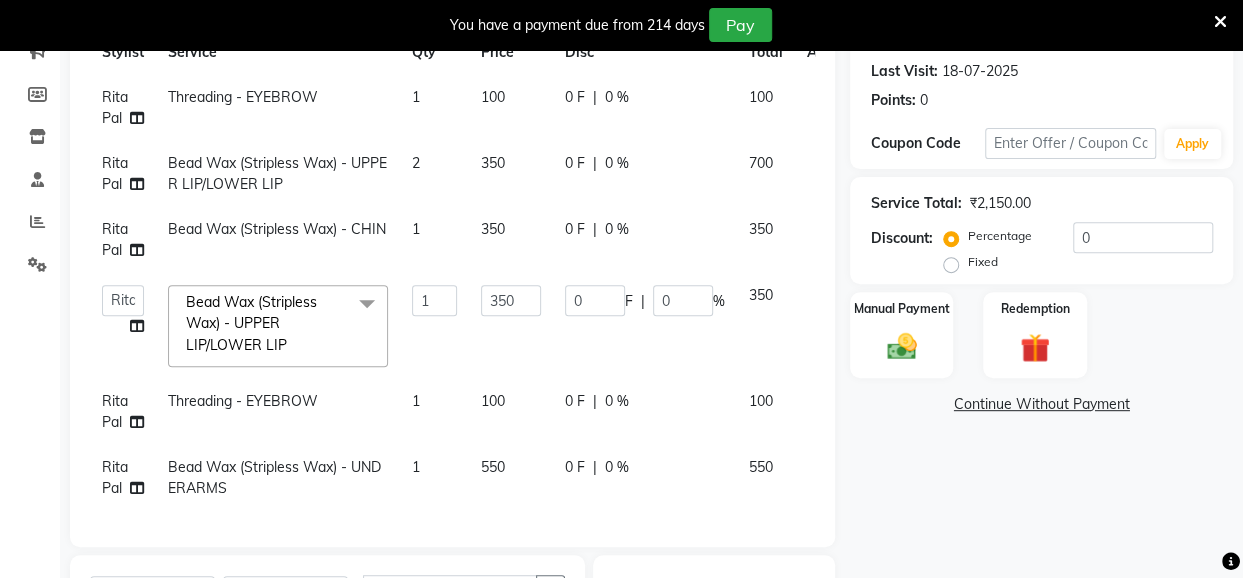 click on "350" 